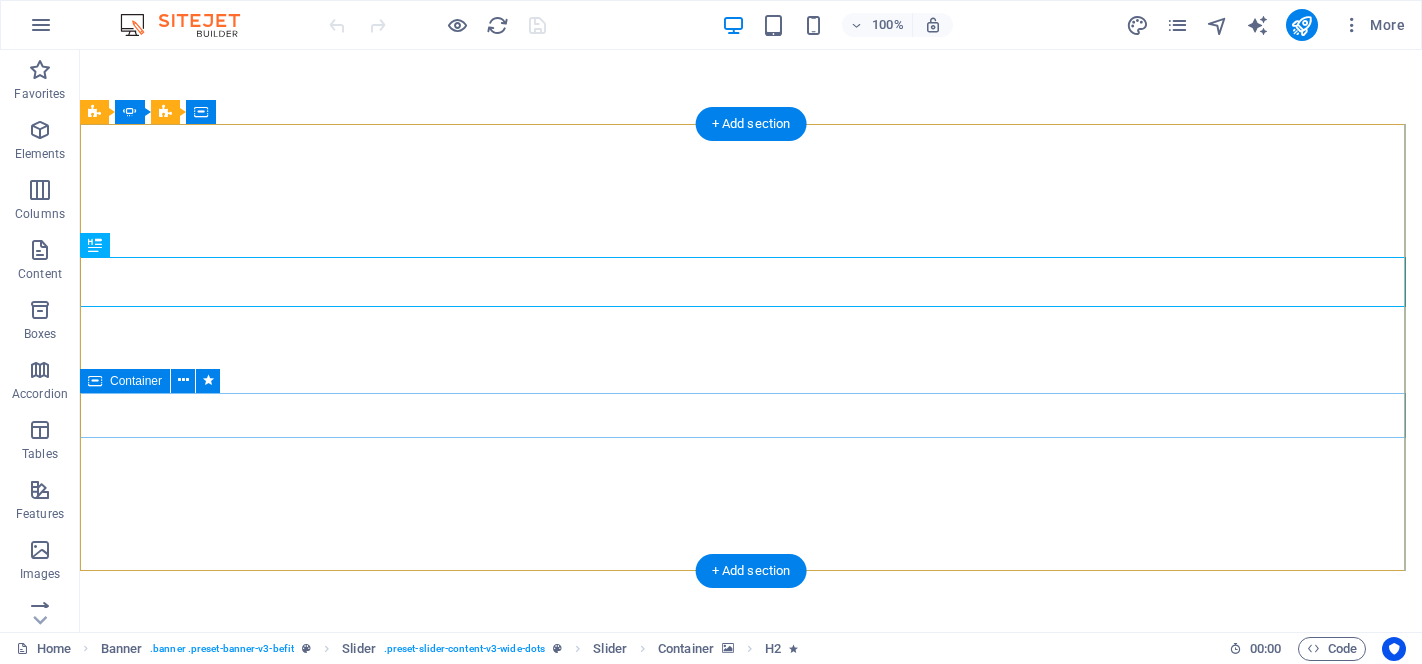 scroll, scrollTop: 0, scrollLeft: 0, axis: both 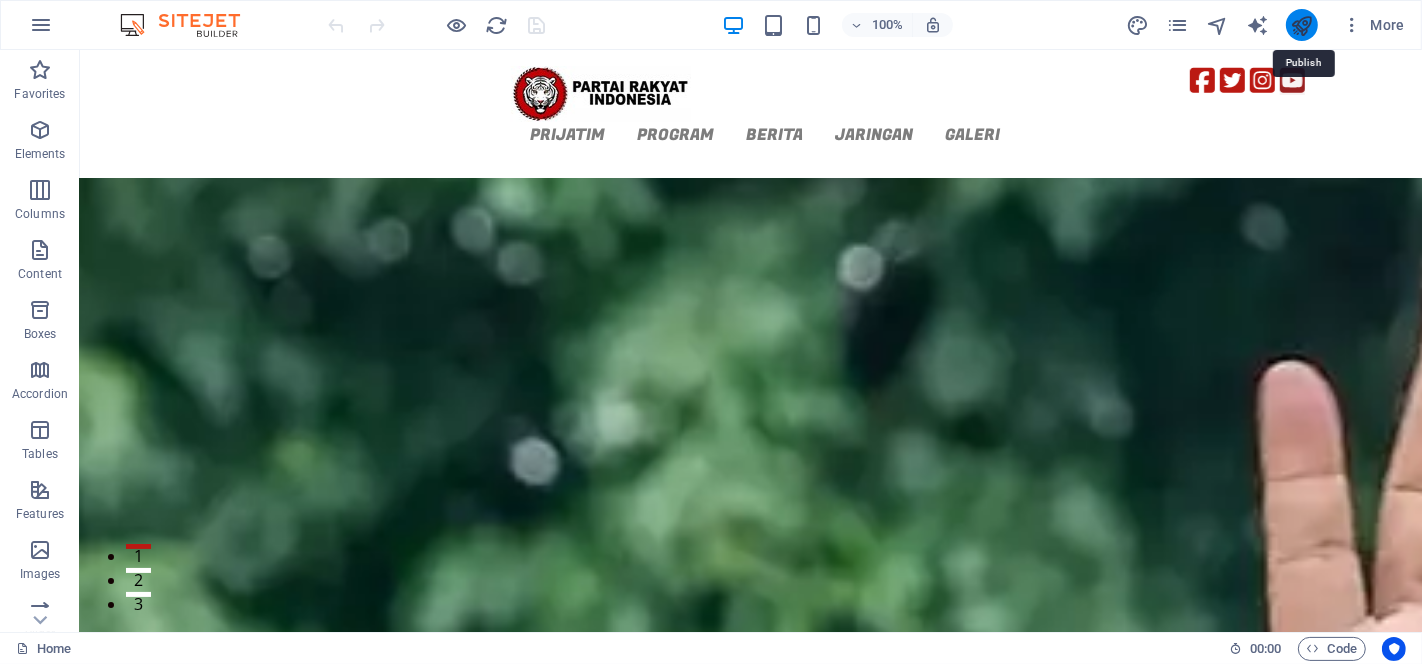click at bounding box center [1301, 25] 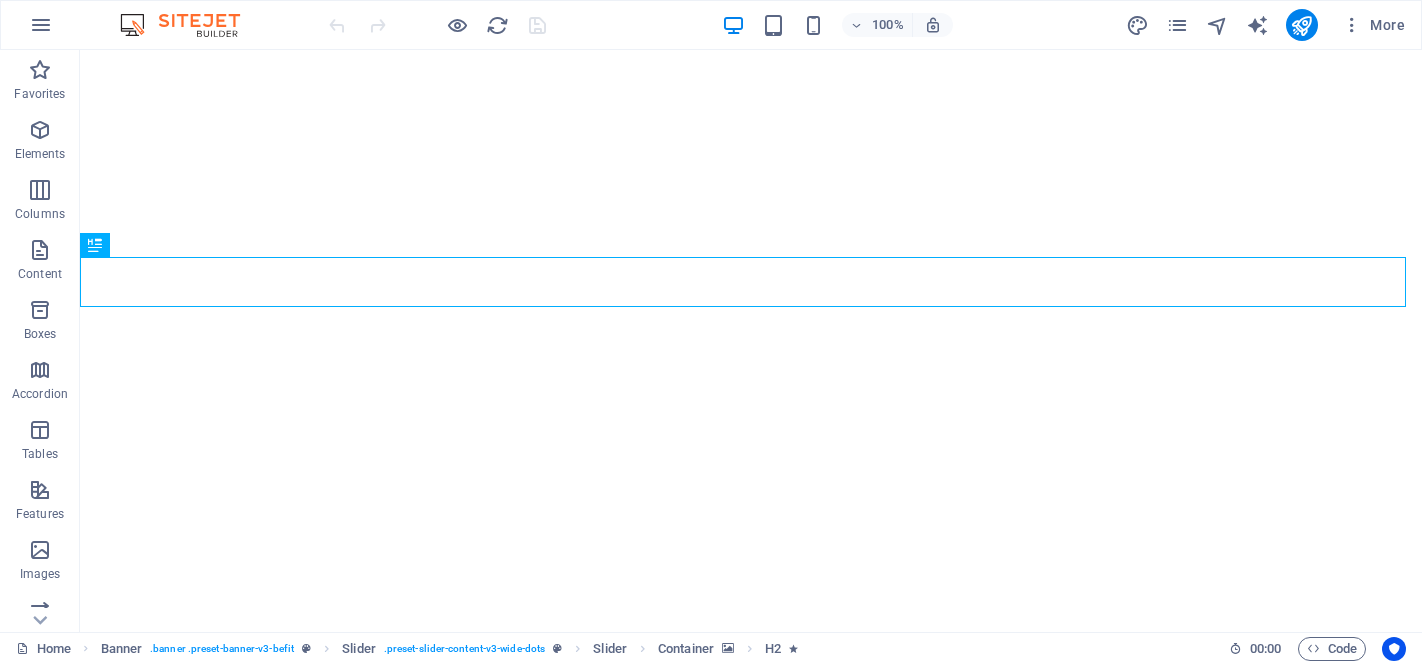 scroll, scrollTop: 0, scrollLeft: 0, axis: both 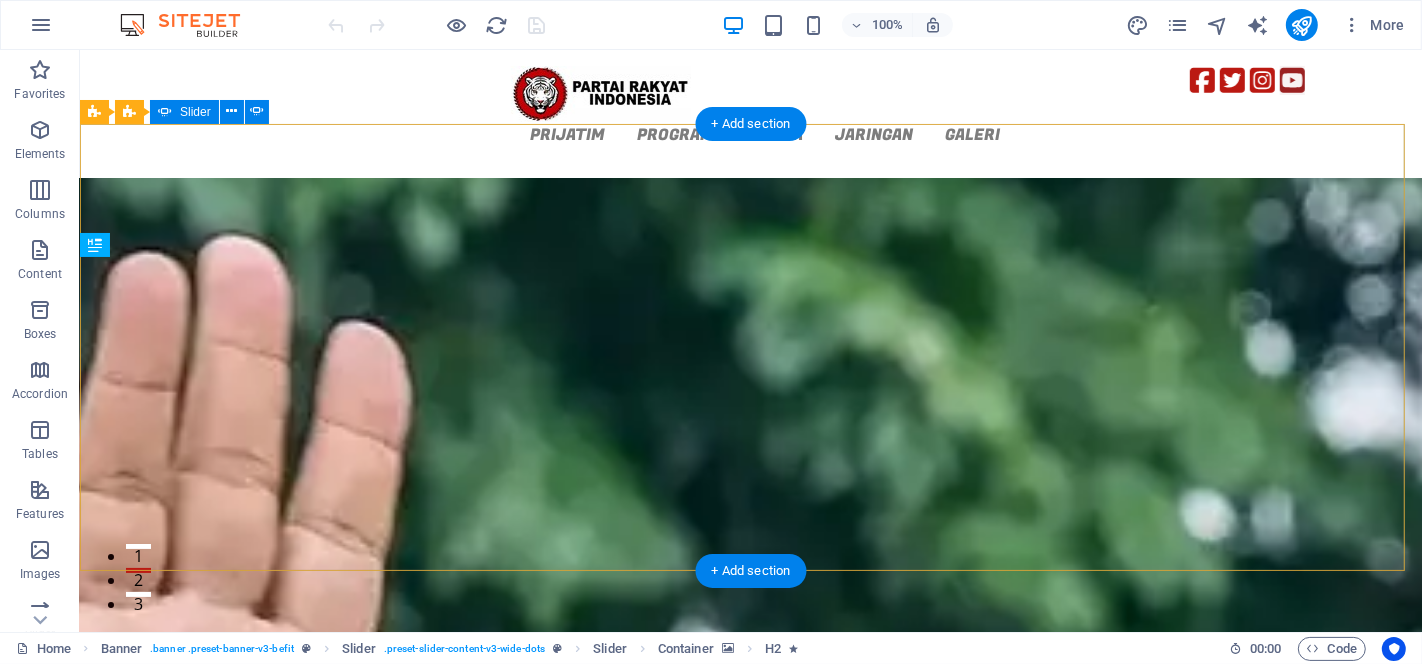 click on "1" at bounding box center (137, 546) 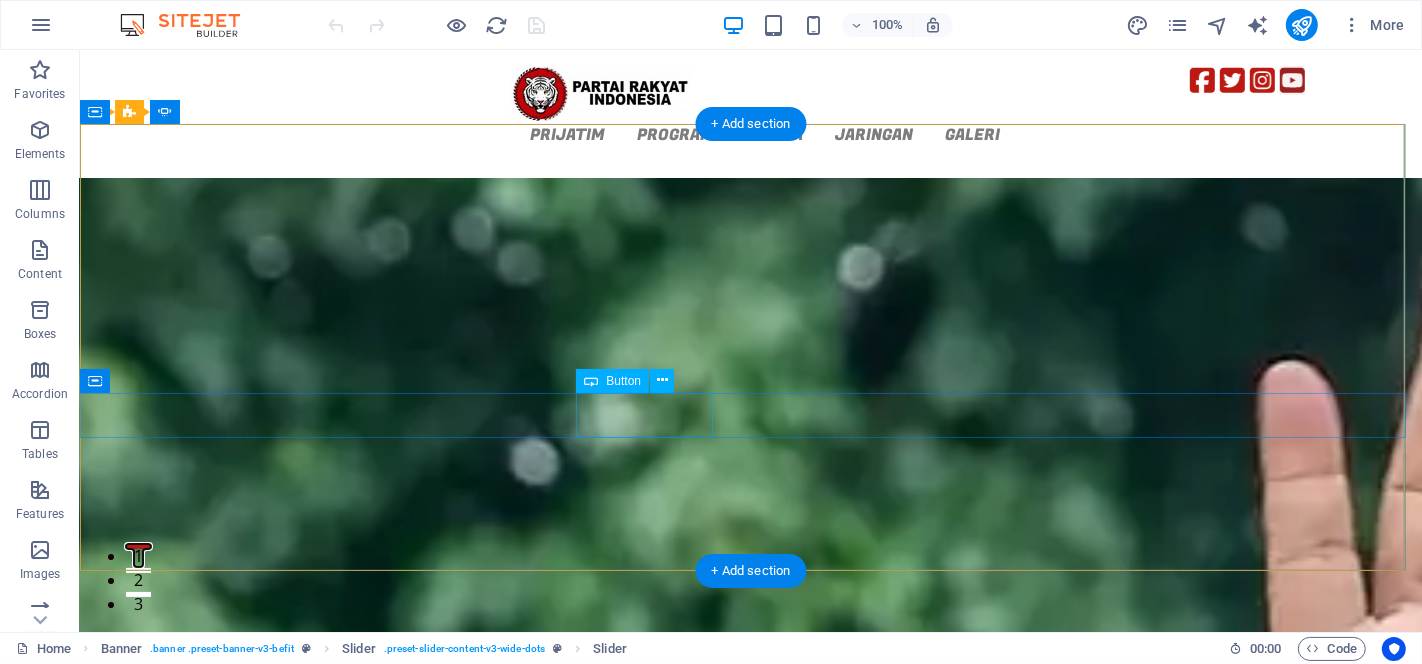 click on "Learn more" at bounding box center [-584, 1422] 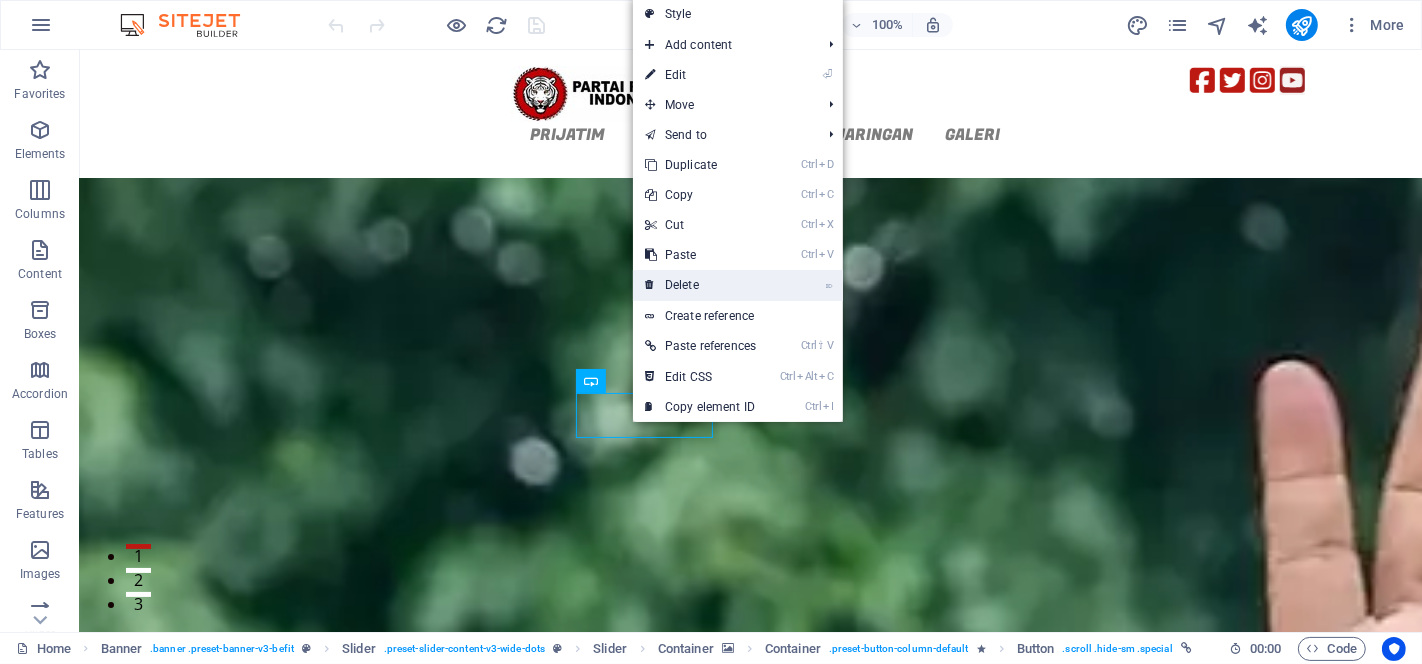 click on "⌦  Delete" at bounding box center (700, 285) 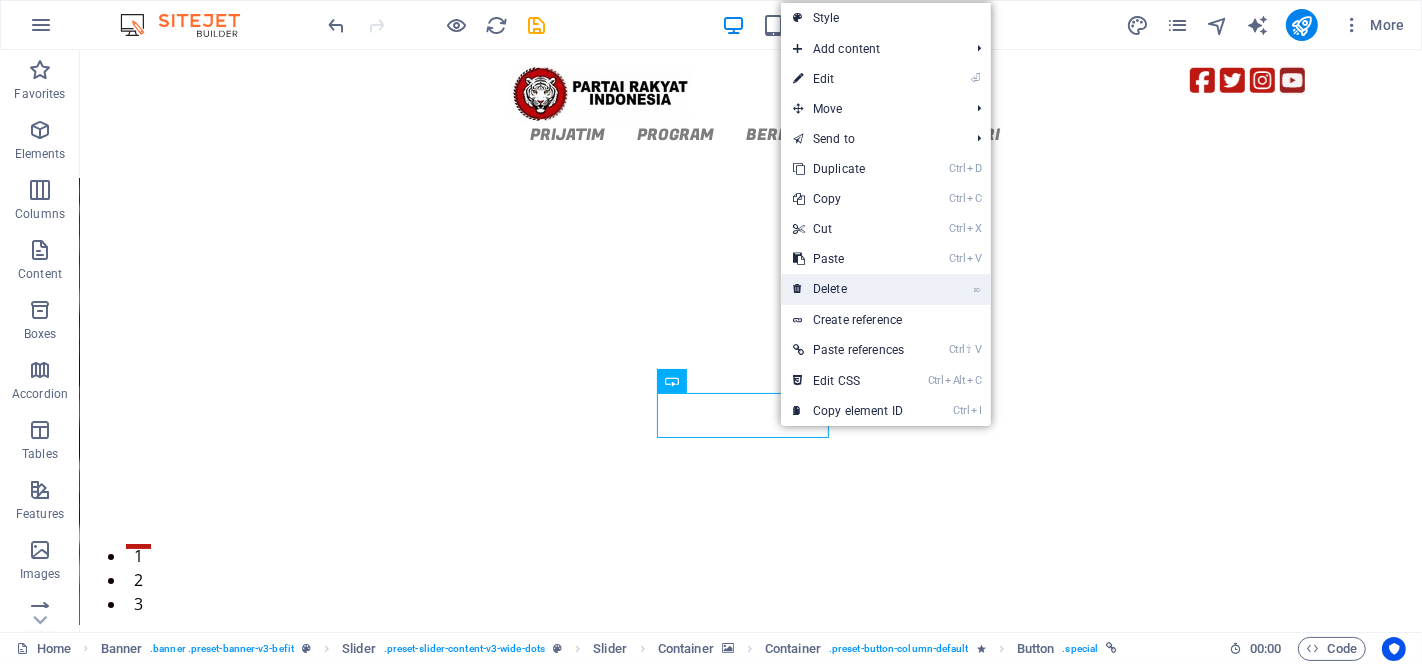 click on "⌦  Delete" at bounding box center [848, 289] 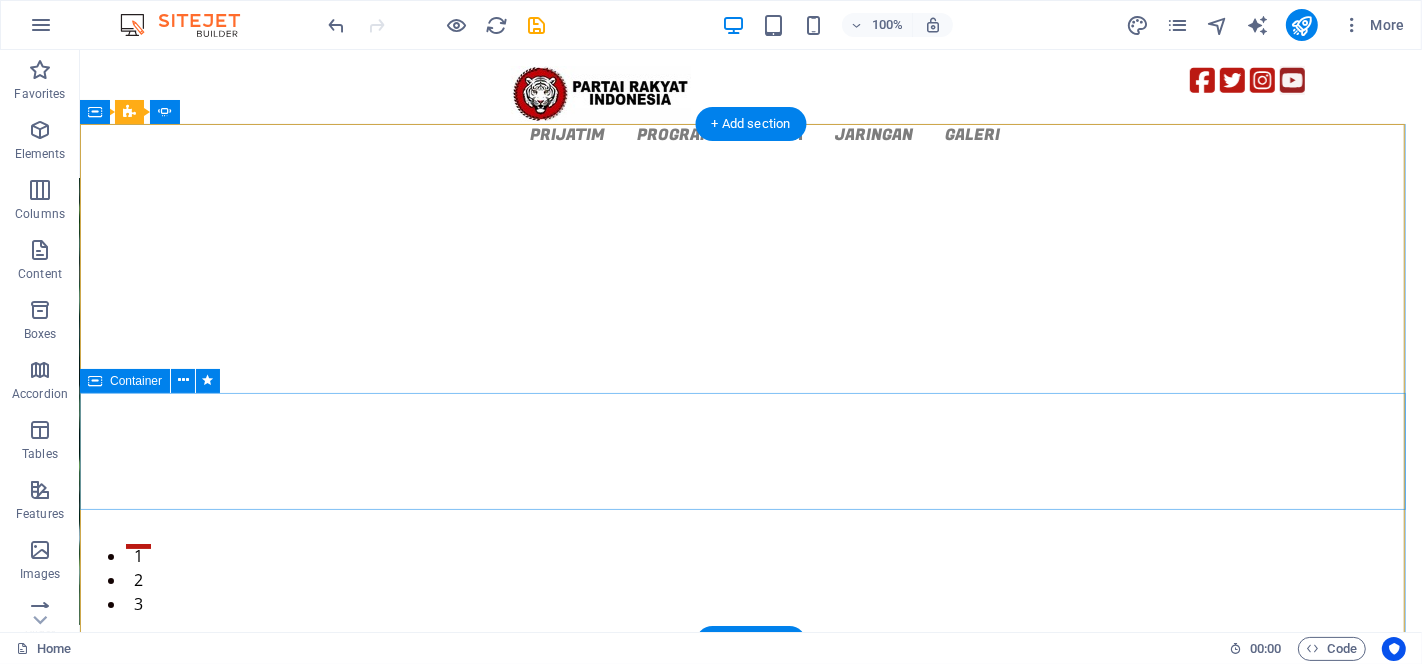 click on "Drop content here or  Add elements  Paste clipboard" at bounding box center [-584, 1977] 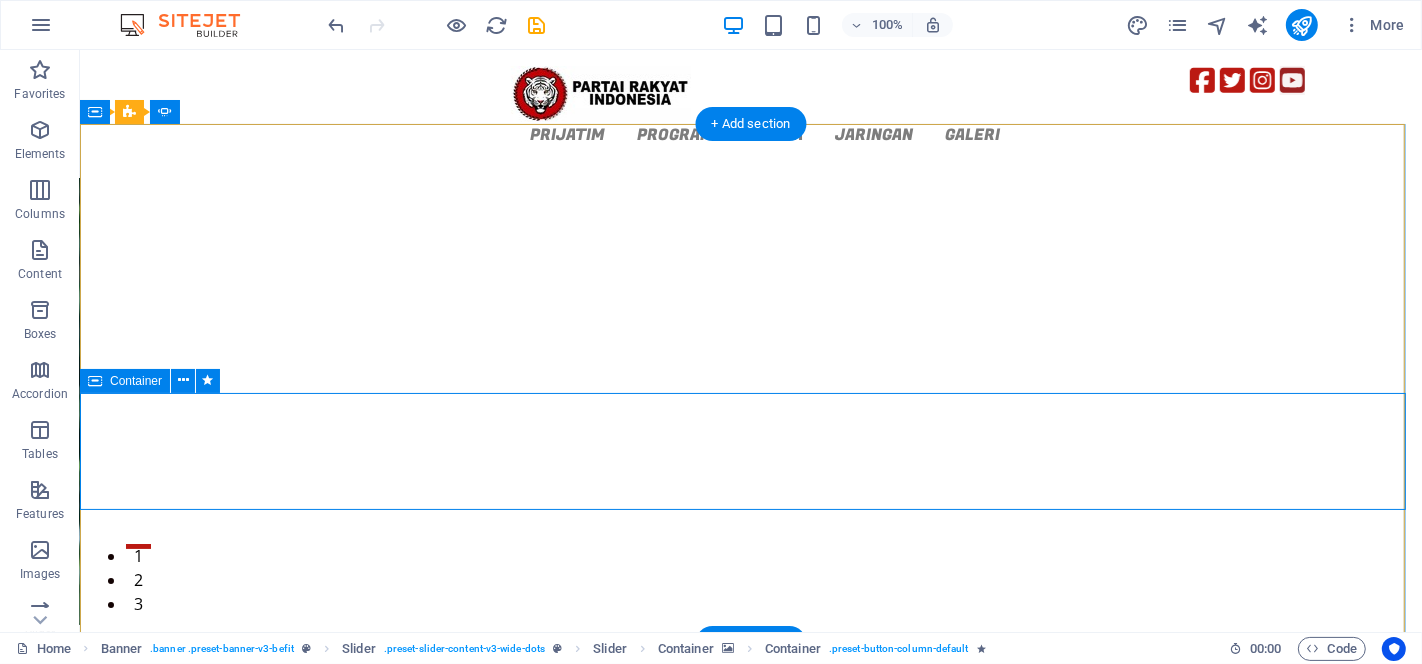 click on "Drop content here or  Add elements  Paste clipboard" at bounding box center [-584, 1977] 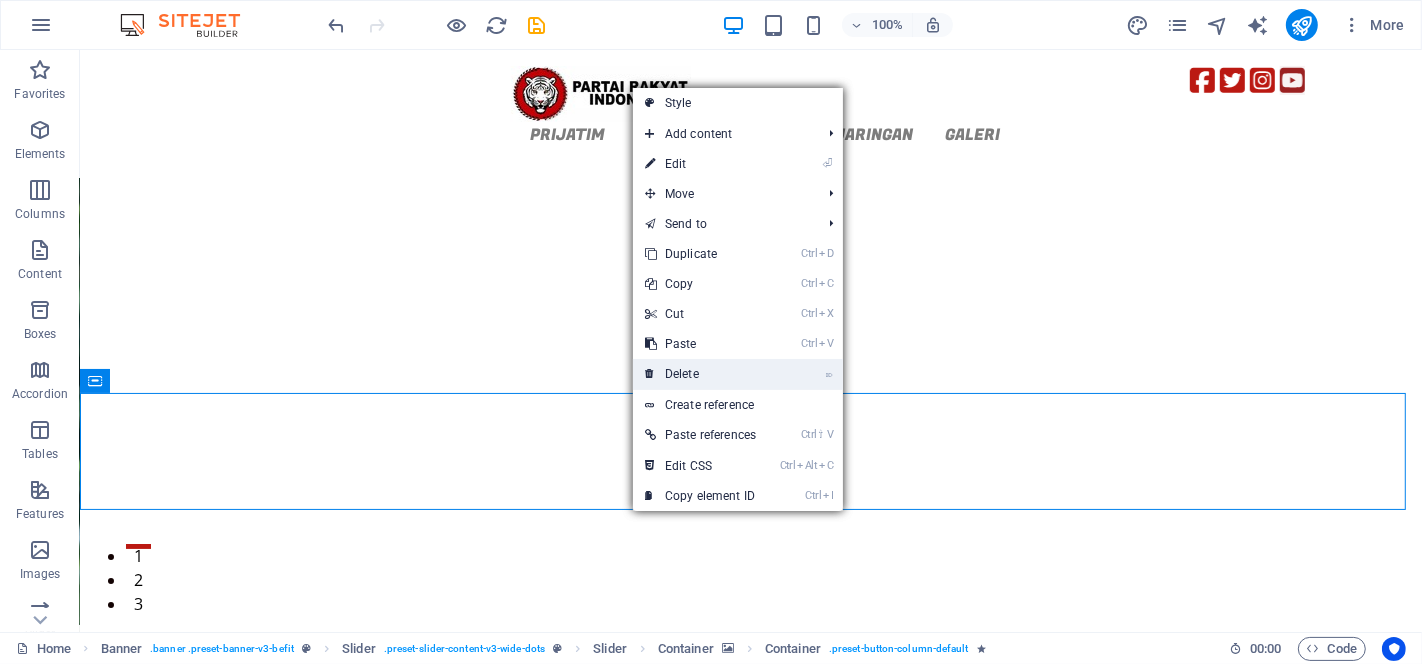 click on "⌦  Delete" at bounding box center [700, 374] 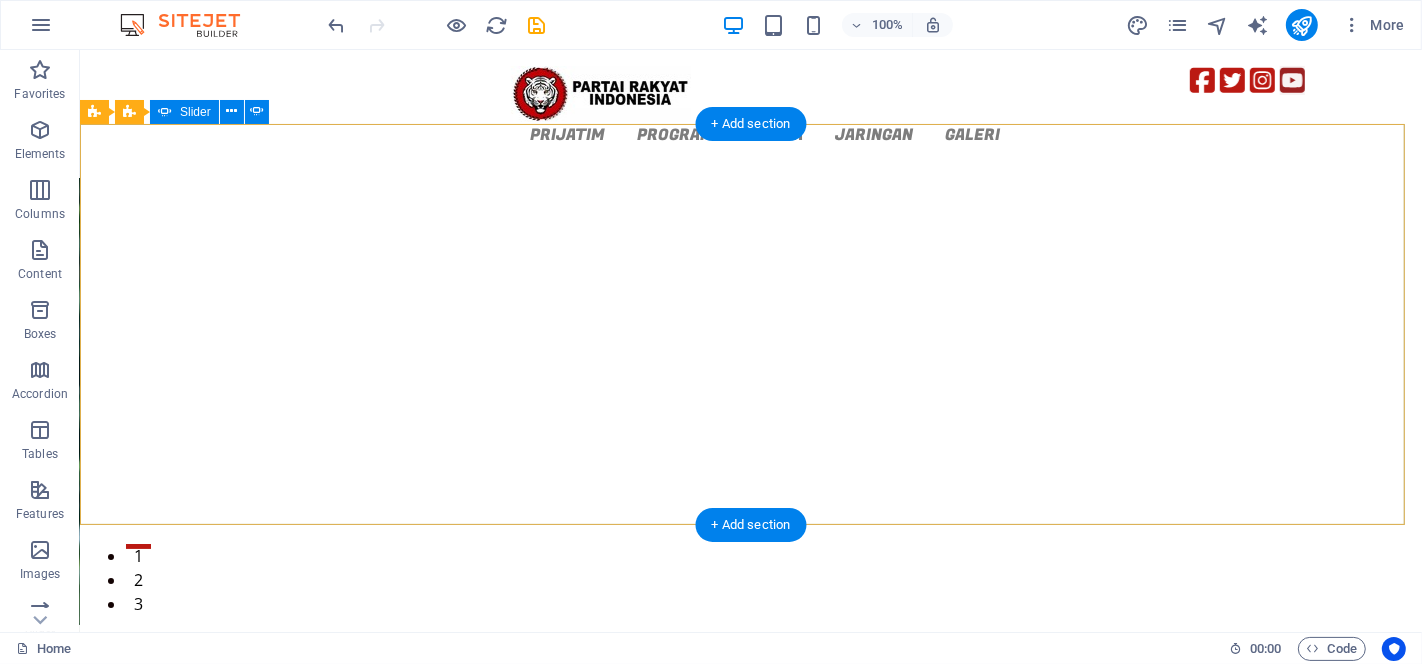 click on "2" at bounding box center [137, 570] 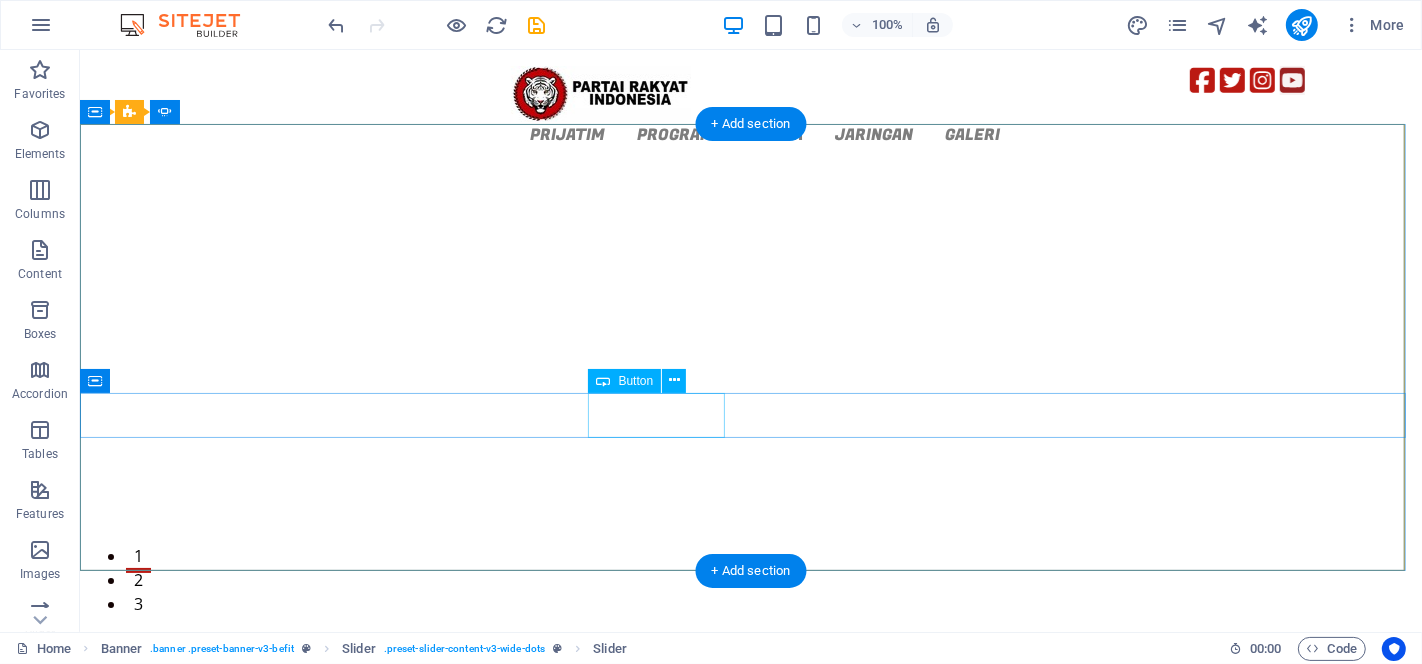 click on "Learn more" at bounding box center [-1910, 2671] 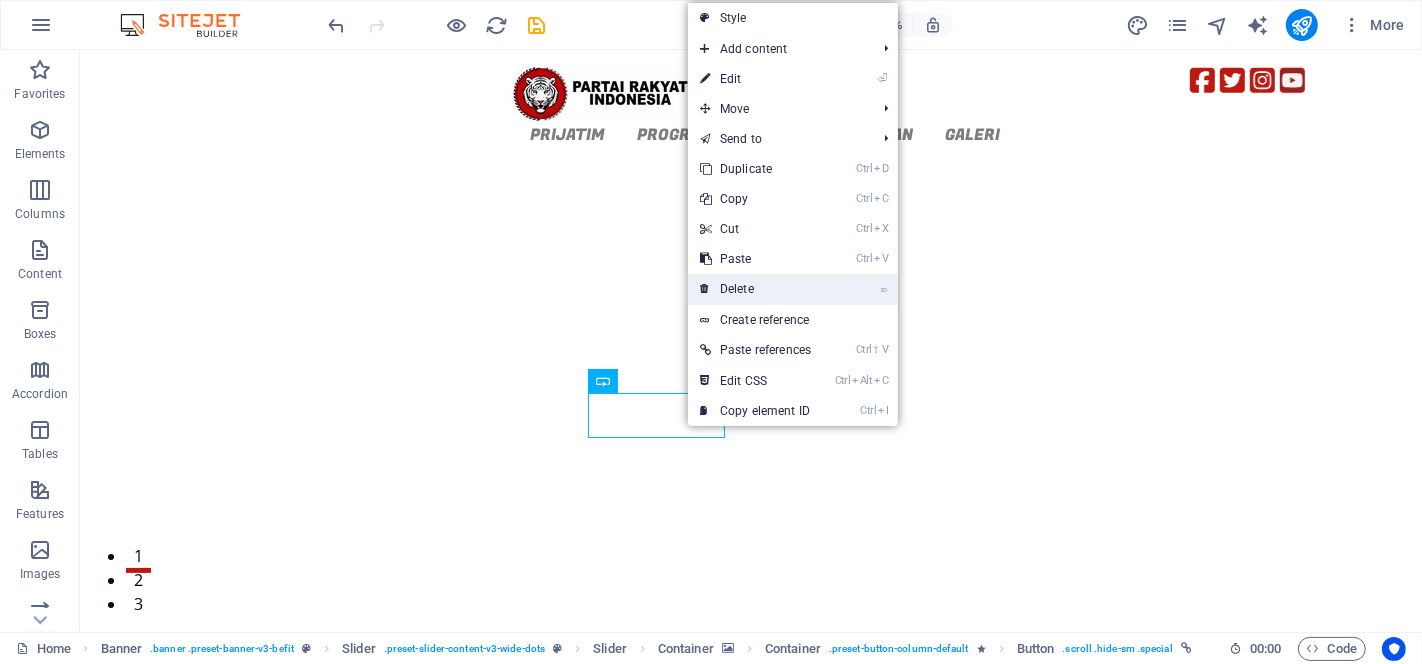 click on "⌦  Delete" at bounding box center [755, 289] 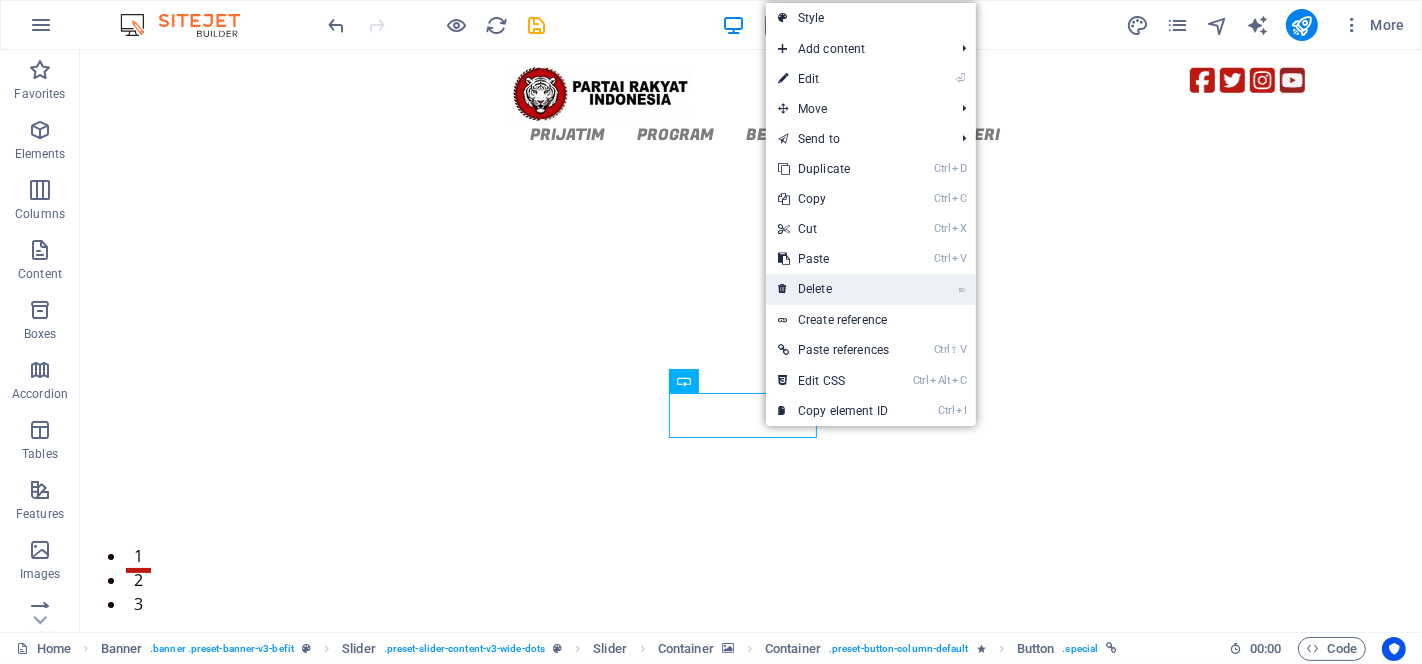 click on "⌦  Delete" at bounding box center (833, 289) 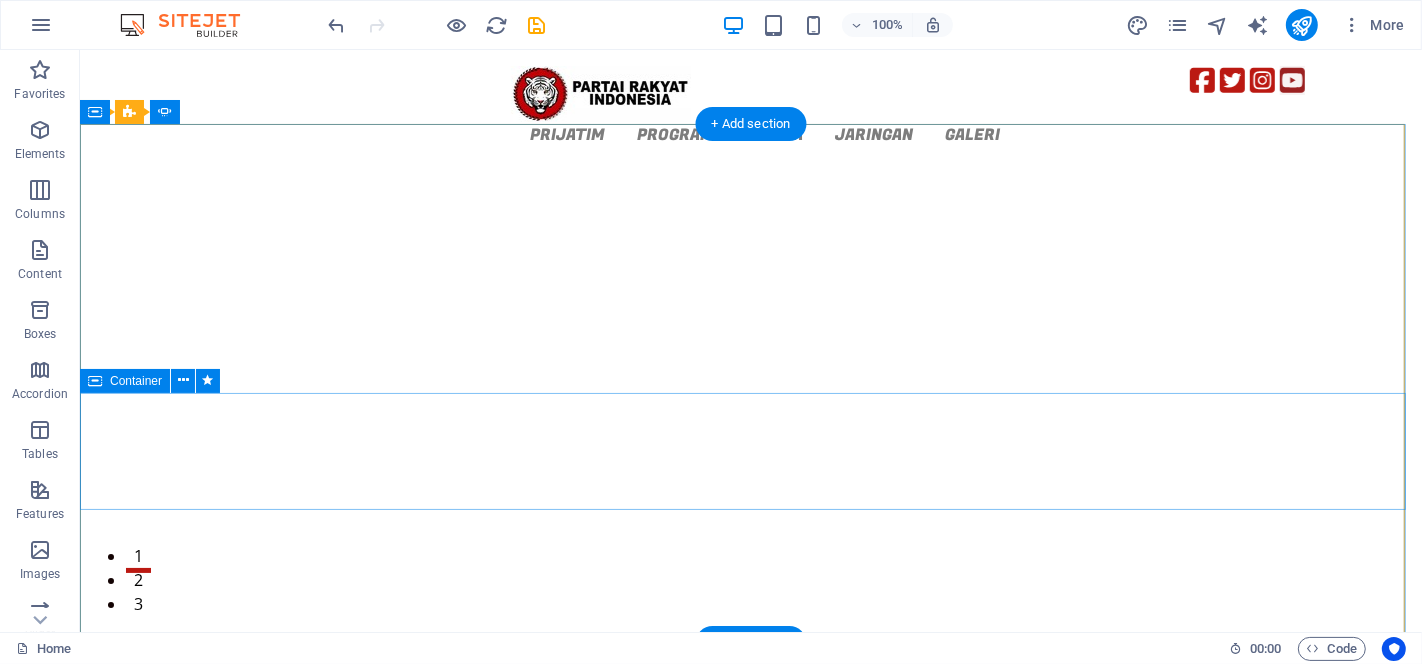 click on "Drop content here or  Add elements  Paste clipboard" at bounding box center (-1910, 2779) 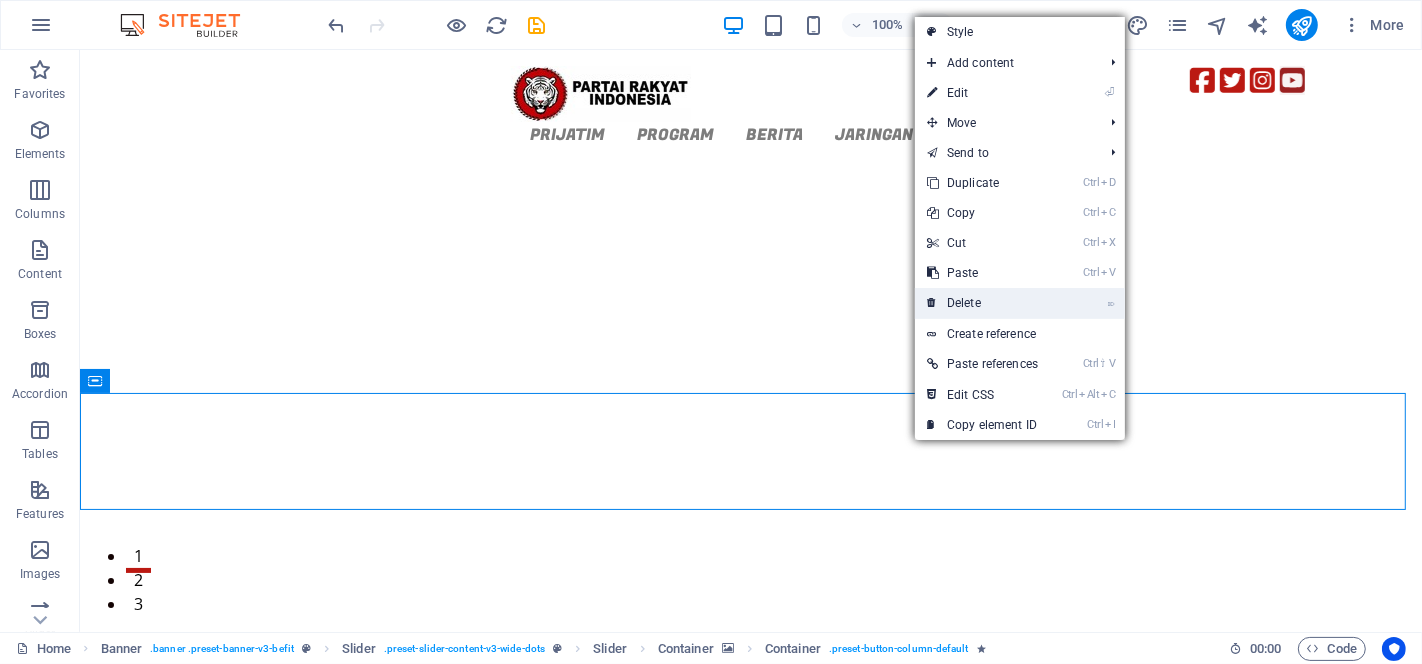 click on "⌦  Delete" at bounding box center (982, 303) 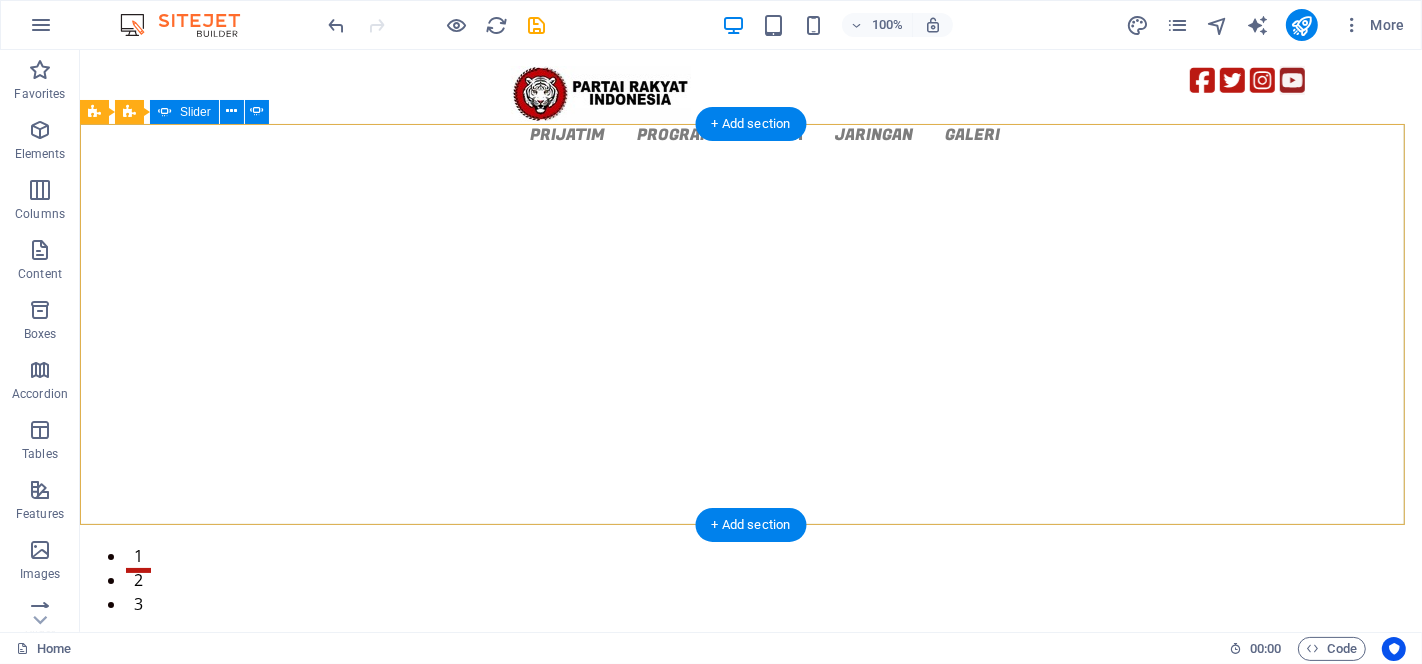 click on "3" at bounding box center [137, 594] 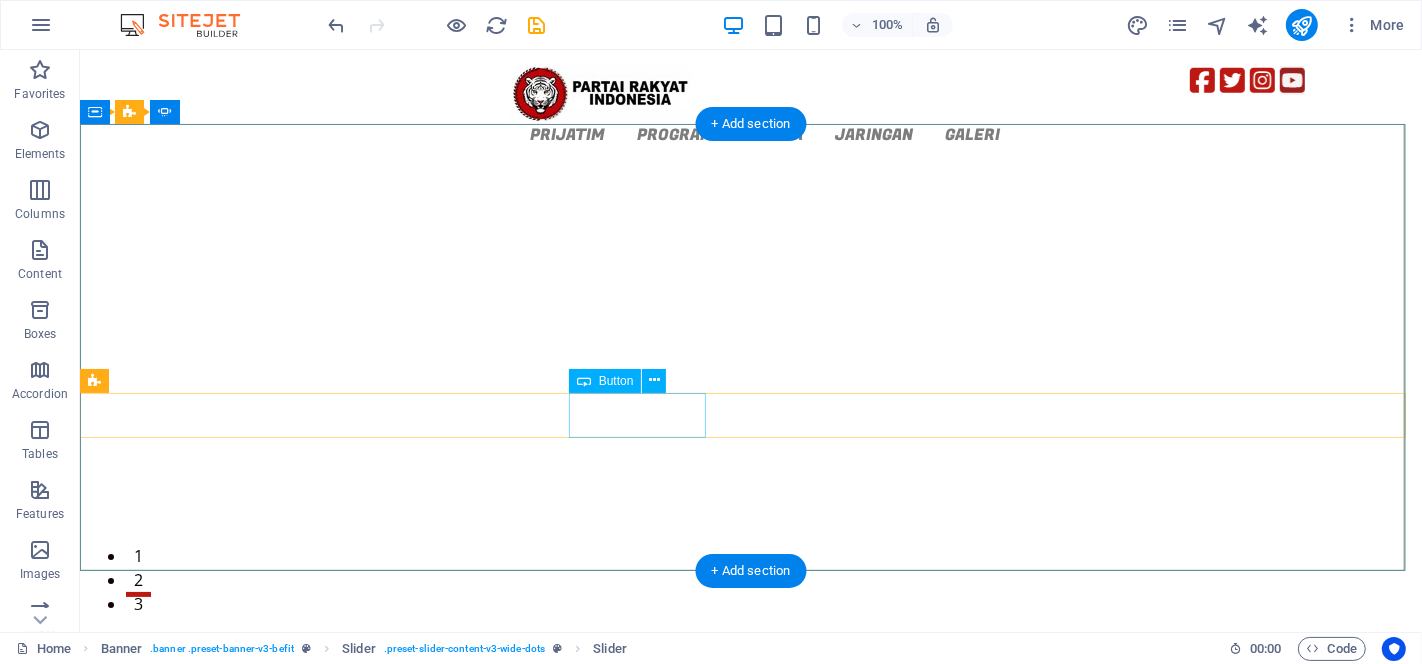 click on "Learn more" at bounding box center [-3236, 3473] 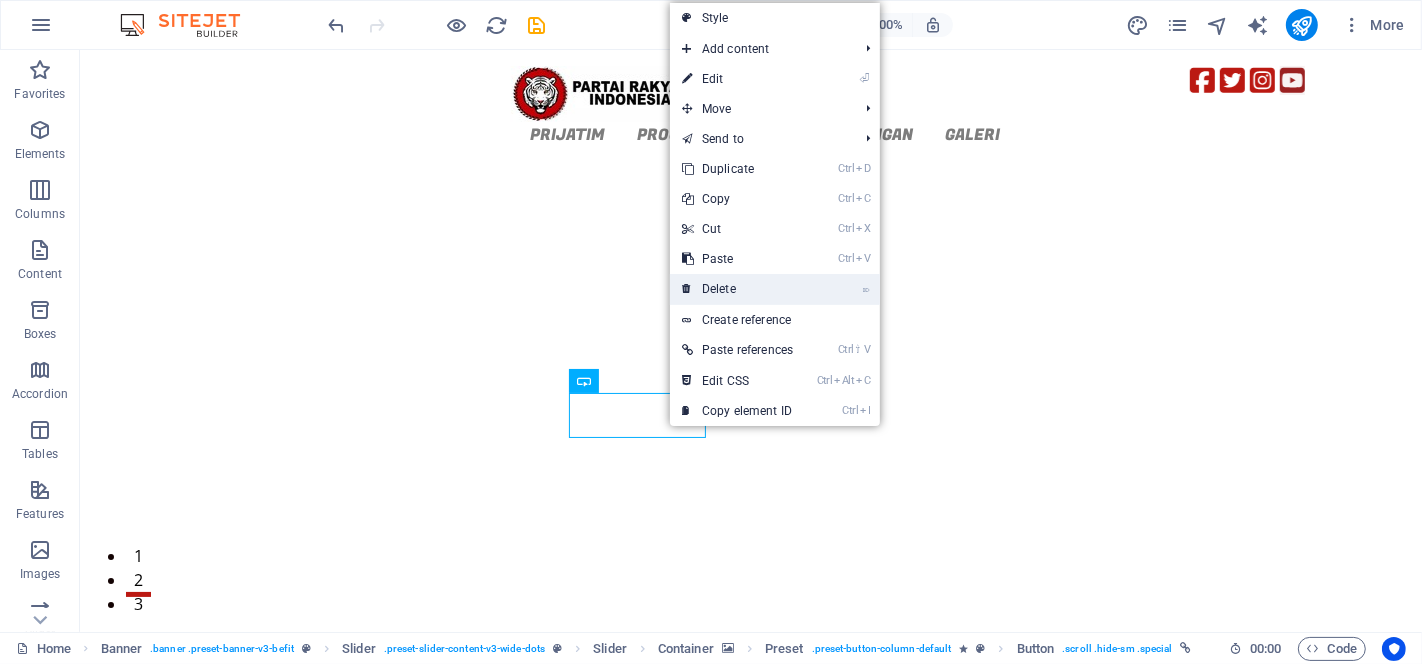 click on "⌦  Delete" at bounding box center (737, 289) 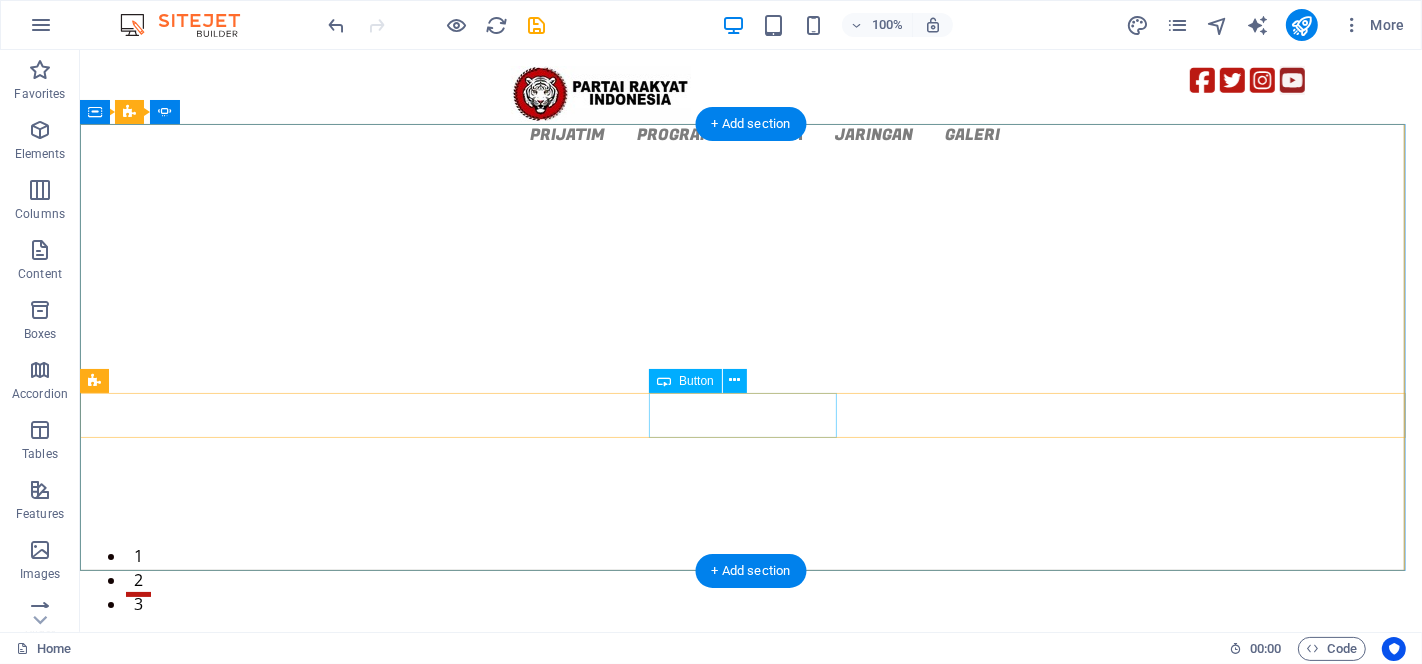 click on "Get Appointment" at bounding box center (-3236, 3415) 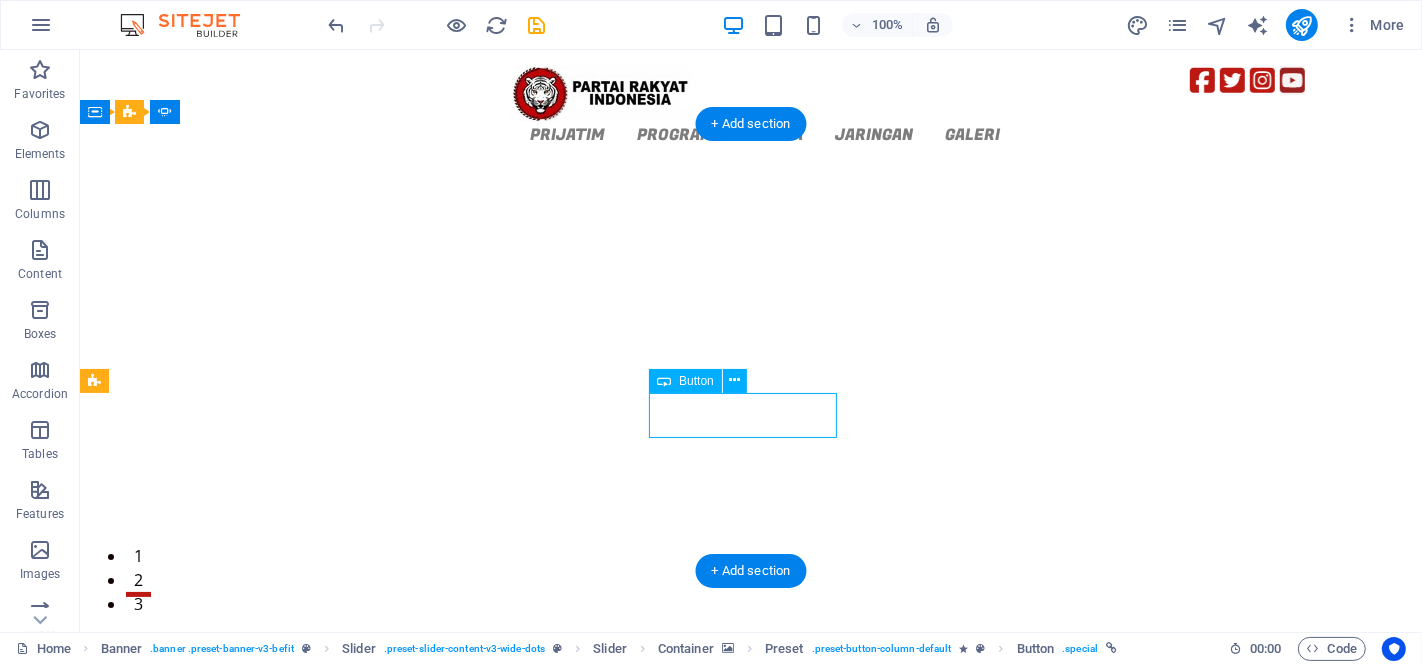 click on "Get Appointment" at bounding box center (-3236, 3415) 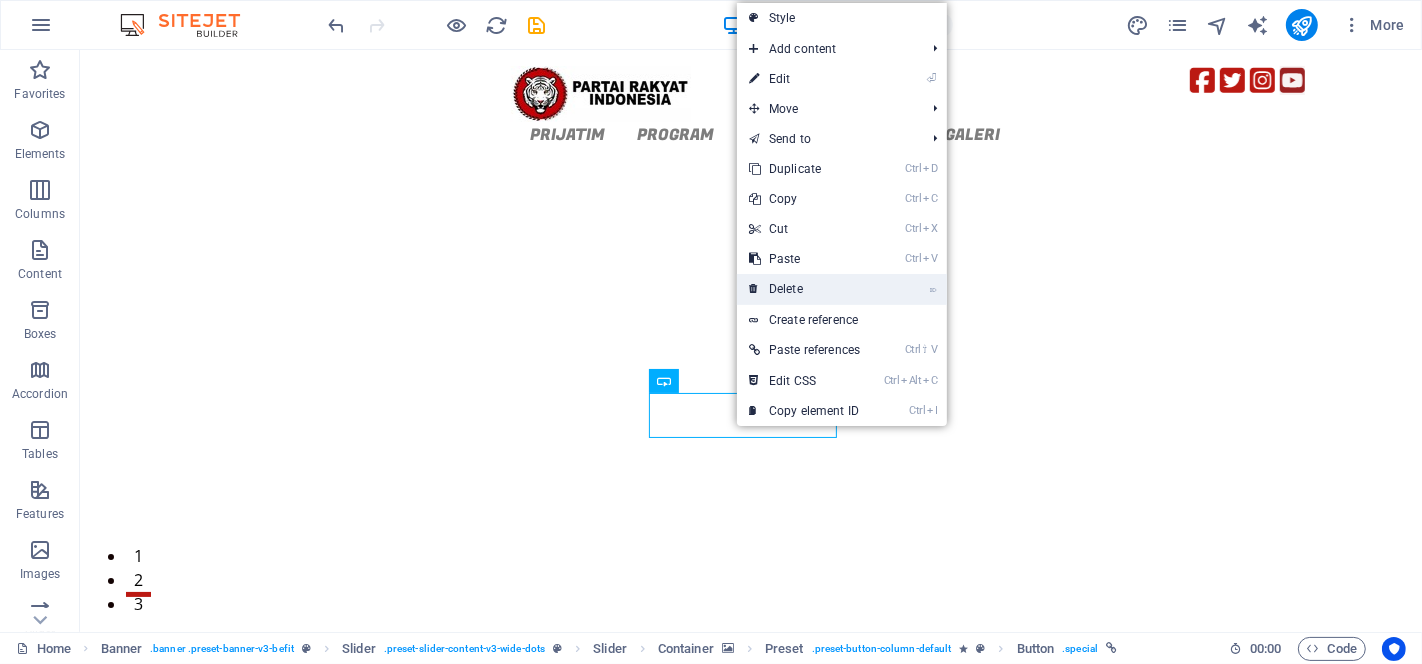 click on "⌦  Delete" at bounding box center (804, 289) 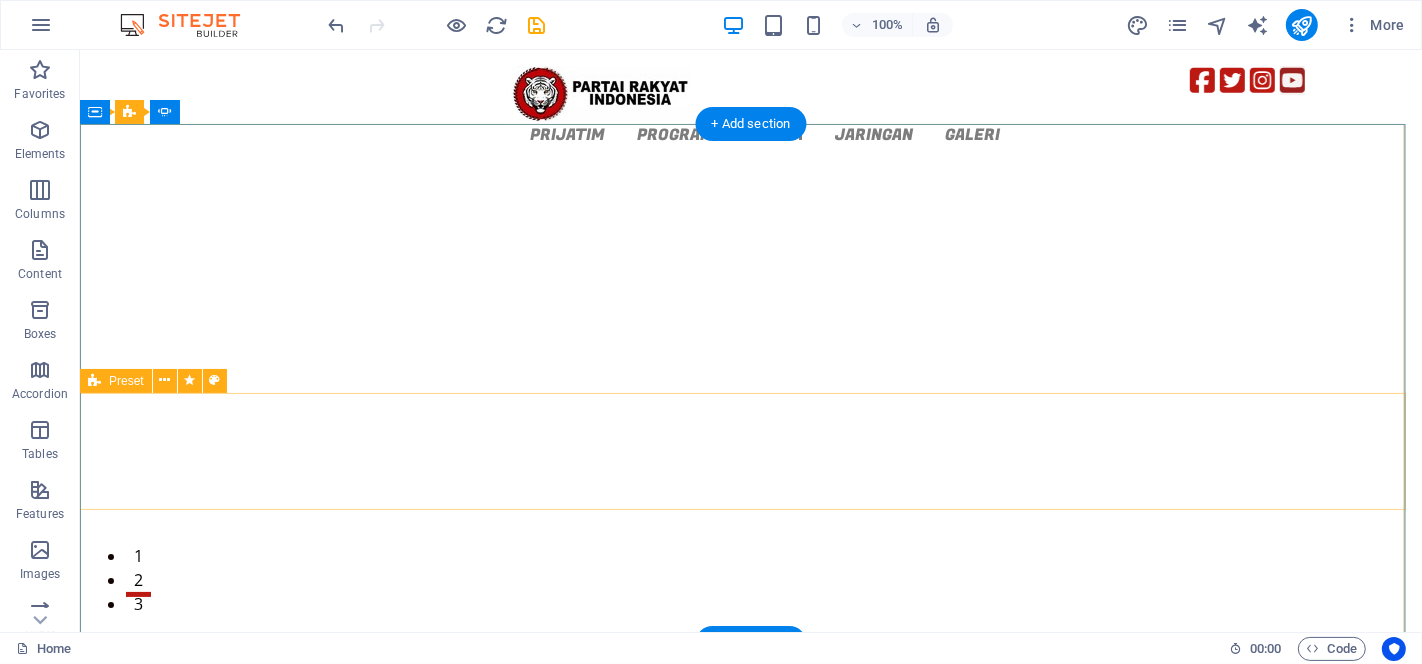 click on "Drop content here or  Add elements  Paste clipboard" at bounding box center [-3236, 3595] 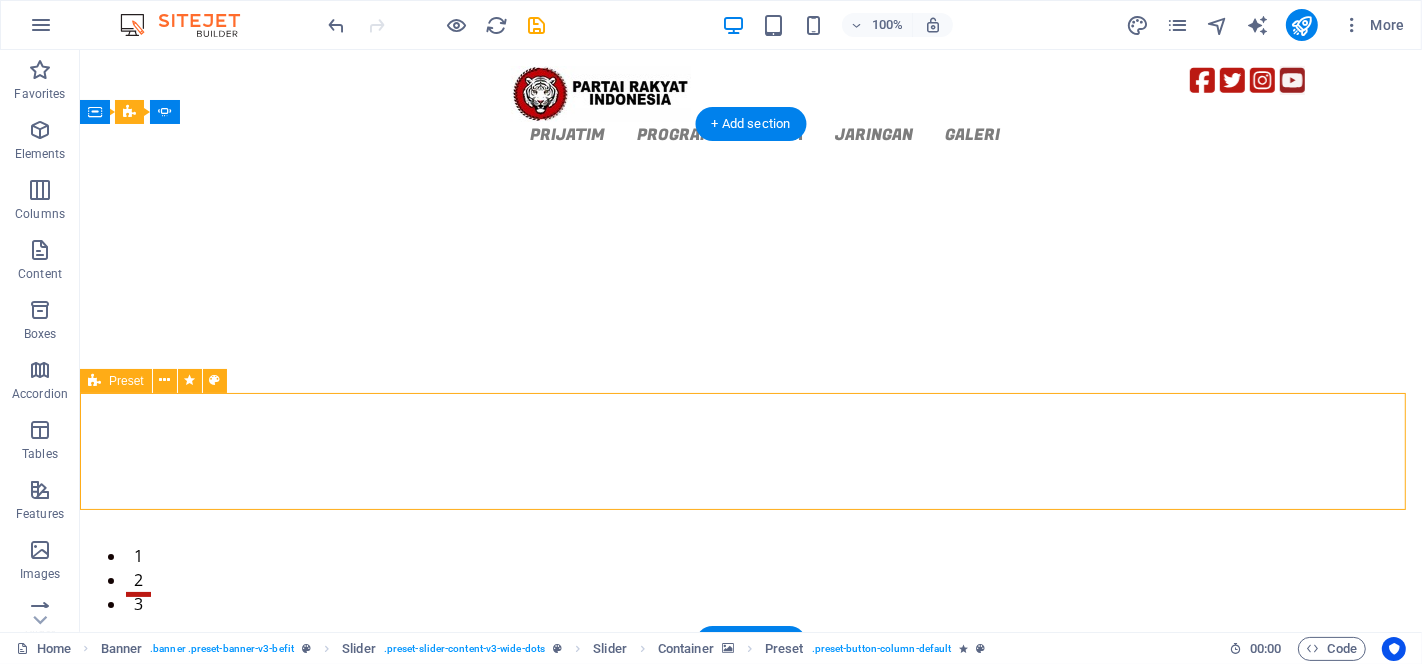 click on "Drop content here or  Add elements  Paste clipboard" at bounding box center [-3236, 3595] 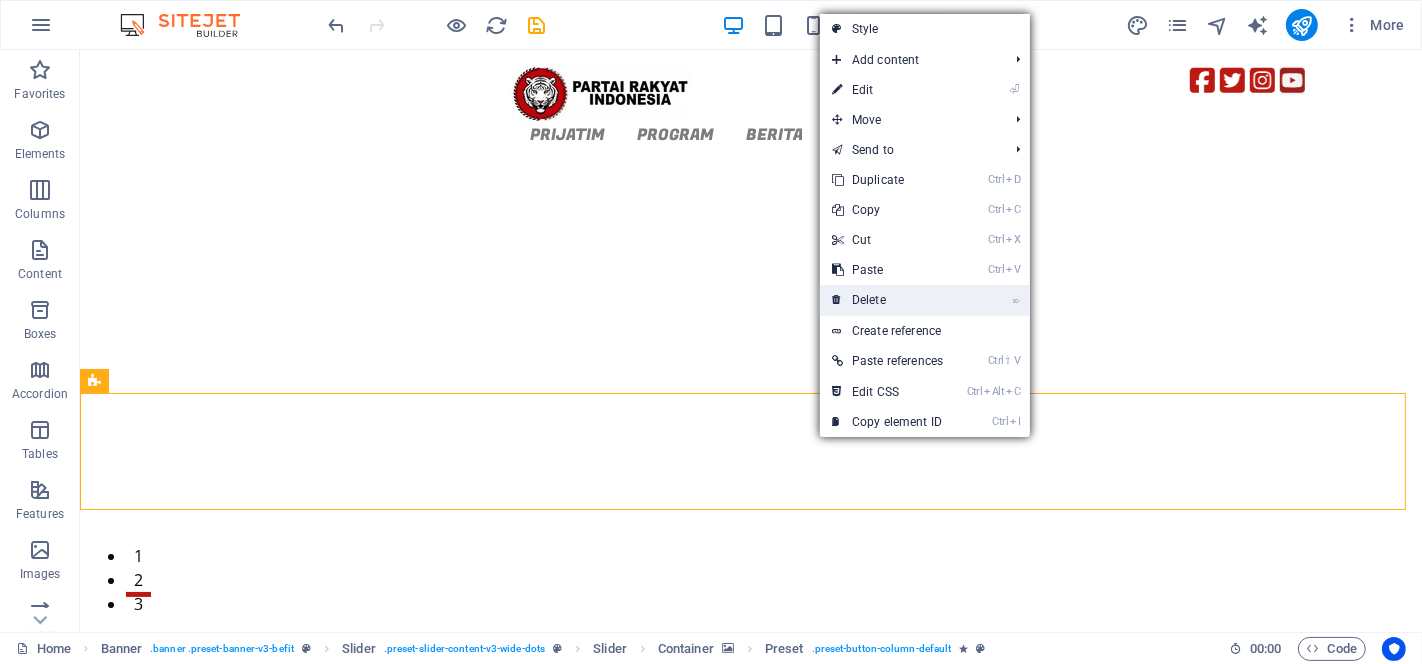 click on "⌦  Delete" at bounding box center [887, 300] 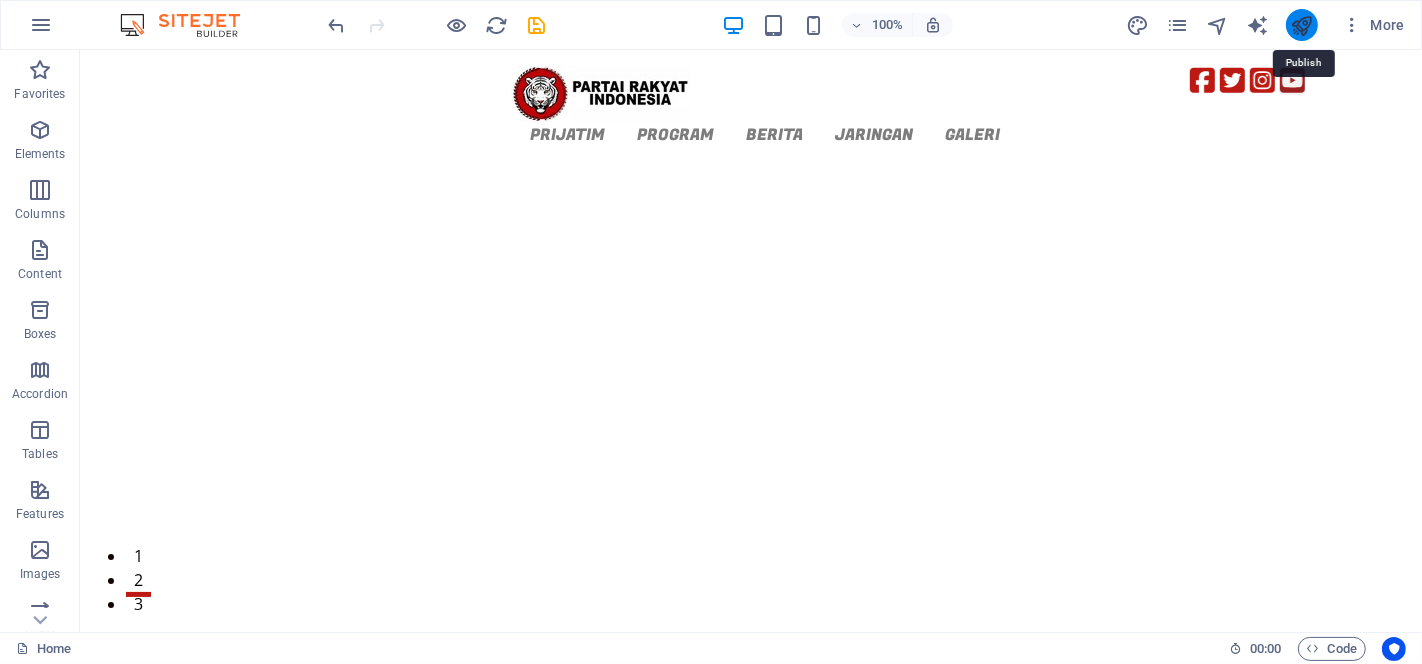 click at bounding box center [1301, 25] 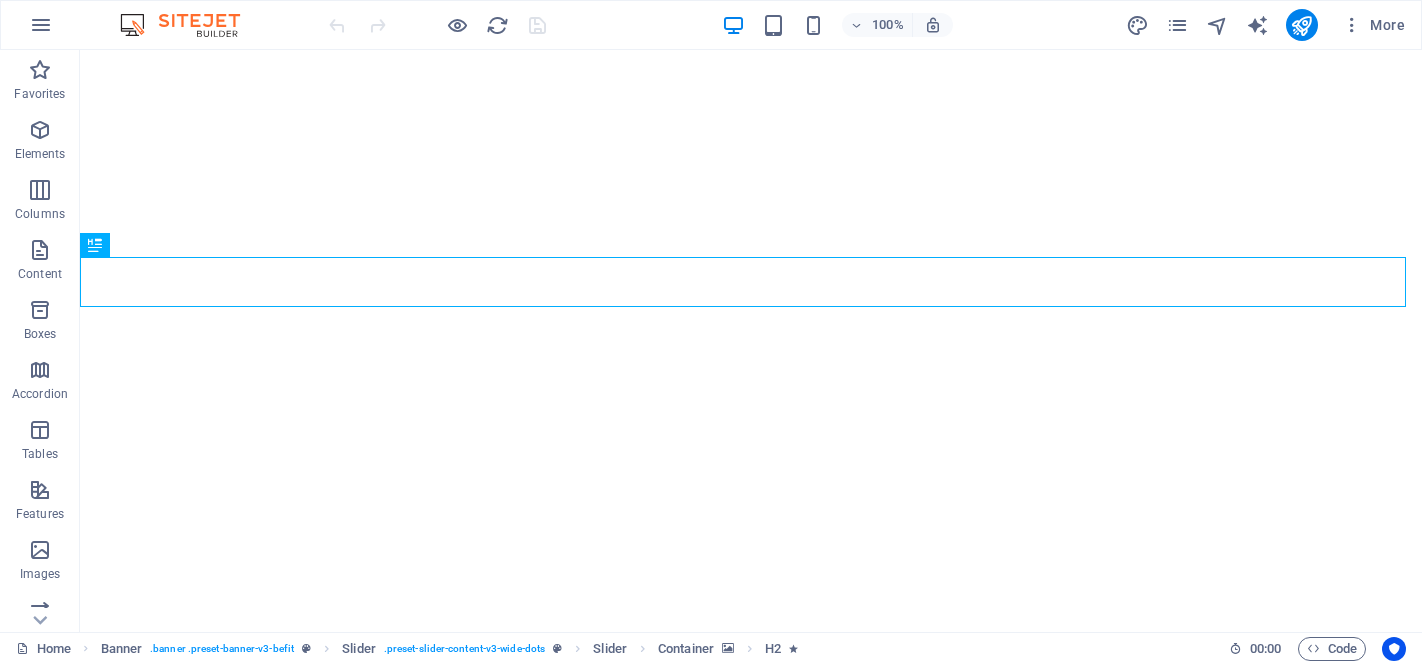 scroll, scrollTop: 0, scrollLeft: 0, axis: both 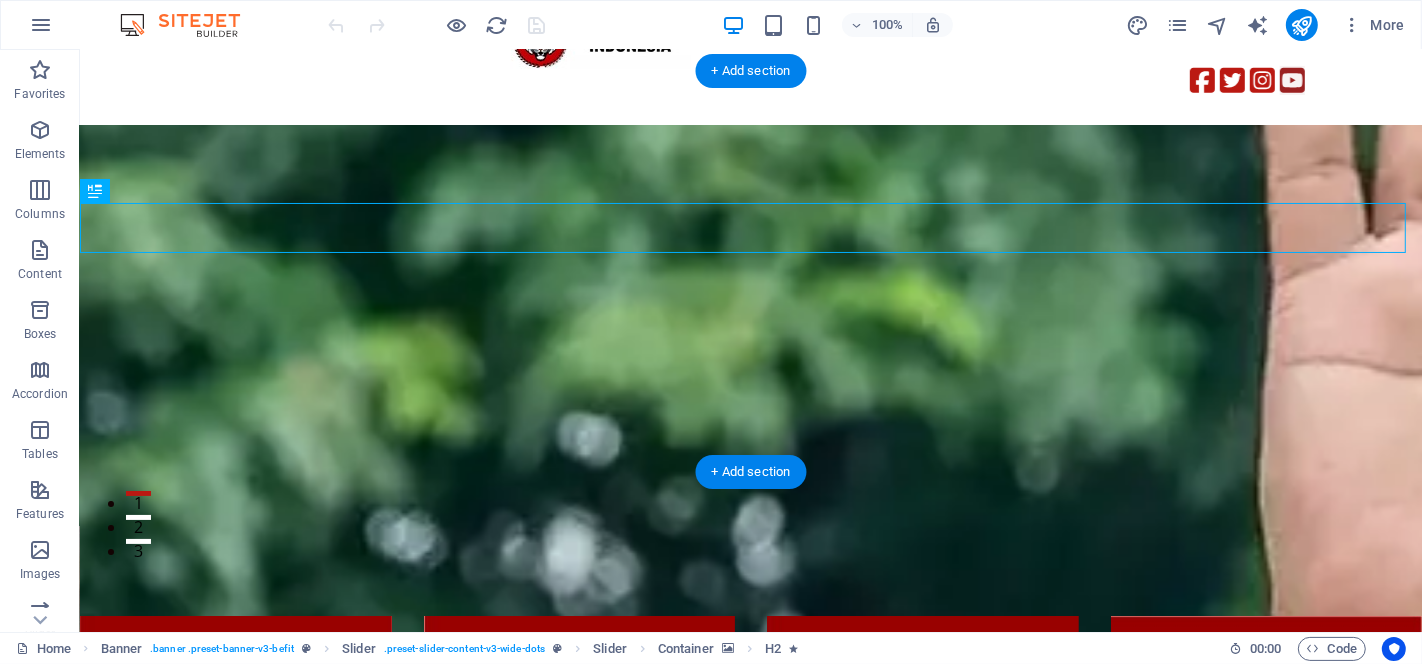 click at bounding box center [-584, 726] 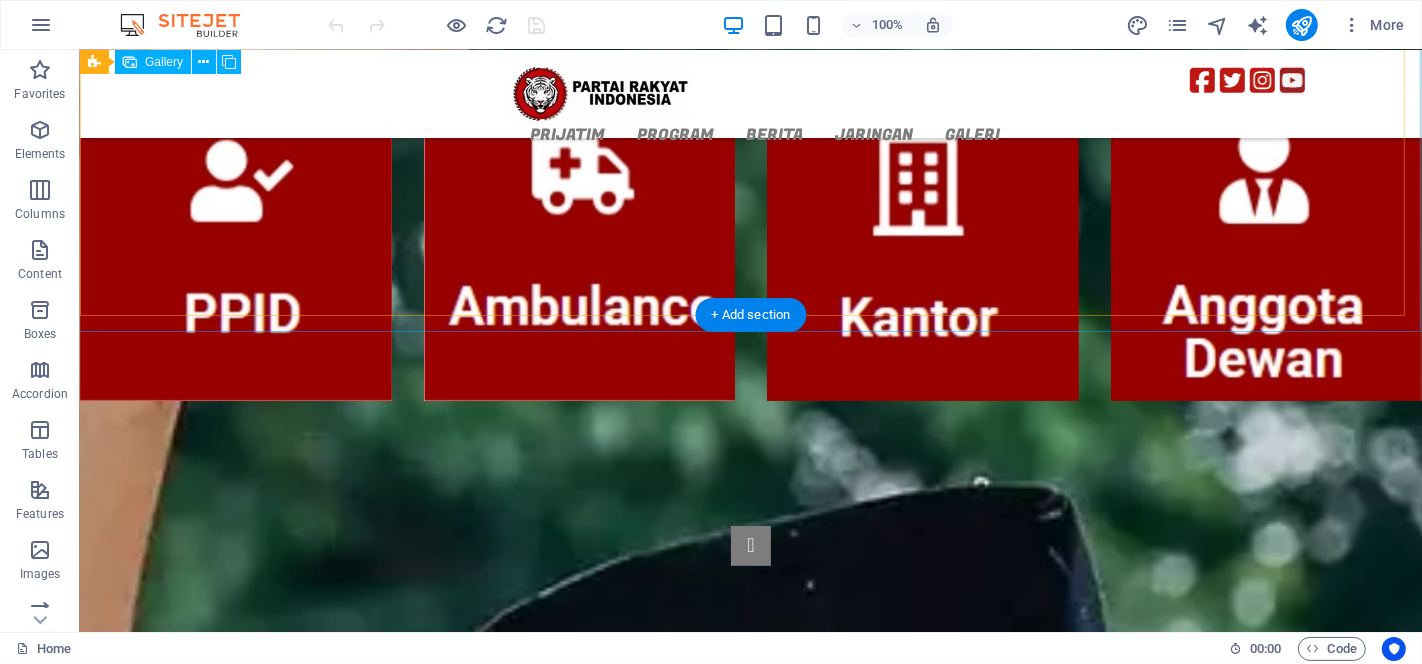 scroll, scrollTop: 580, scrollLeft: 0, axis: vertical 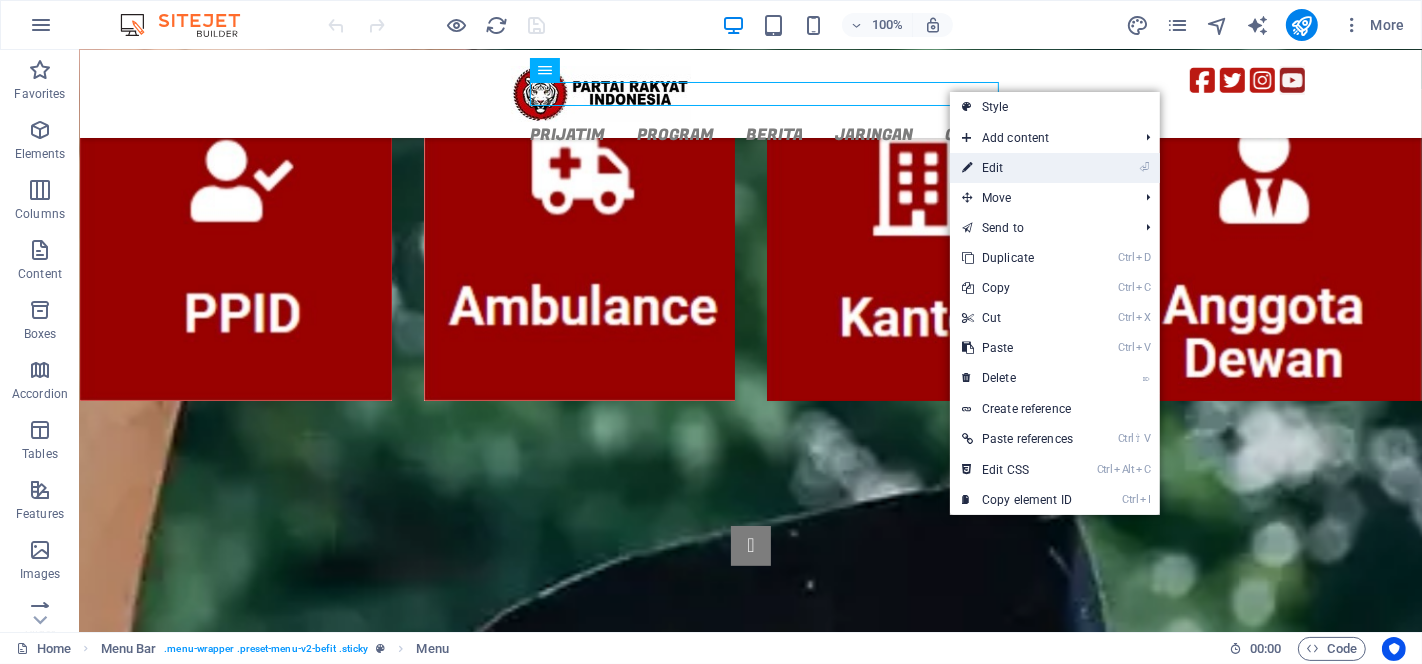click on "⏎  Edit" at bounding box center (1017, 168) 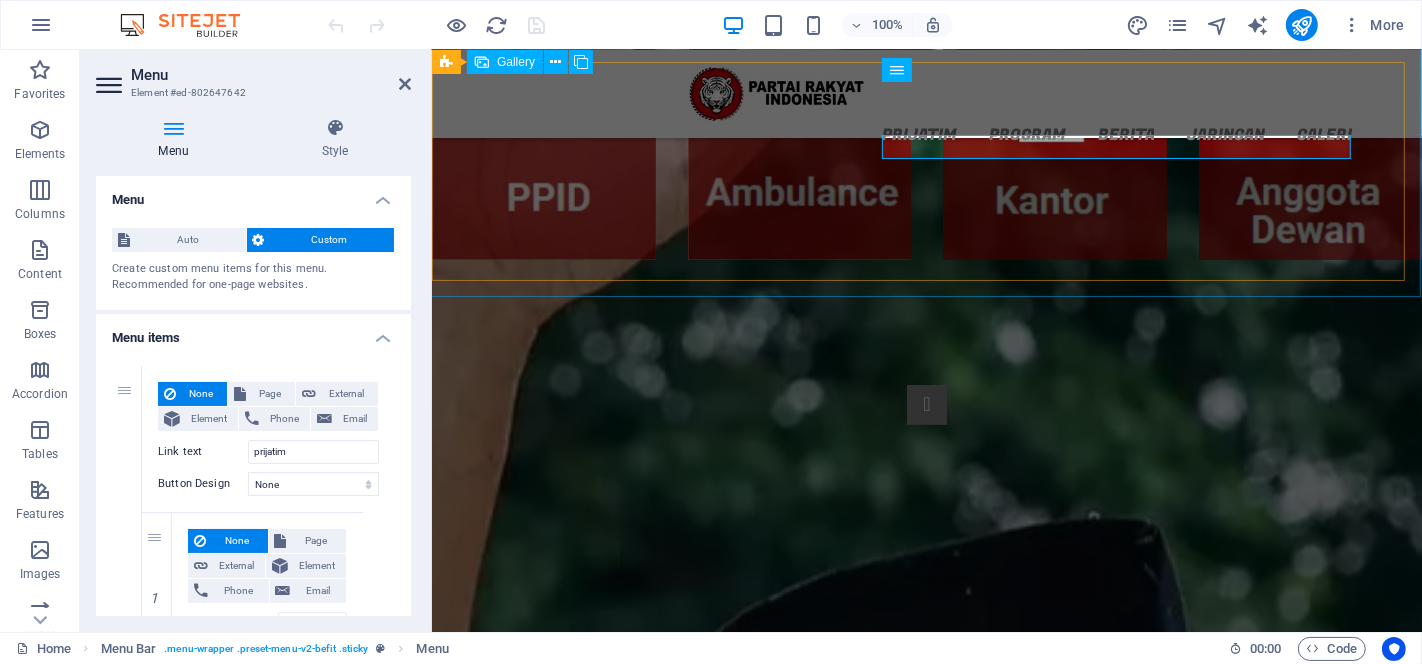 scroll, scrollTop: 527, scrollLeft: 0, axis: vertical 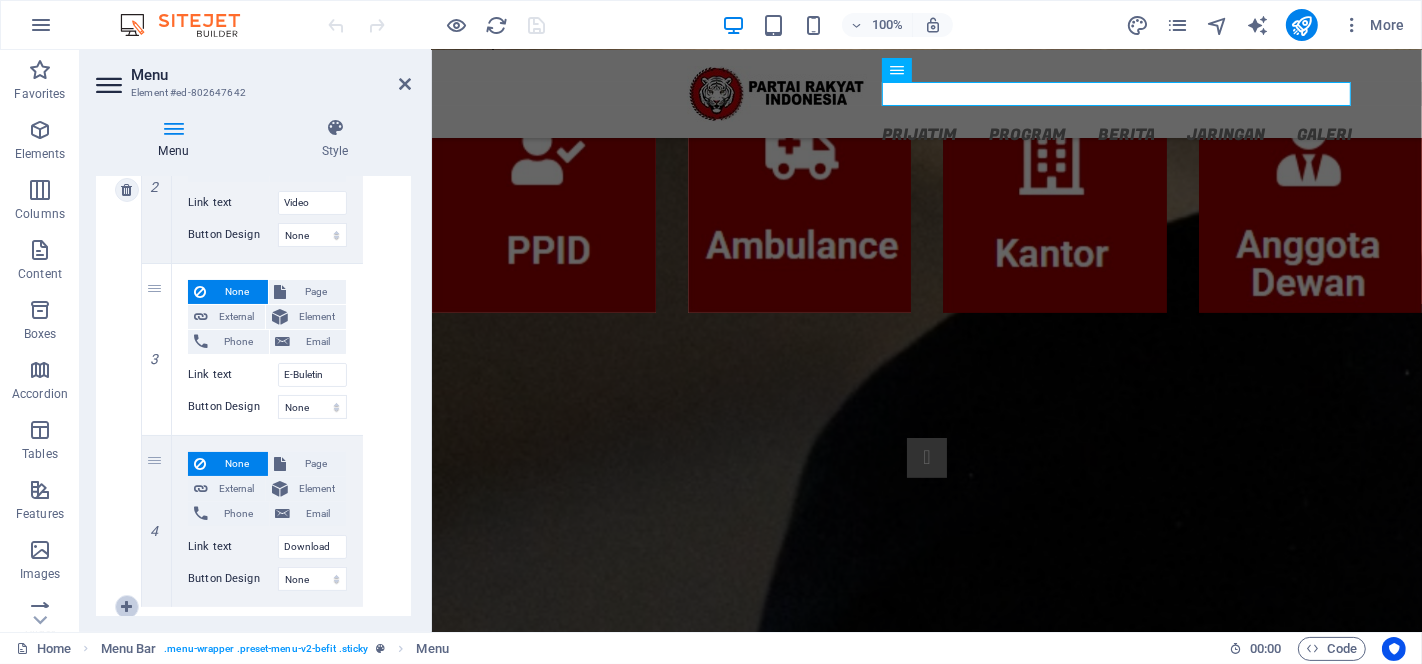 click at bounding box center (126, 607) 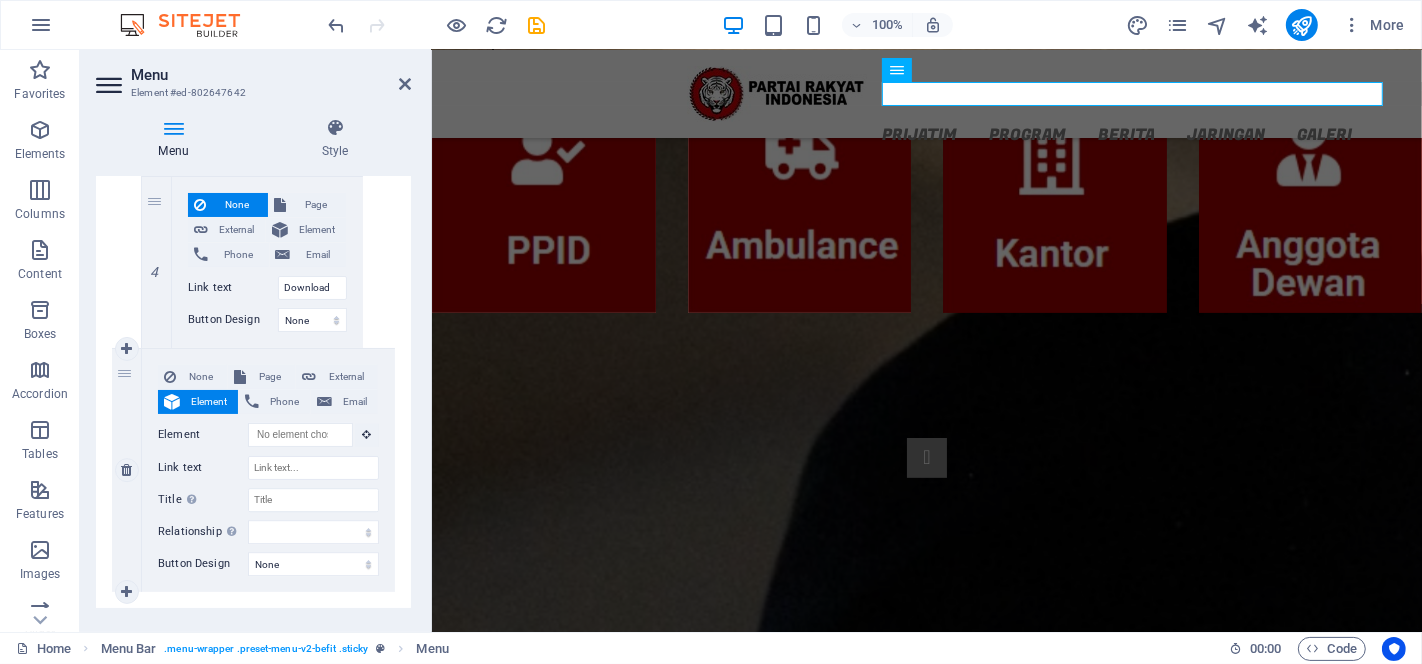 scroll, scrollTop: 4945, scrollLeft: 0, axis: vertical 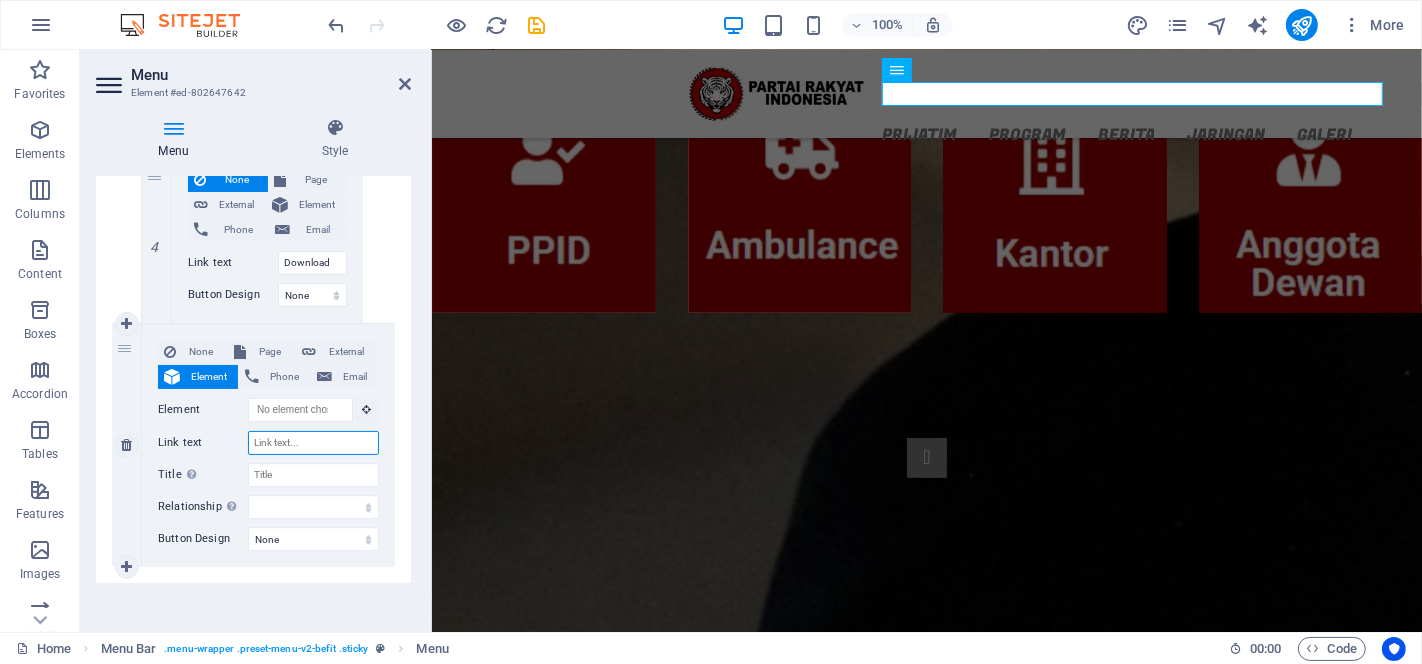 click on "Link text" at bounding box center [313, 443] 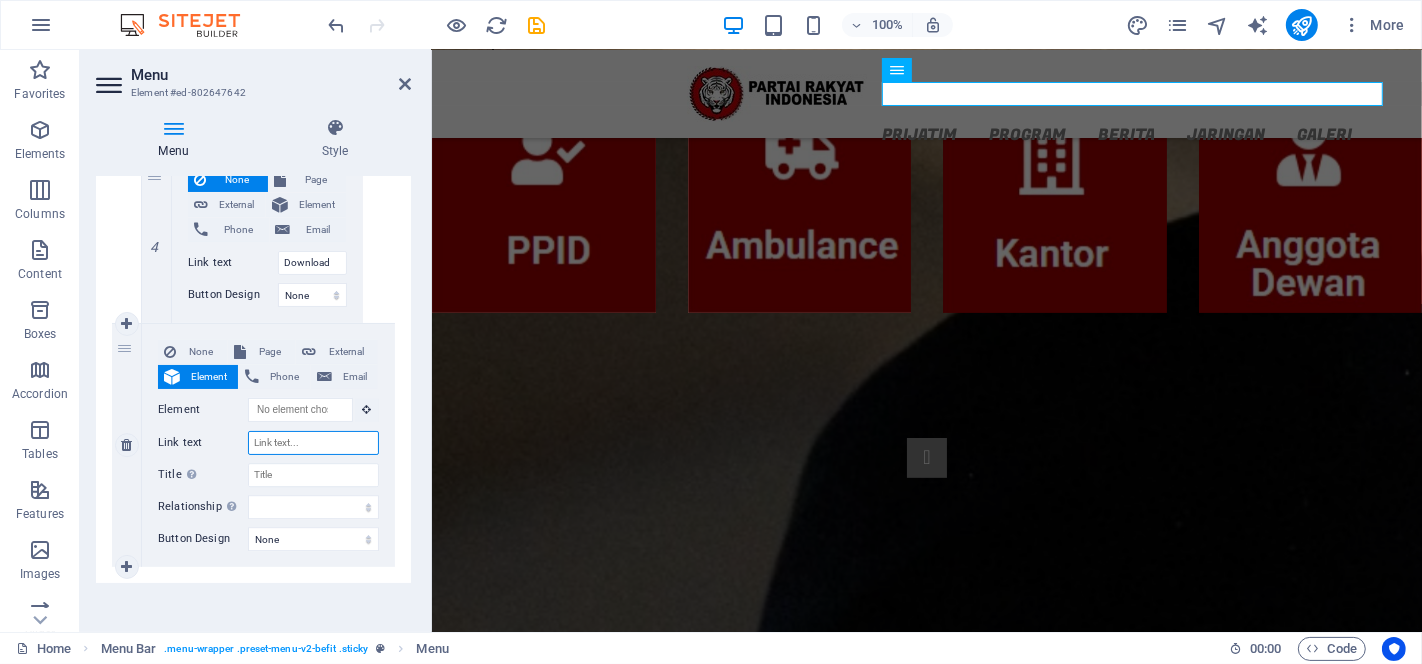 type on "D" 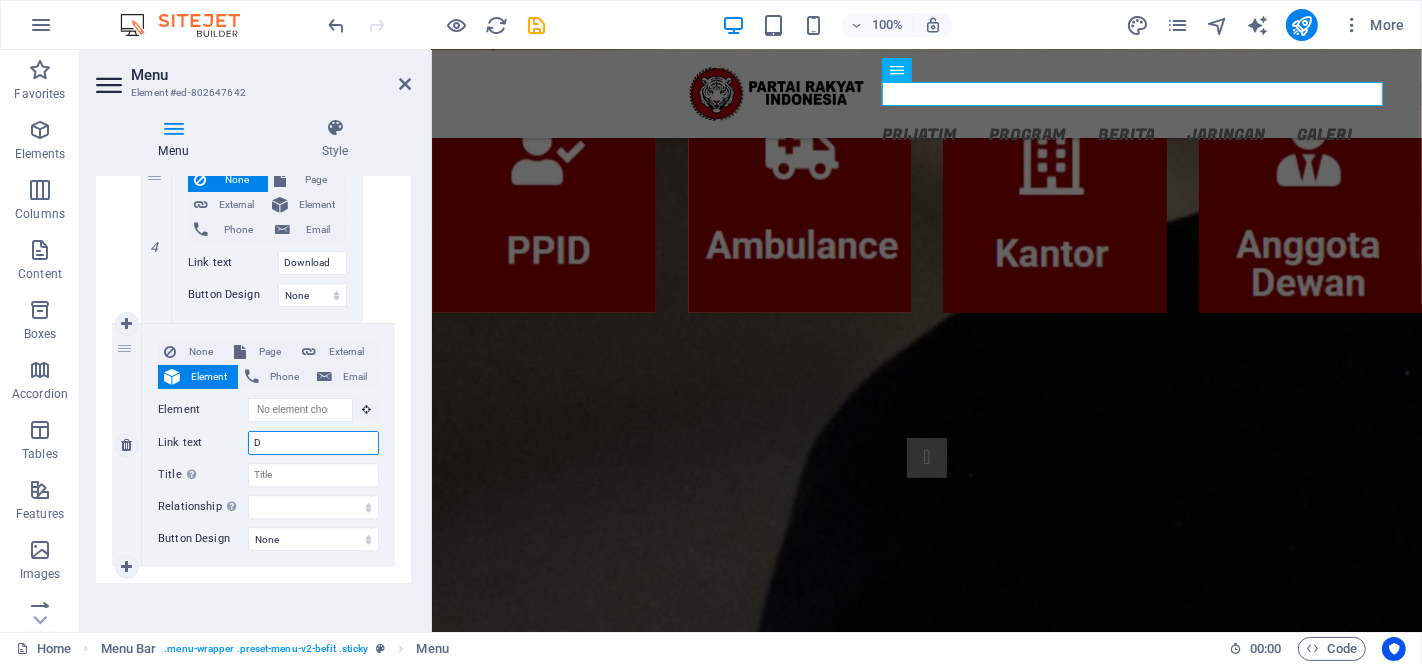 select 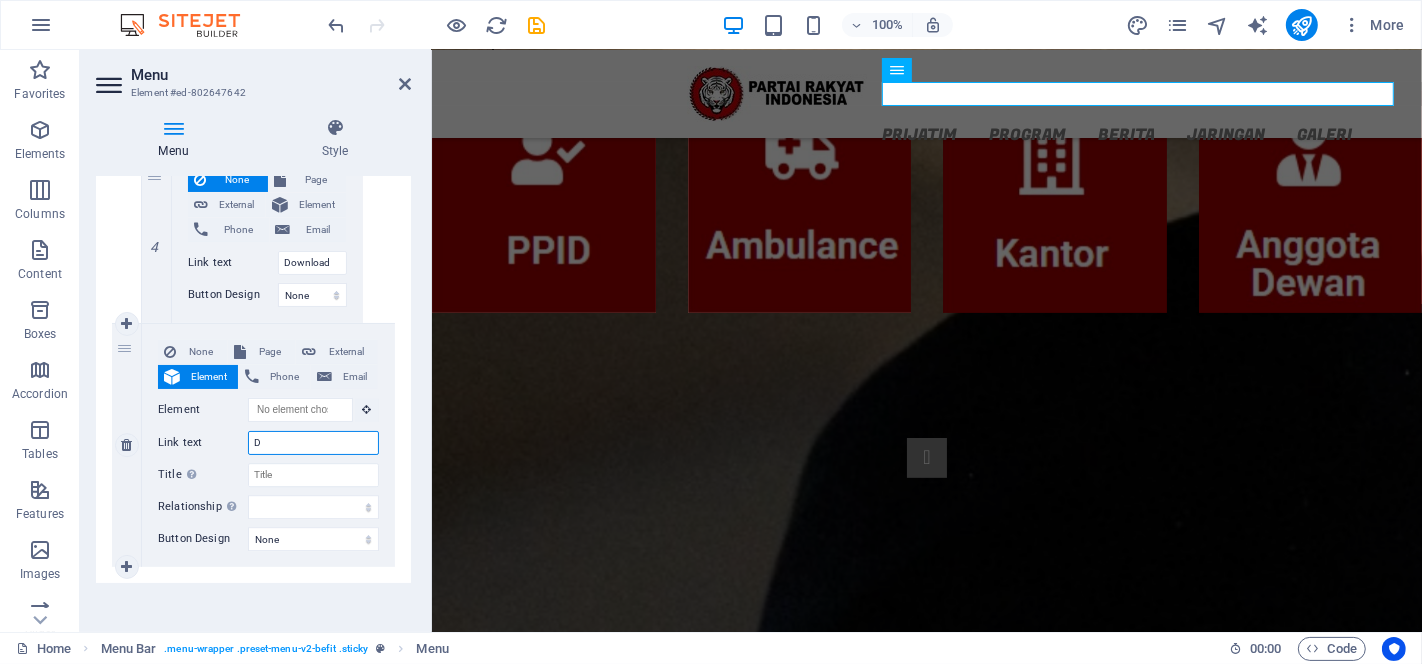 type on "DA" 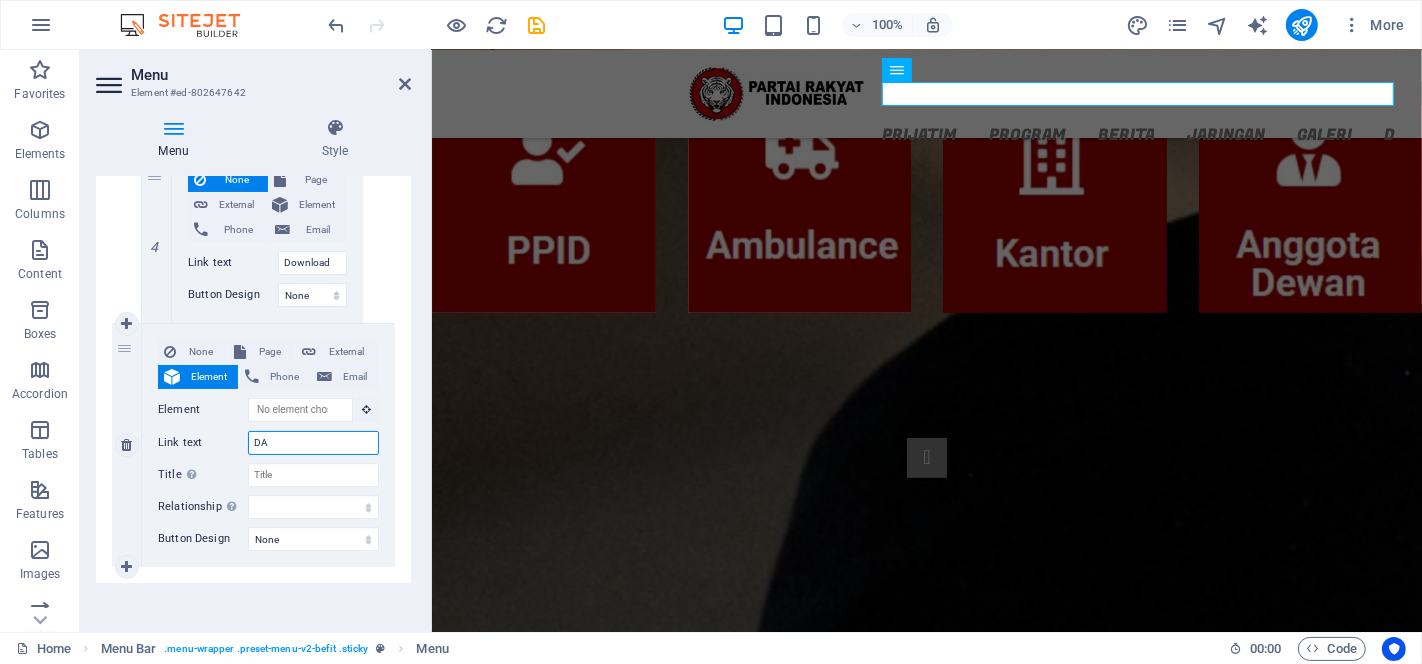 select 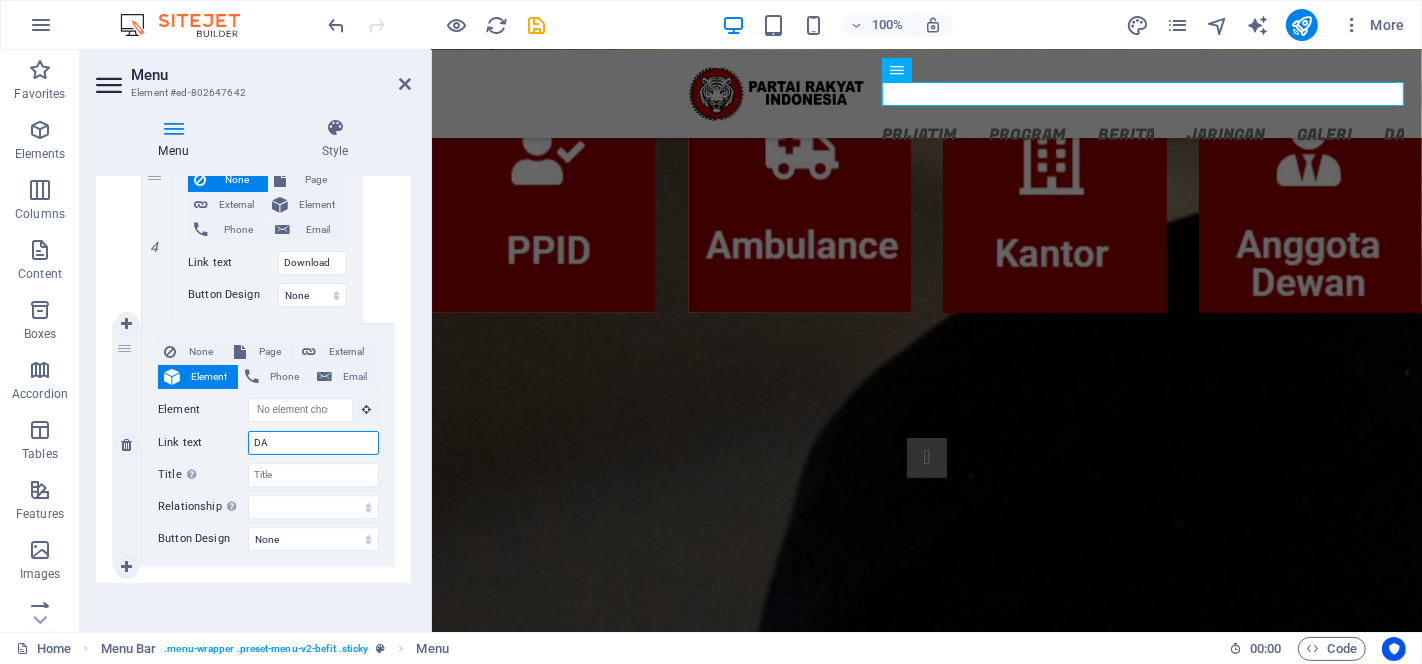 type on "DAF" 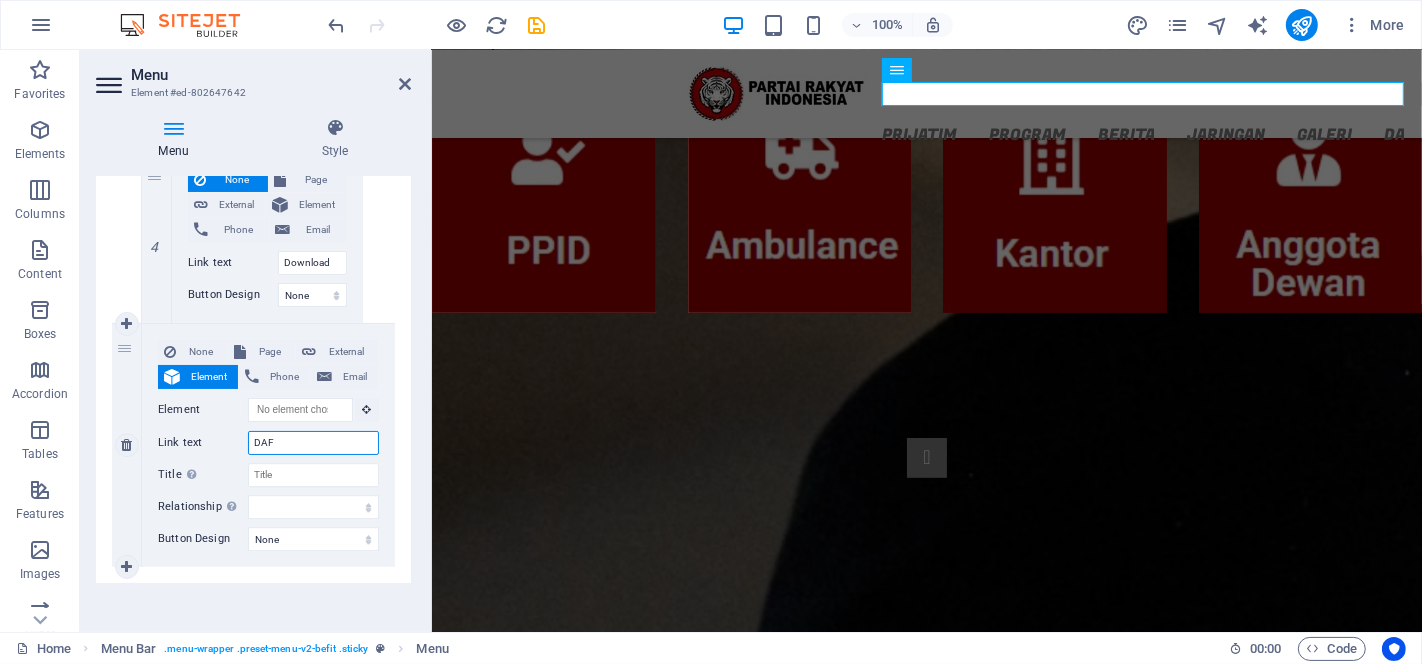 select 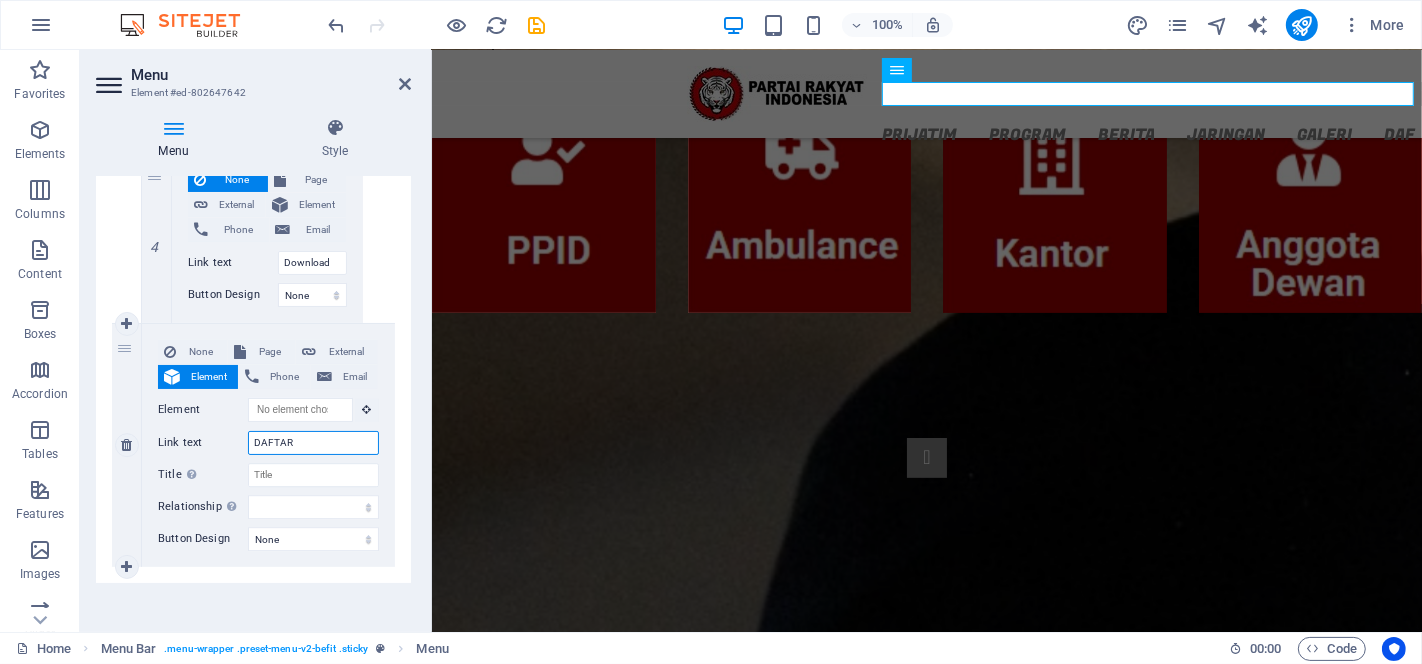 type on "DAFTAR" 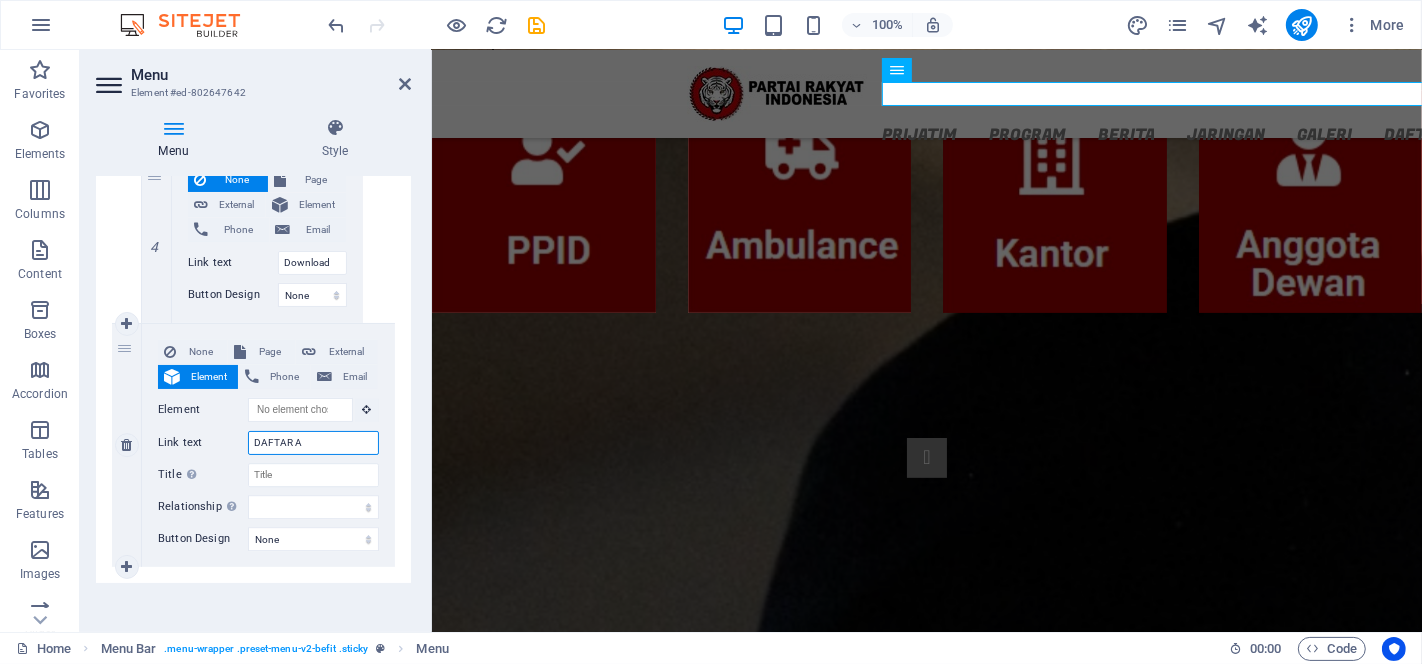 type on "DAFTAR AN" 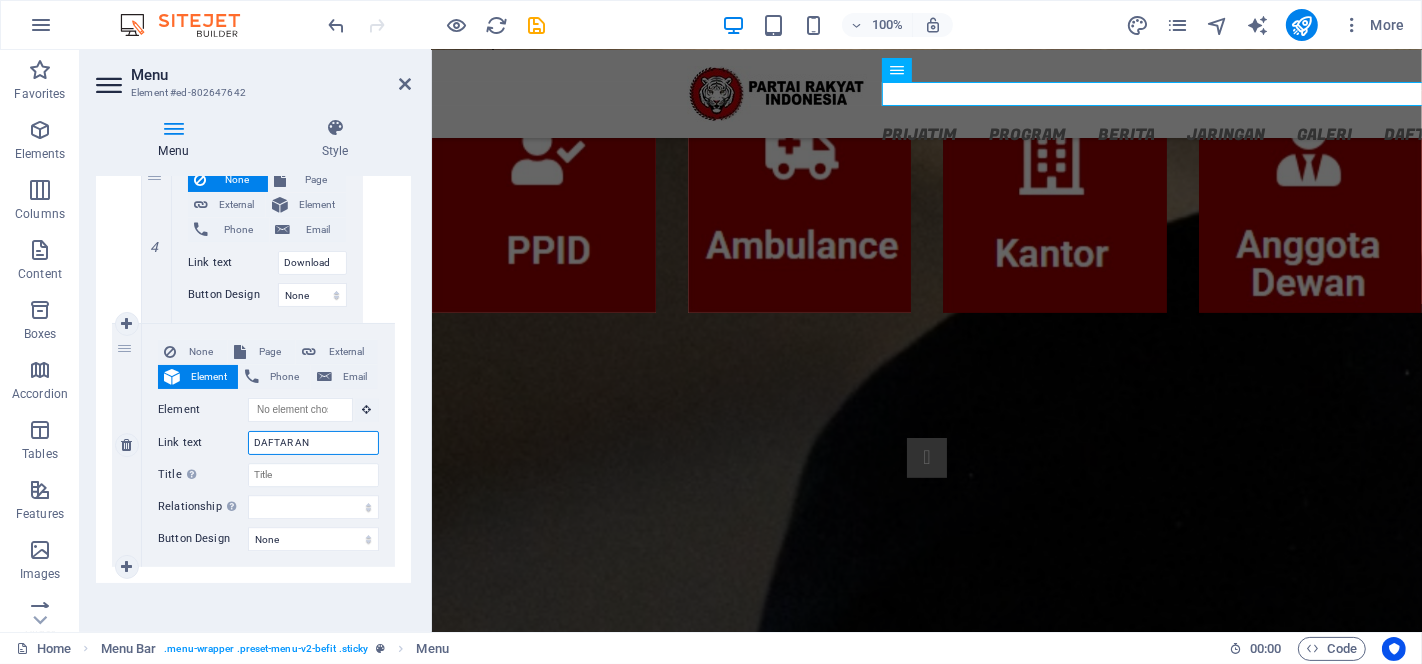select 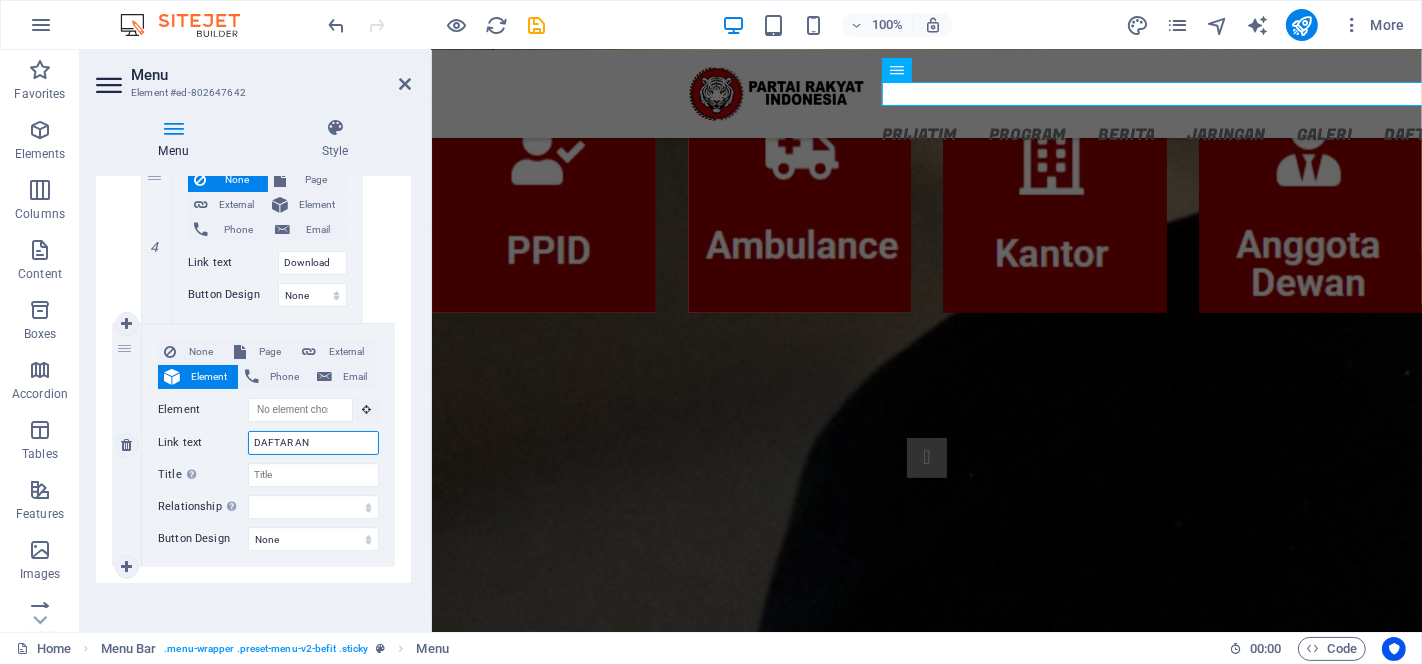 select 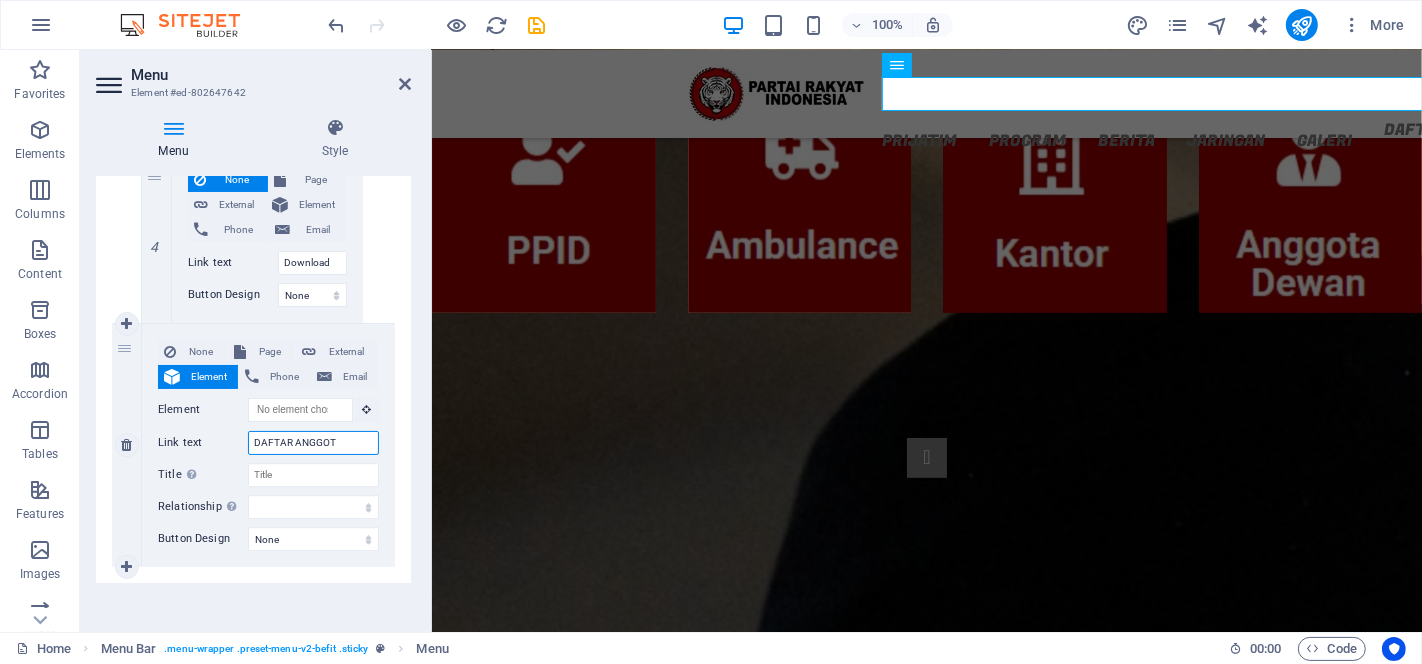 type on "DAFTAR ANGGOTA" 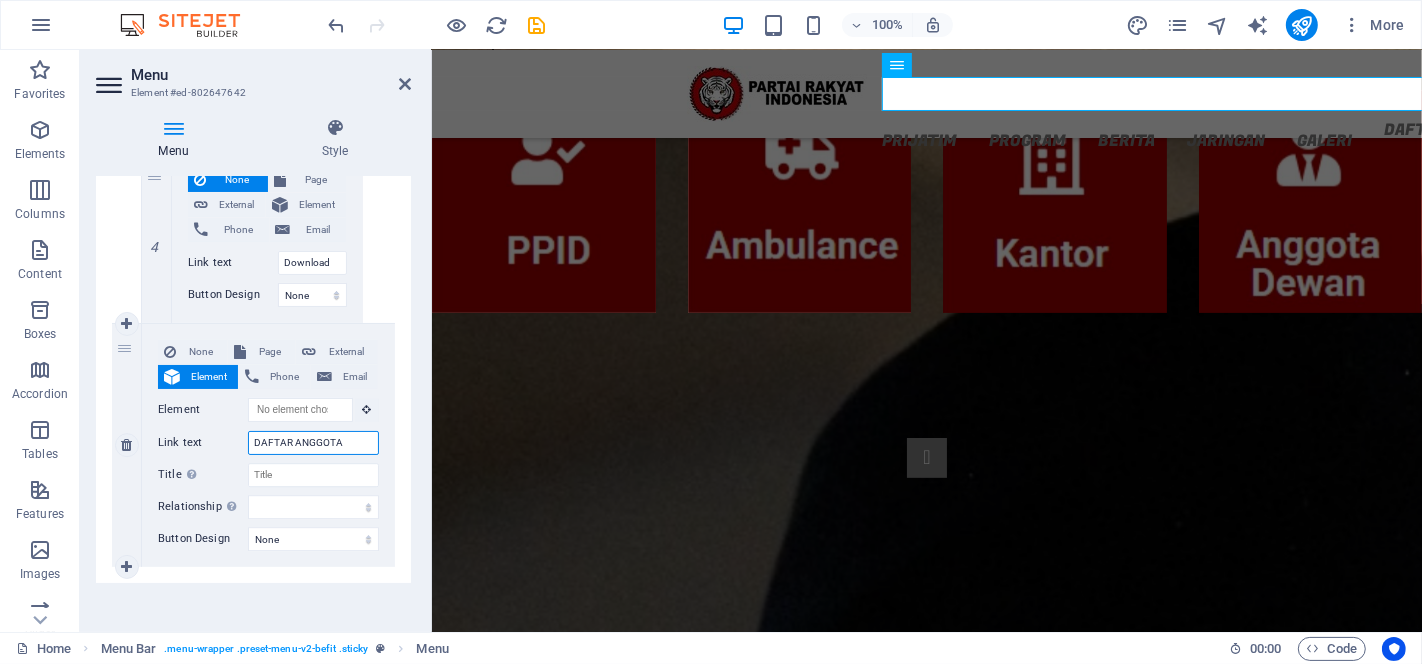 select 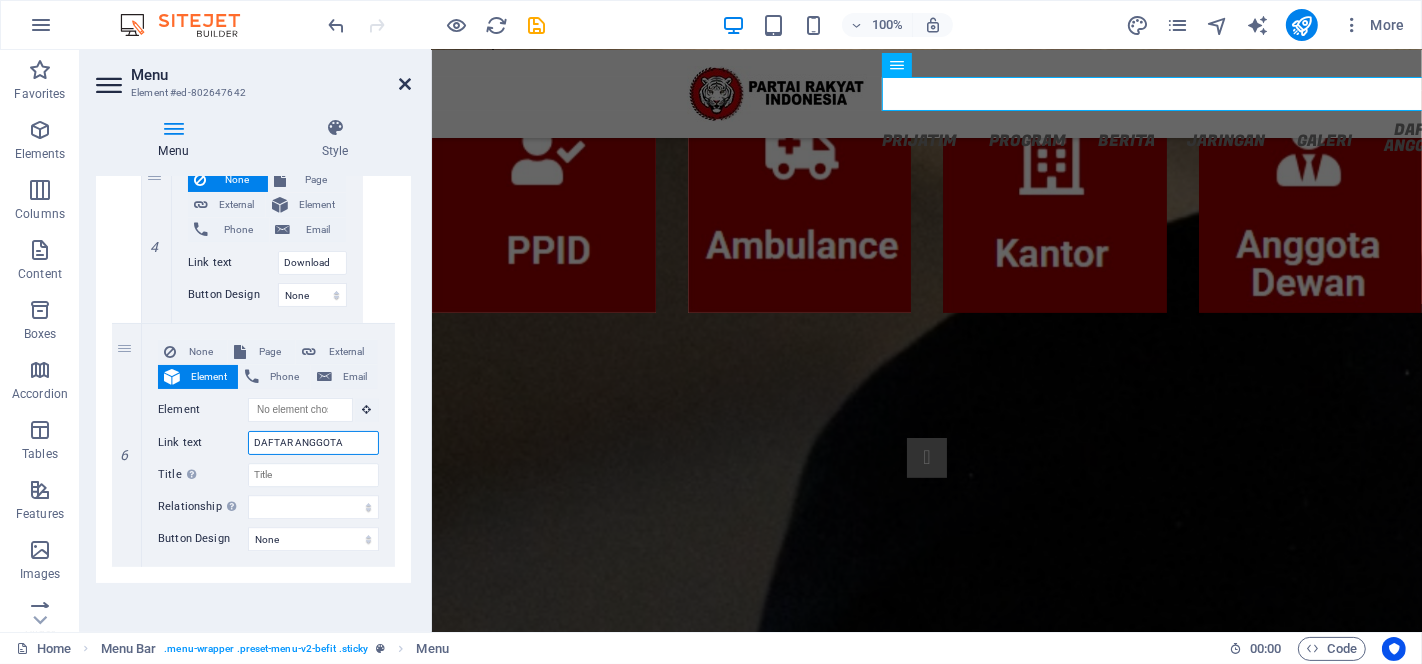 type on "DAFTAR ANGGOTA" 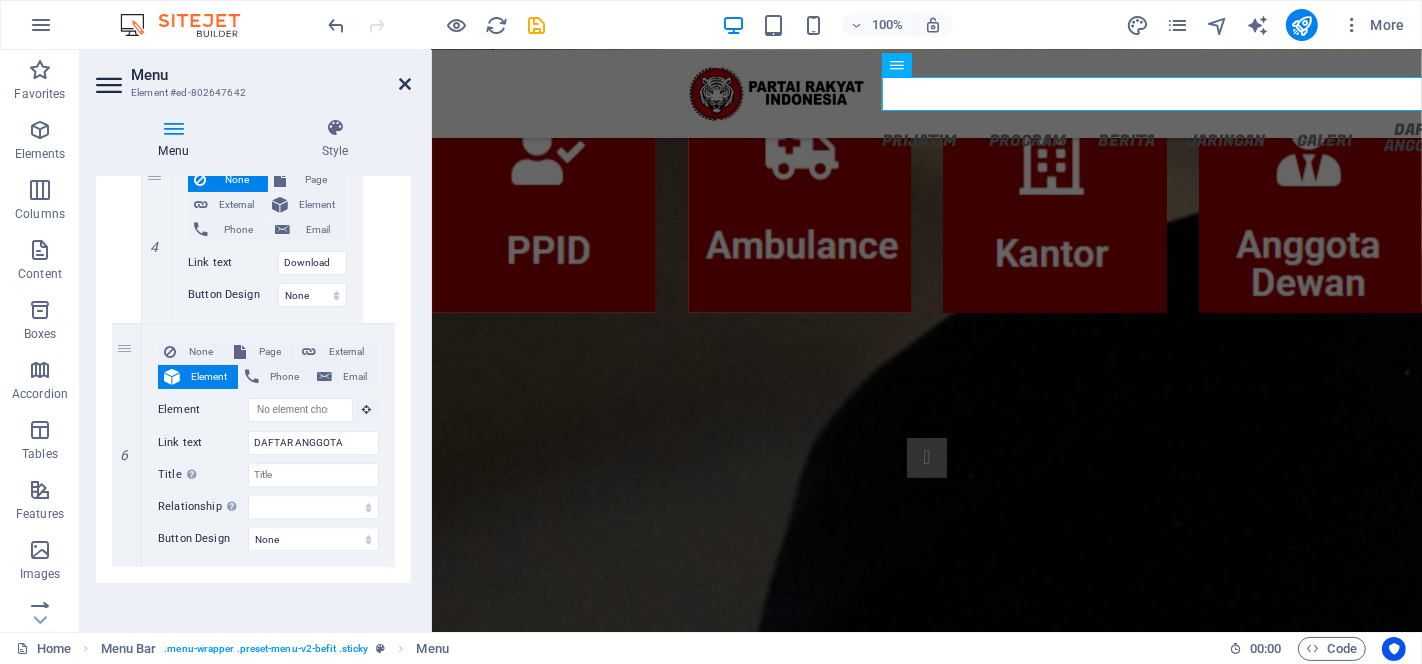 click at bounding box center [405, 84] 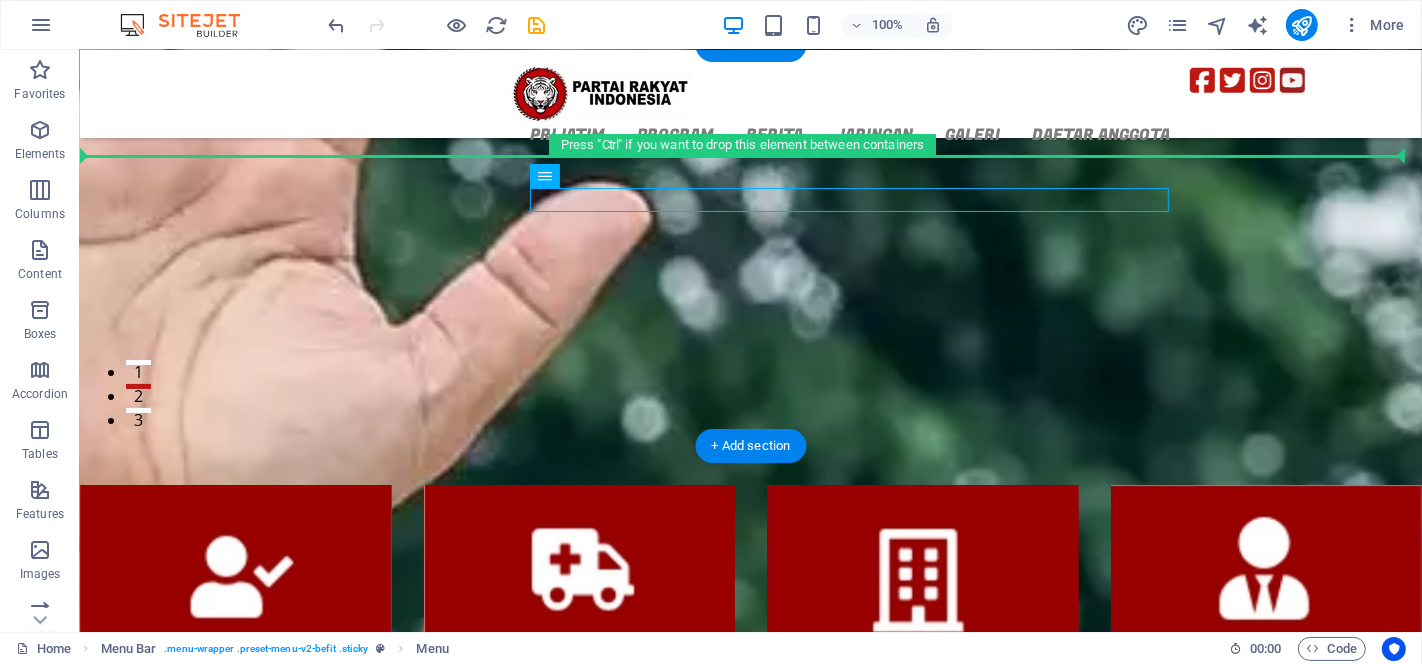 scroll, scrollTop: 70, scrollLeft: 0, axis: vertical 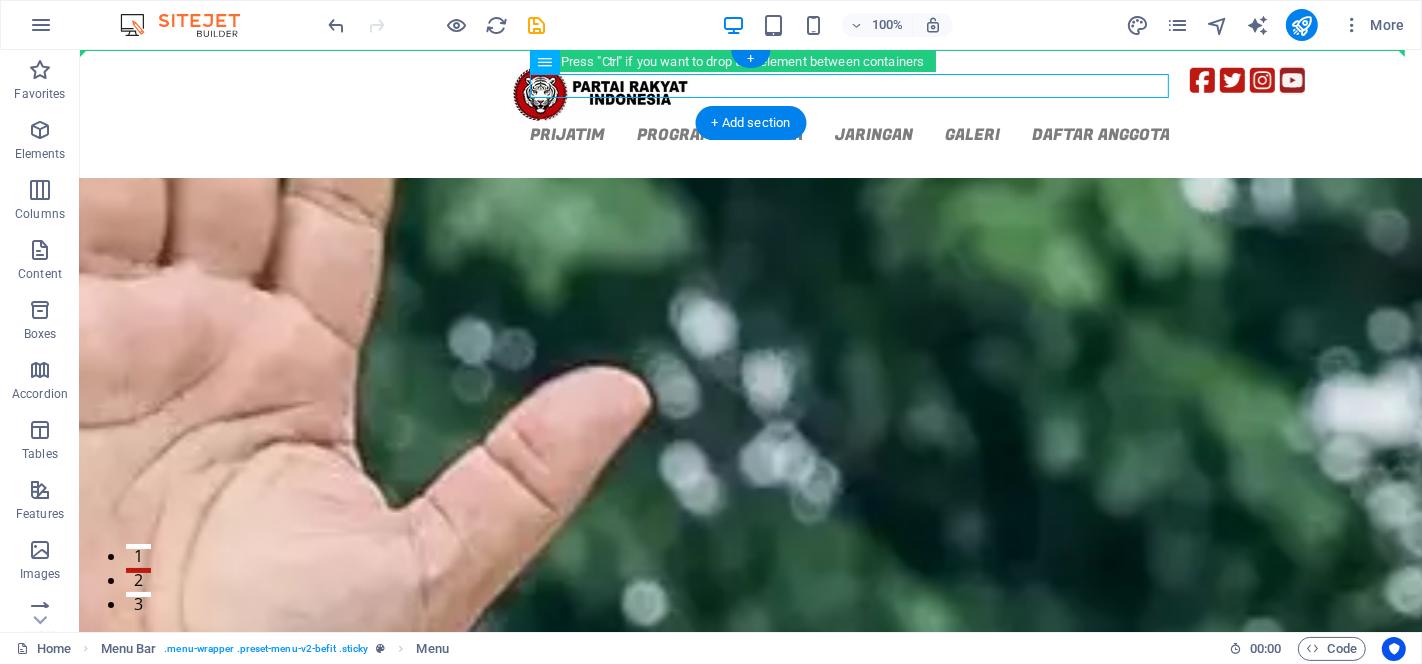 drag, startPoint x: 563, startPoint y: 88, endPoint x: 461, endPoint y: 86, distance: 102.01961 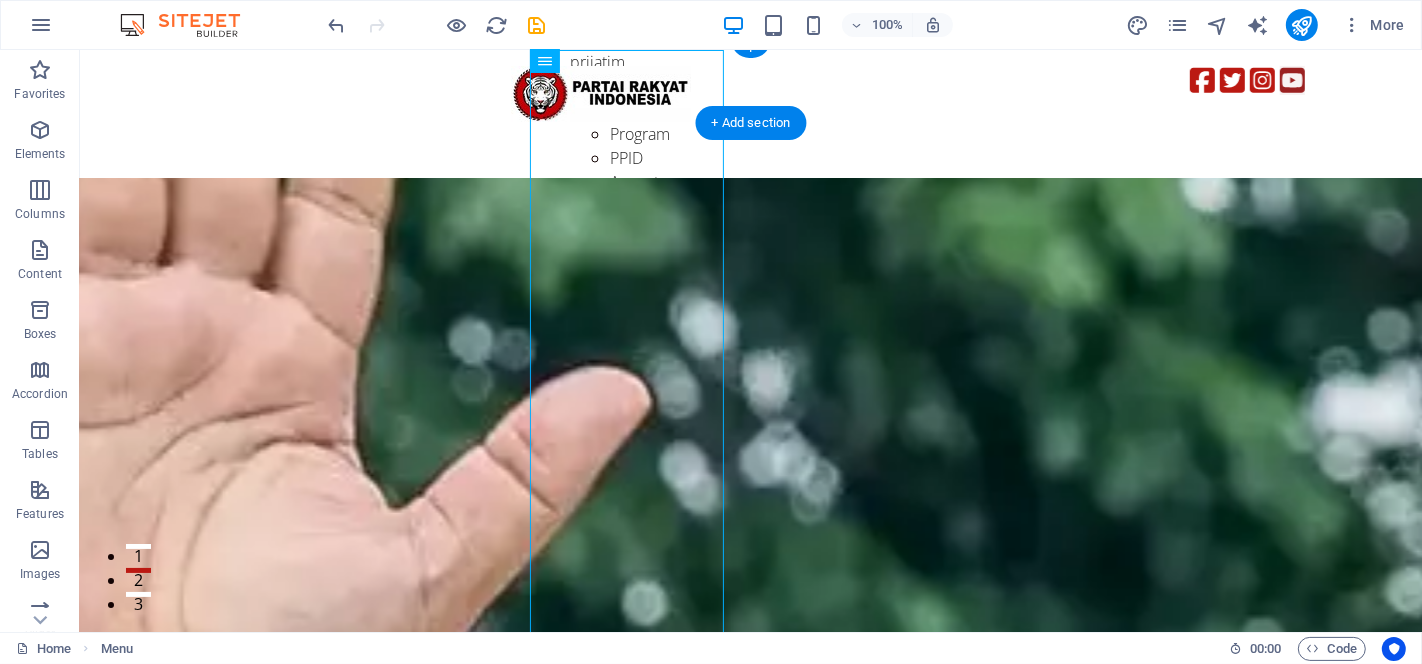 scroll, scrollTop: 0, scrollLeft: 0, axis: both 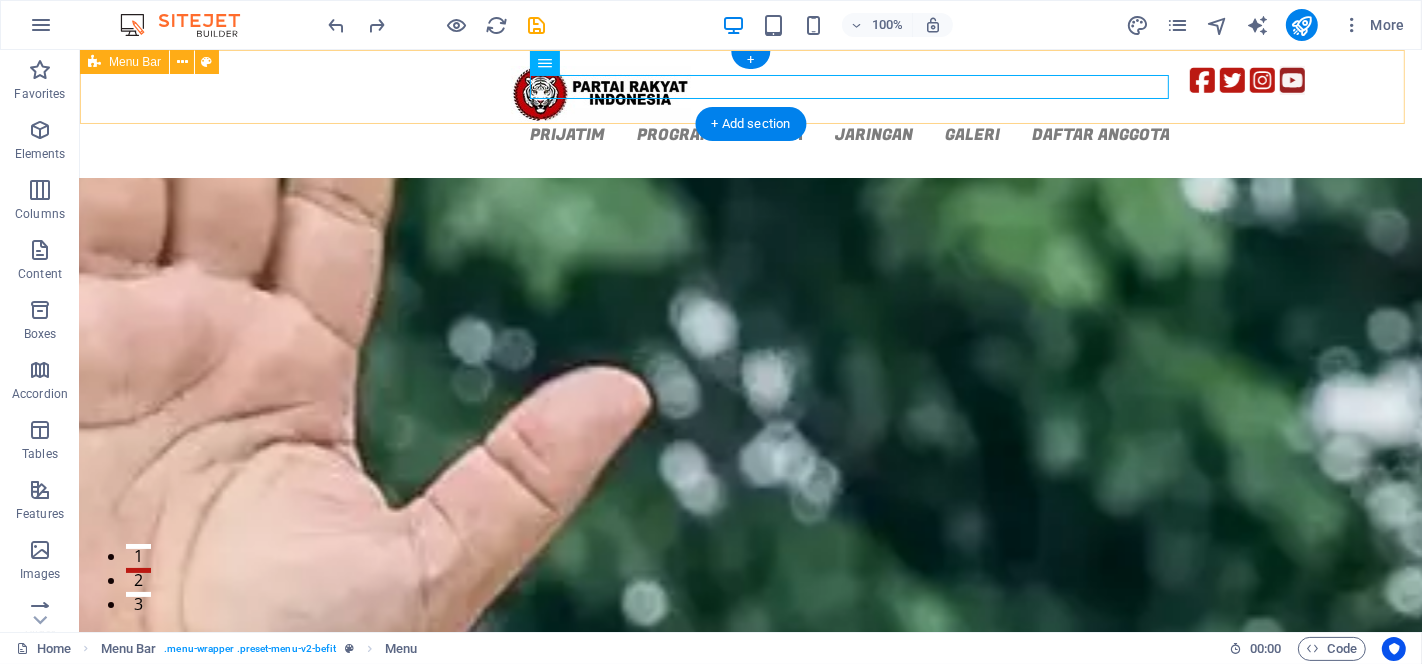 click on "prijatim profil partai Visi Misi Program PPID Anggota Media Sosial PROGRAM Jadwal PRI Kegiatan Aksi Nyata Rumah Pangan Makan Bergizi Ekonomi Rakyat BERITA Nasional Daerah Budaya Wisata UMKM JARINGAN Wilayah GALERI Foto Video E-Buletin Download DAFTAR ANGGOTA" at bounding box center (750, 94) 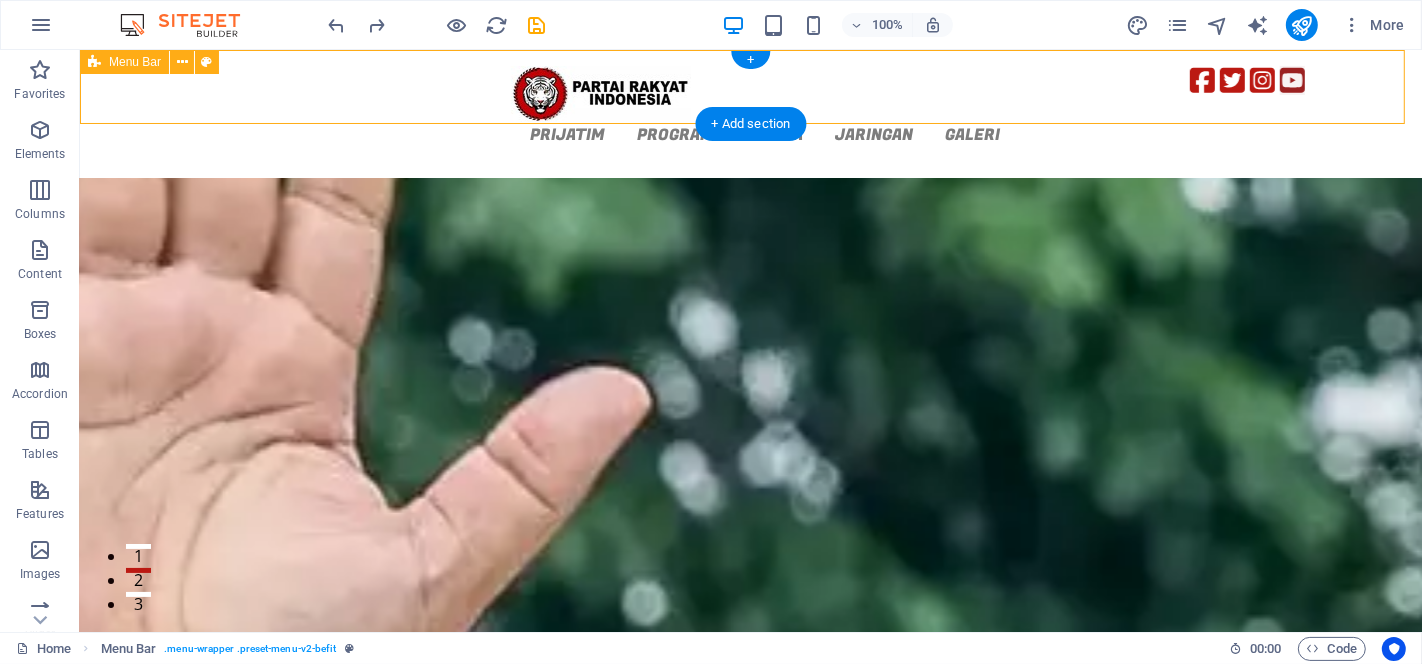 click on "prijatim profil partai Visi Misi Program PPID Anggota Media Sosial PROGRAM Jadwal PRI Kegiatan Aksi Nyata Rumah Pangan Makan Bergizi Ekonomi Rakyat BERITA Nasional Daerah Budaya Wisata UMKM JARINGAN Wilayah GALERI Foto Video E-Buletin Download" at bounding box center (750, 94) 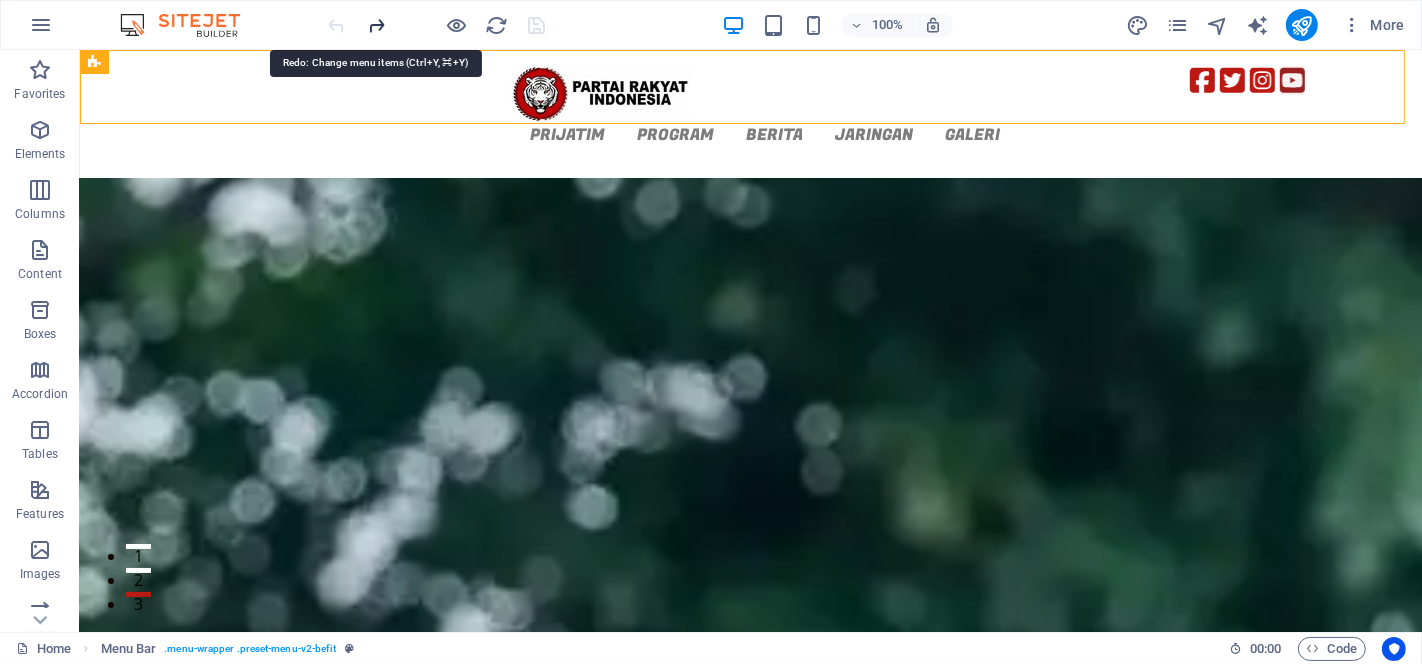 click at bounding box center [377, 25] 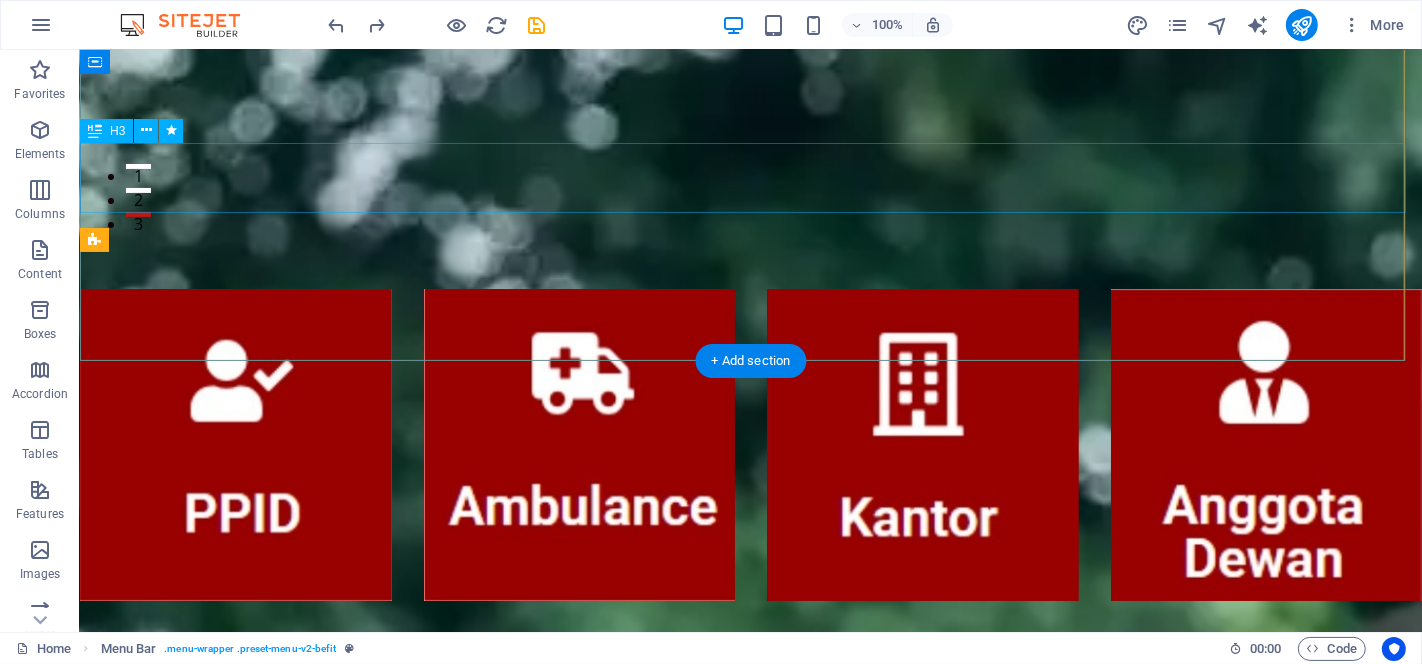 scroll, scrollTop: 0, scrollLeft: 0, axis: both 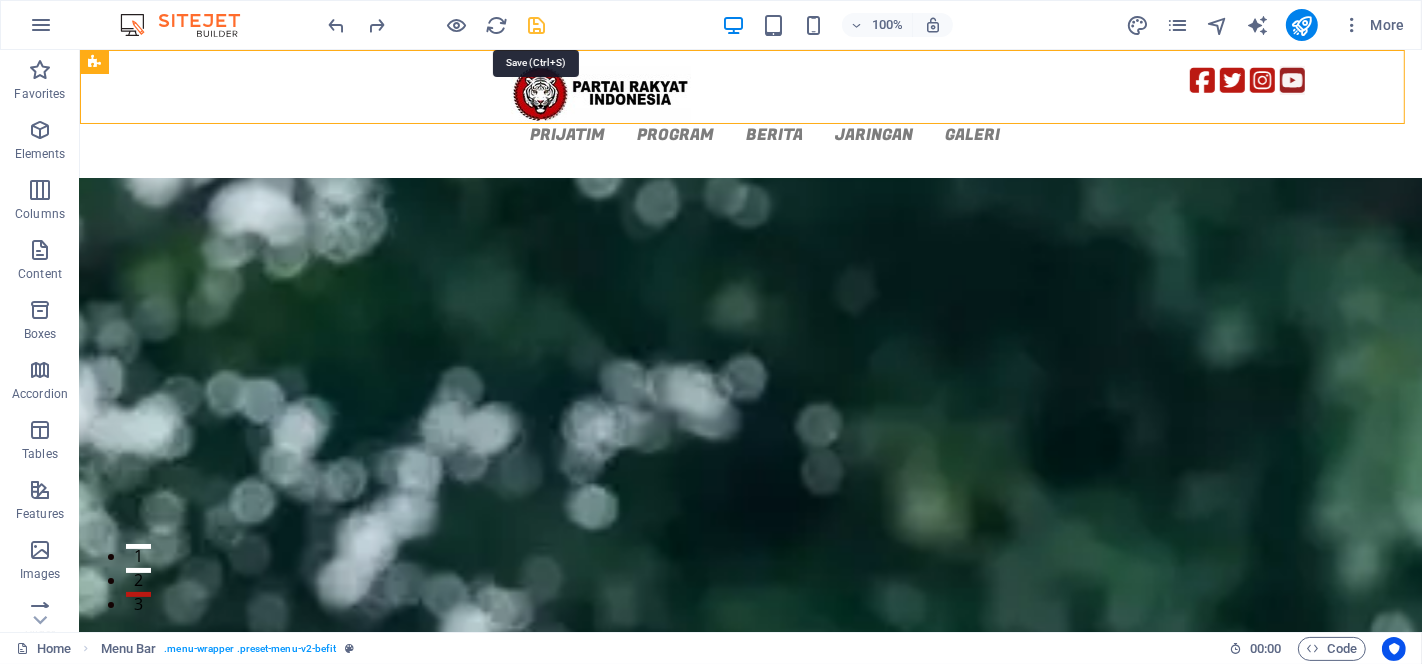 click at bounding box center [537, 25] 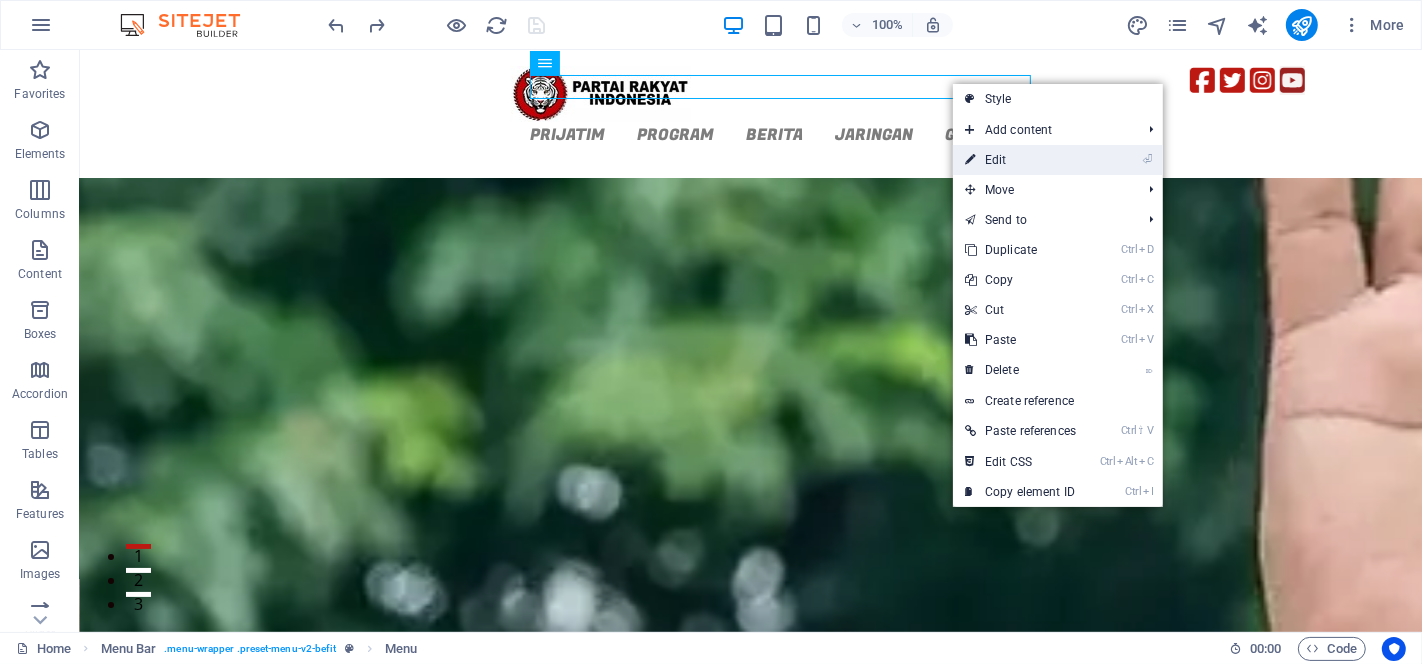 click at bounding box center (970, 160) 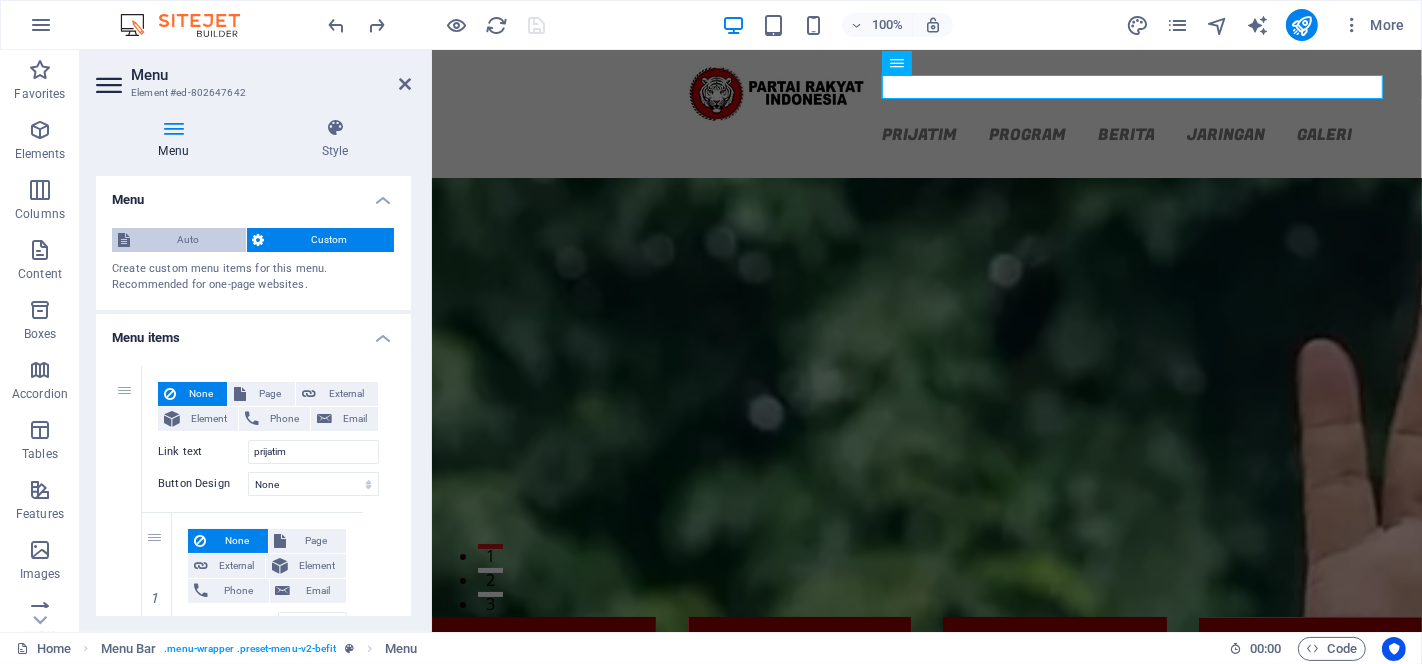 click on "Auto" at bounding box center (188, 240) 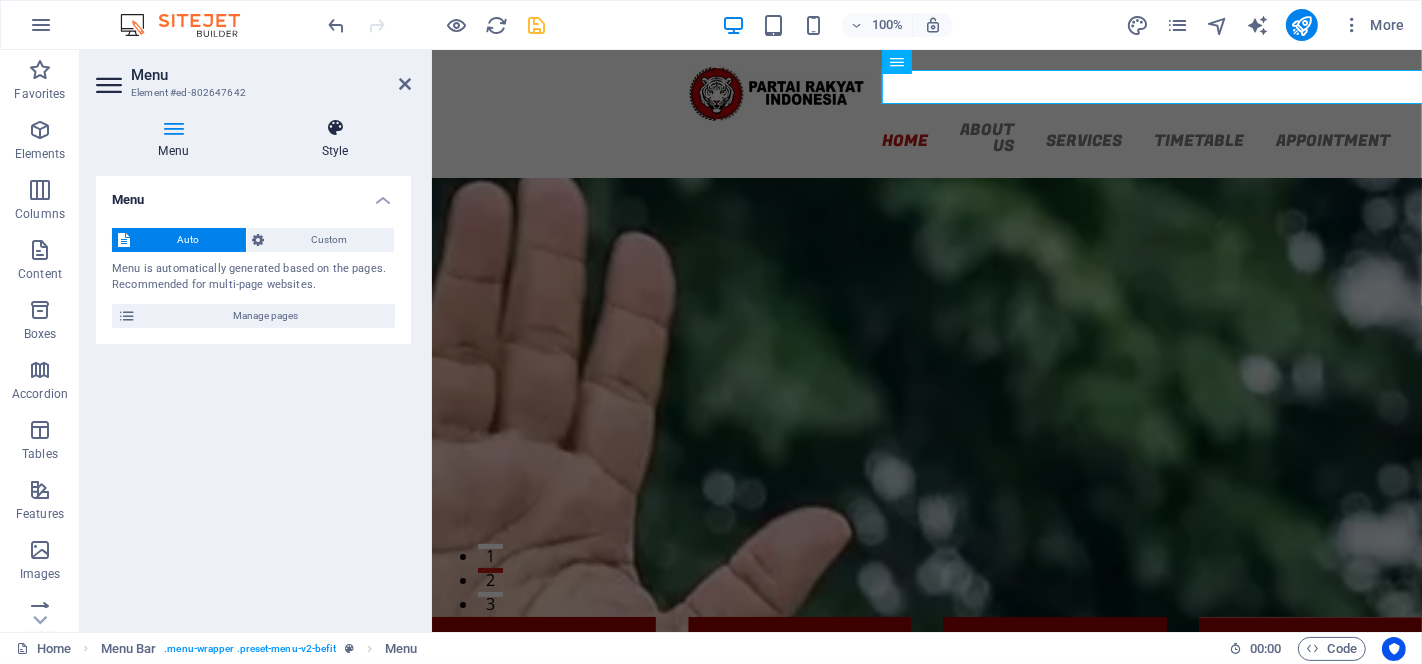 click on "Style" at bounding box center [335, 139] 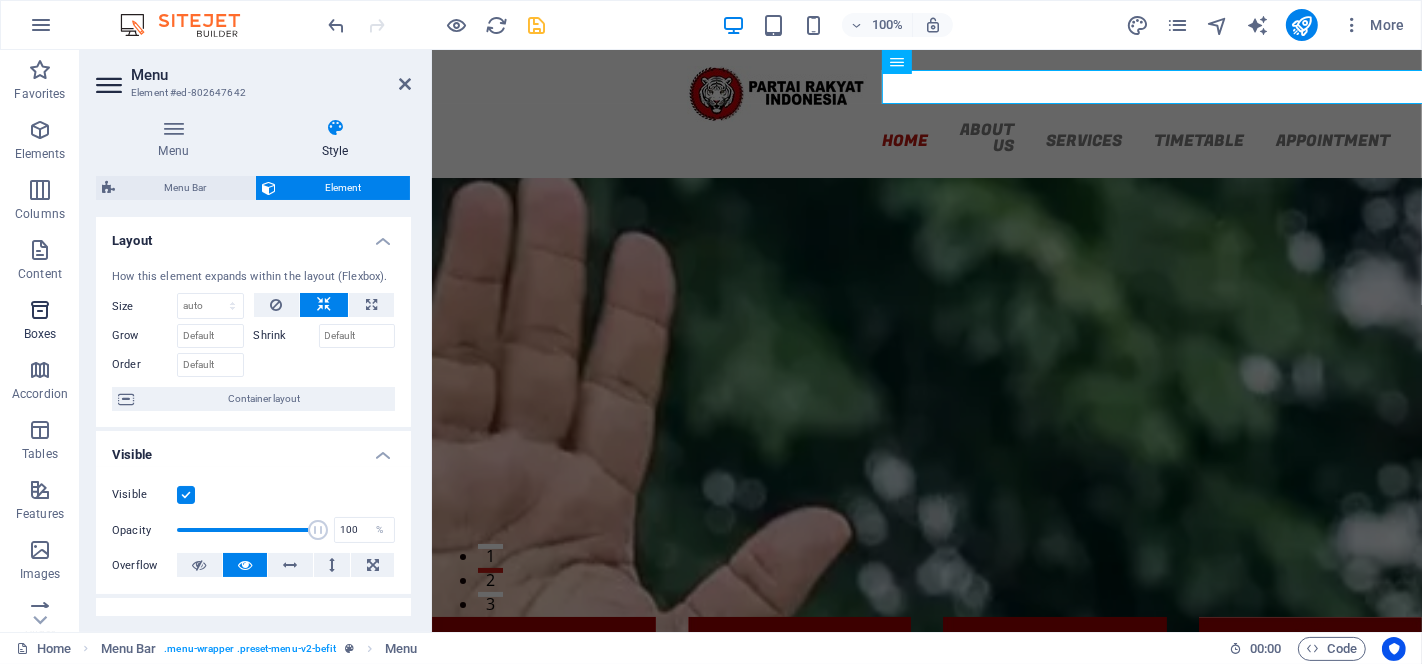 click at bounding box center (40, 310) 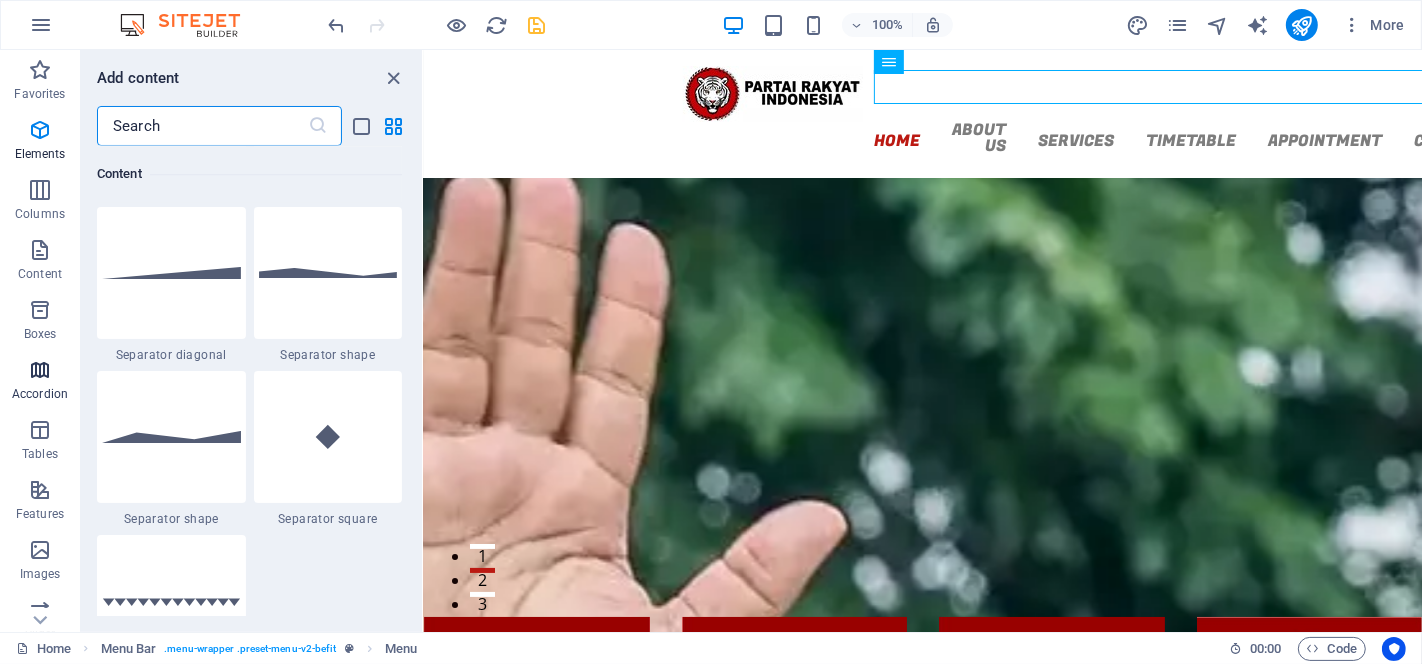 scroll, scrollTop: 5514, scrollLeft: 0, axis: vertical 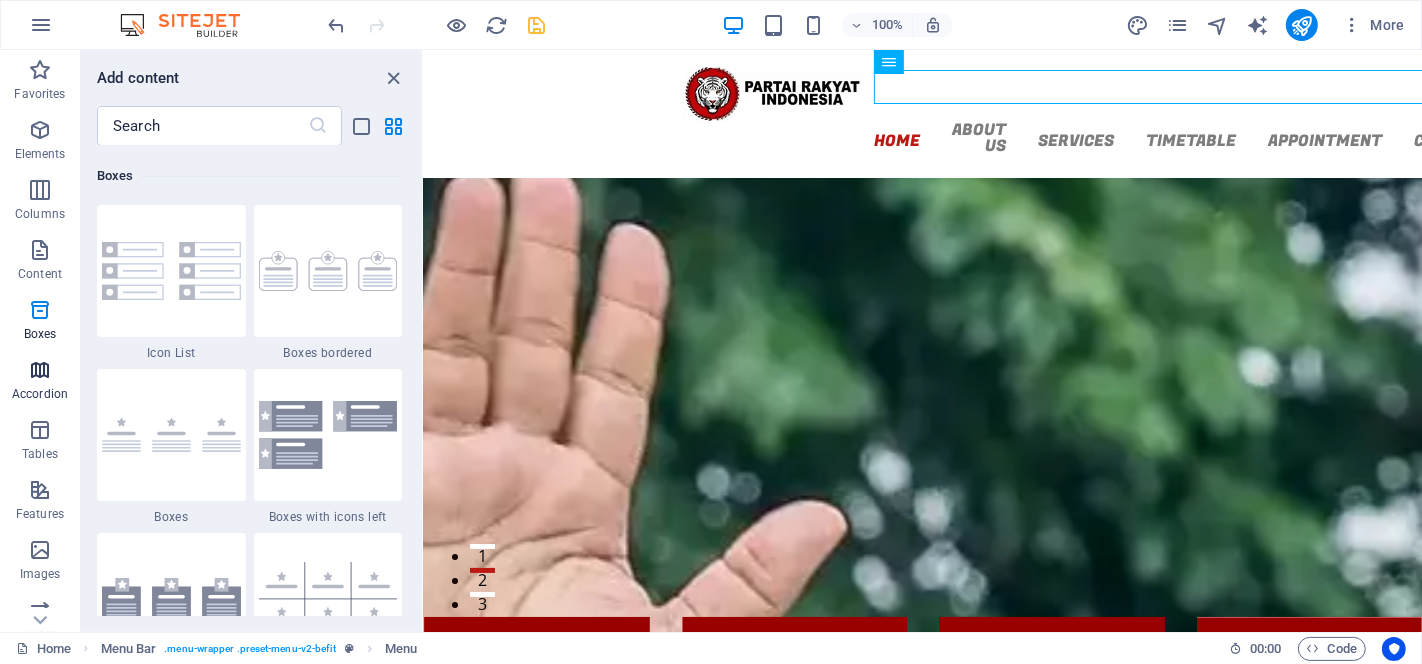click at bounding box center [40, 370] 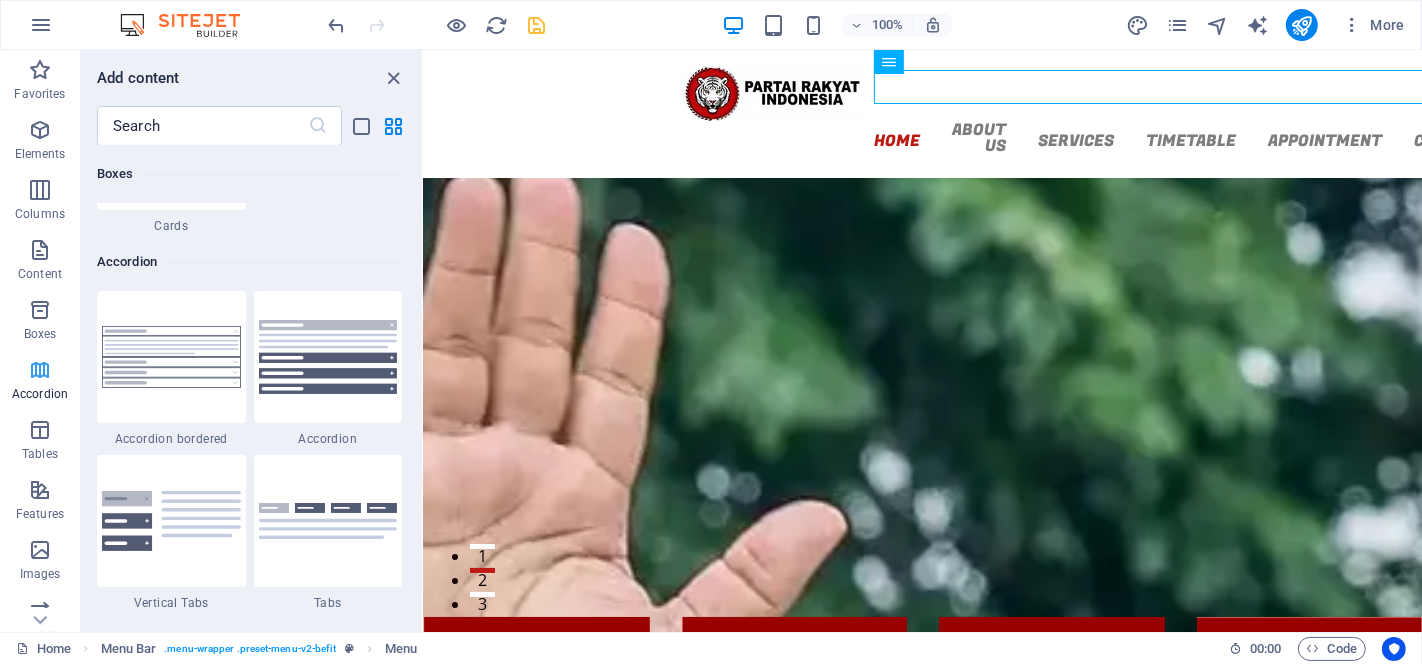 scroll, scrollTop: 6383, scrollLeft: 0, axis: vertical 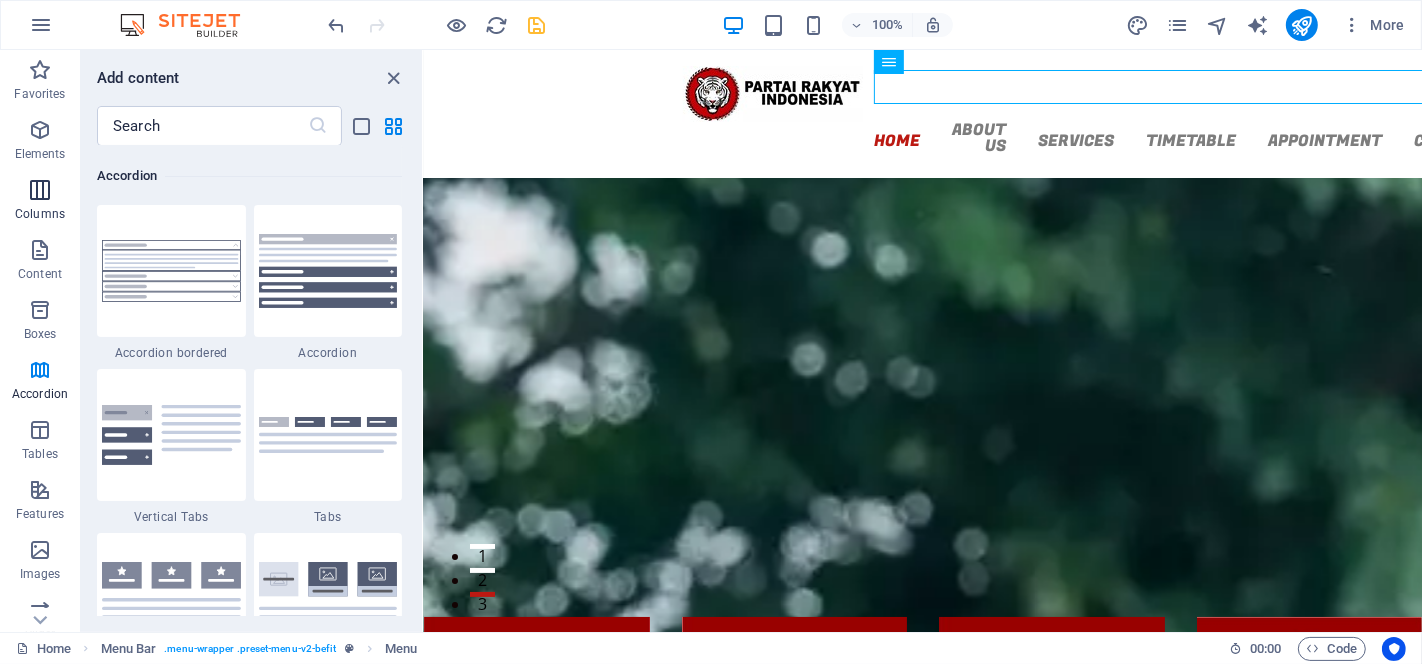 click at bounding box center [40, 190] 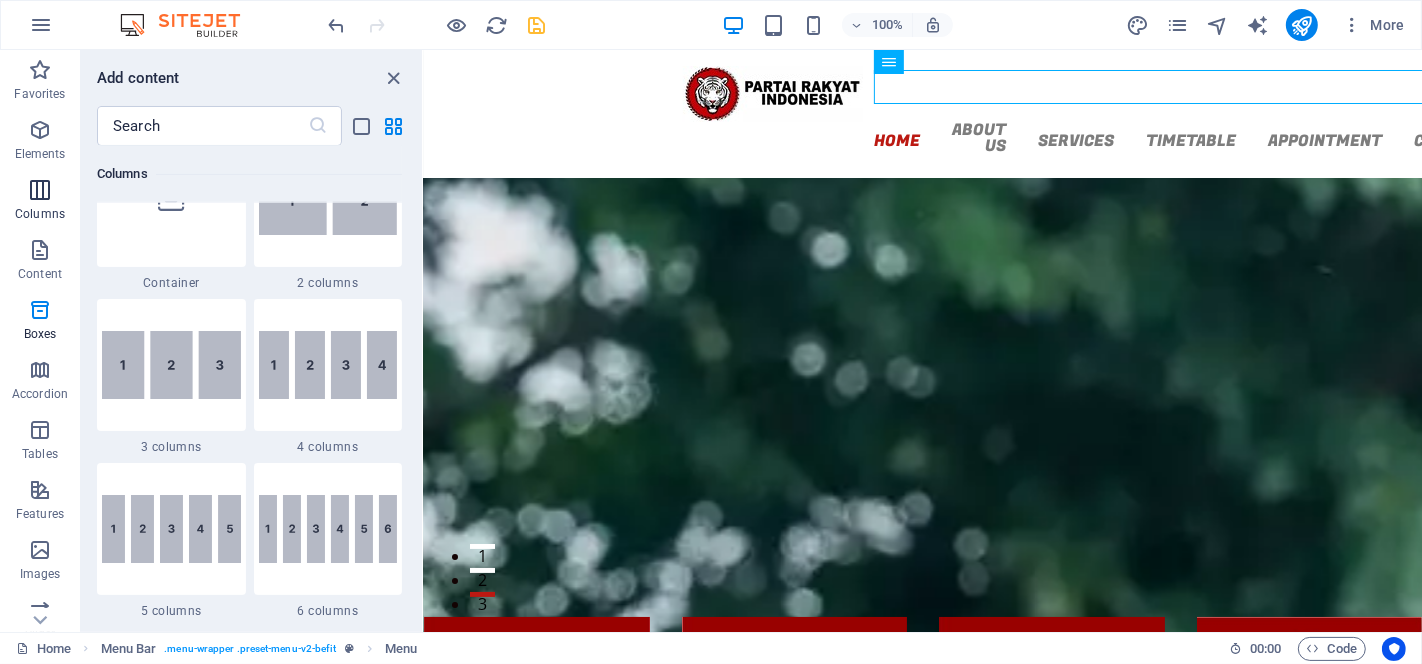 scroll, scrollTop: 989, scrollLeft: 0, axis: vertical 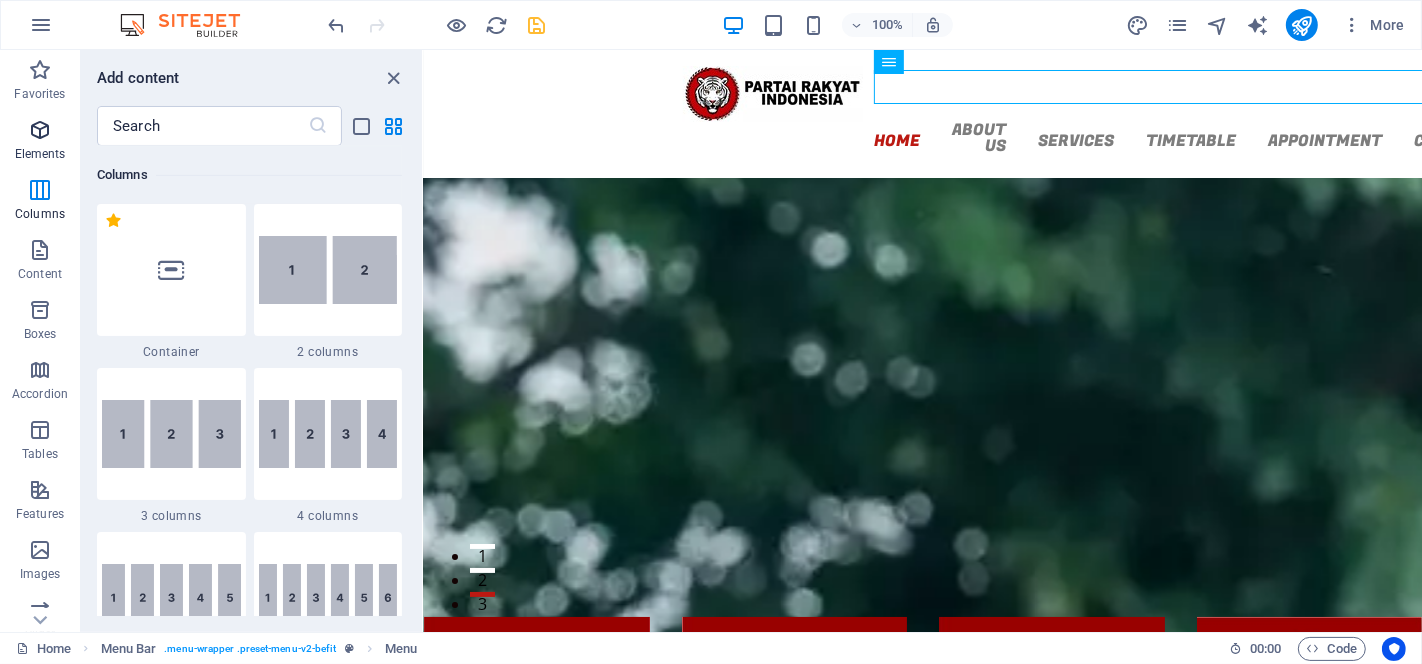 click on "Elements" at bounding box center [40, 142] 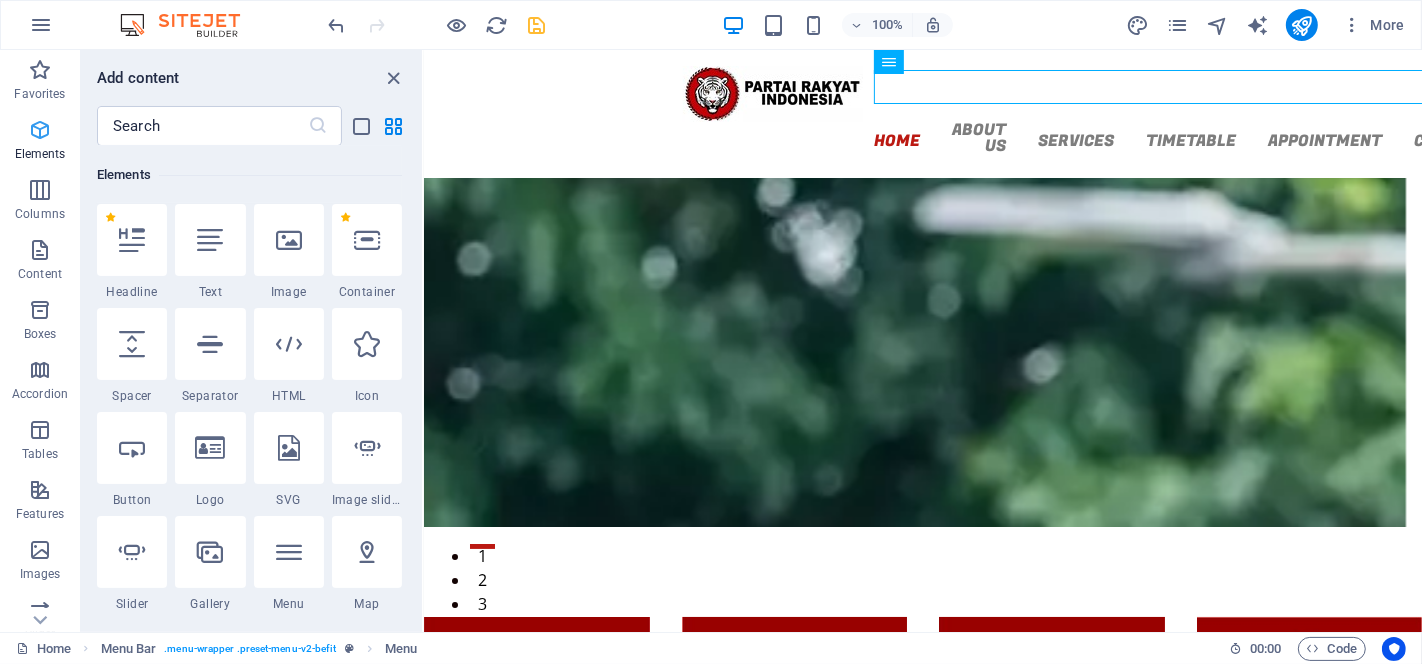 scroll, scrollTop: 212, scrollLeft: 0, axis: vertical 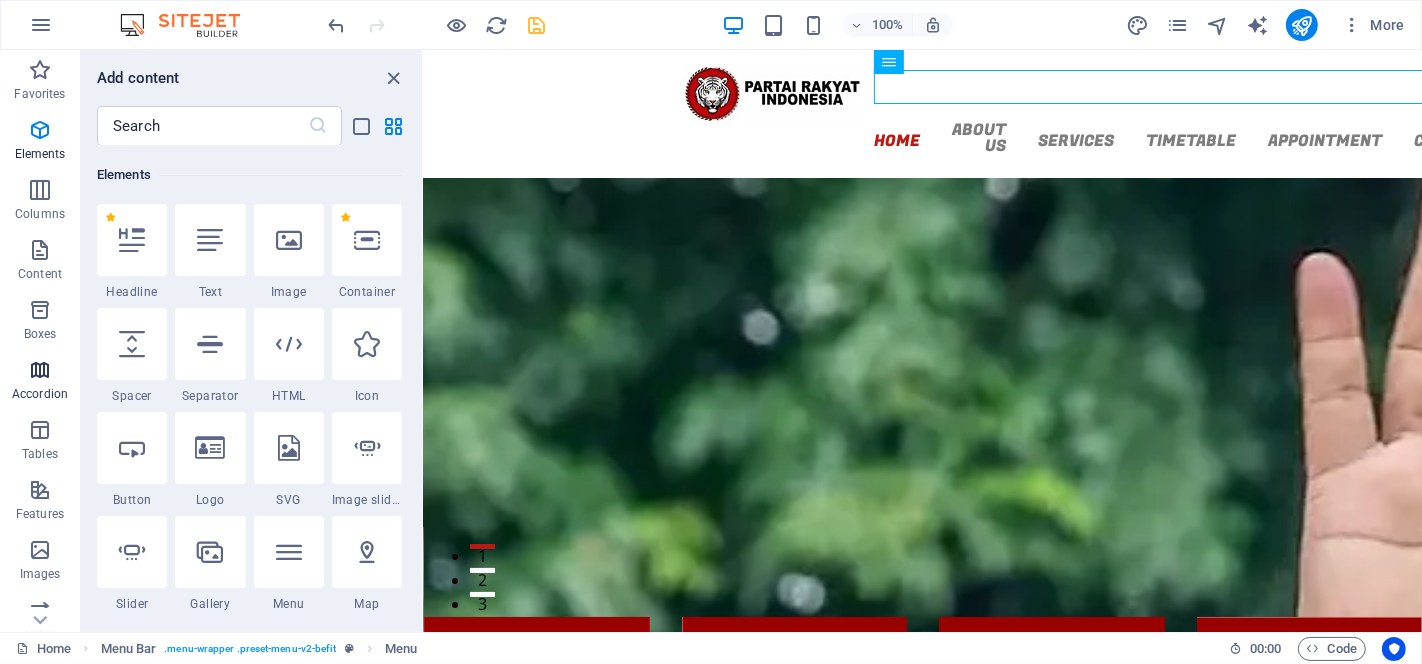 click at bounding box center (40, 370) 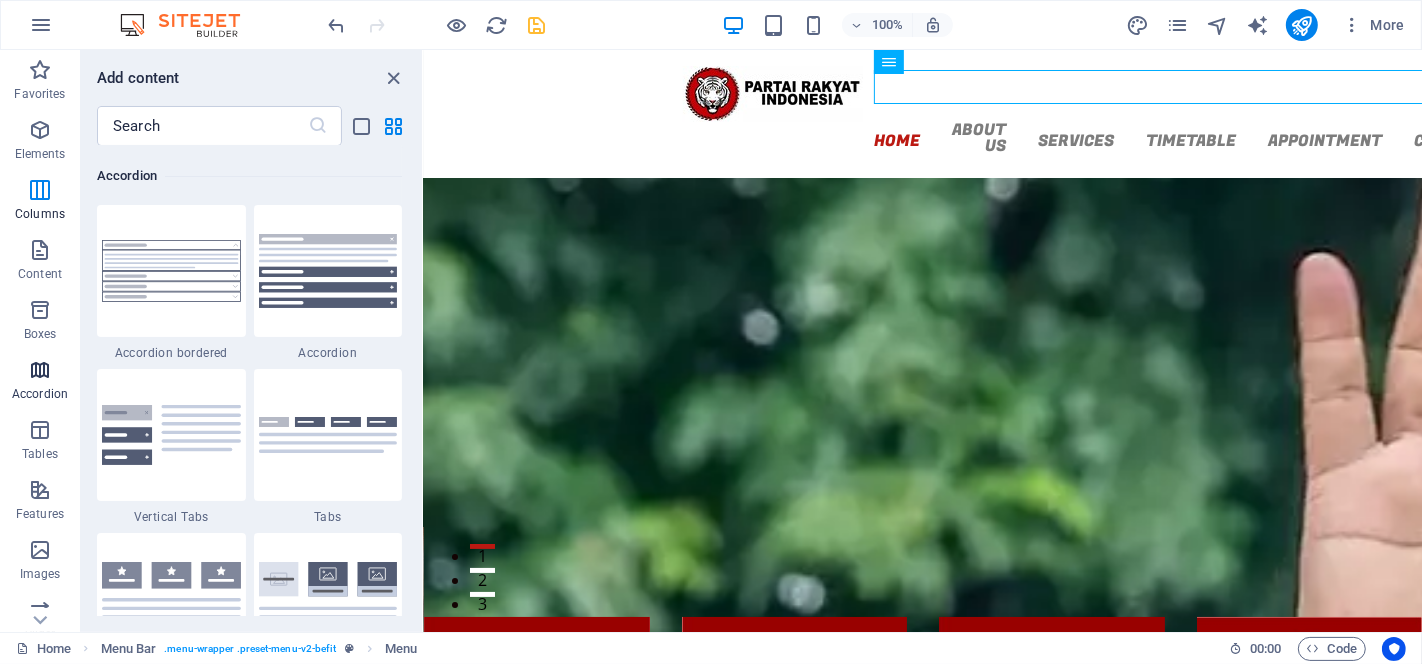 scroll, scrollTop: 6383, scrollLeft: 0, axis: vertical 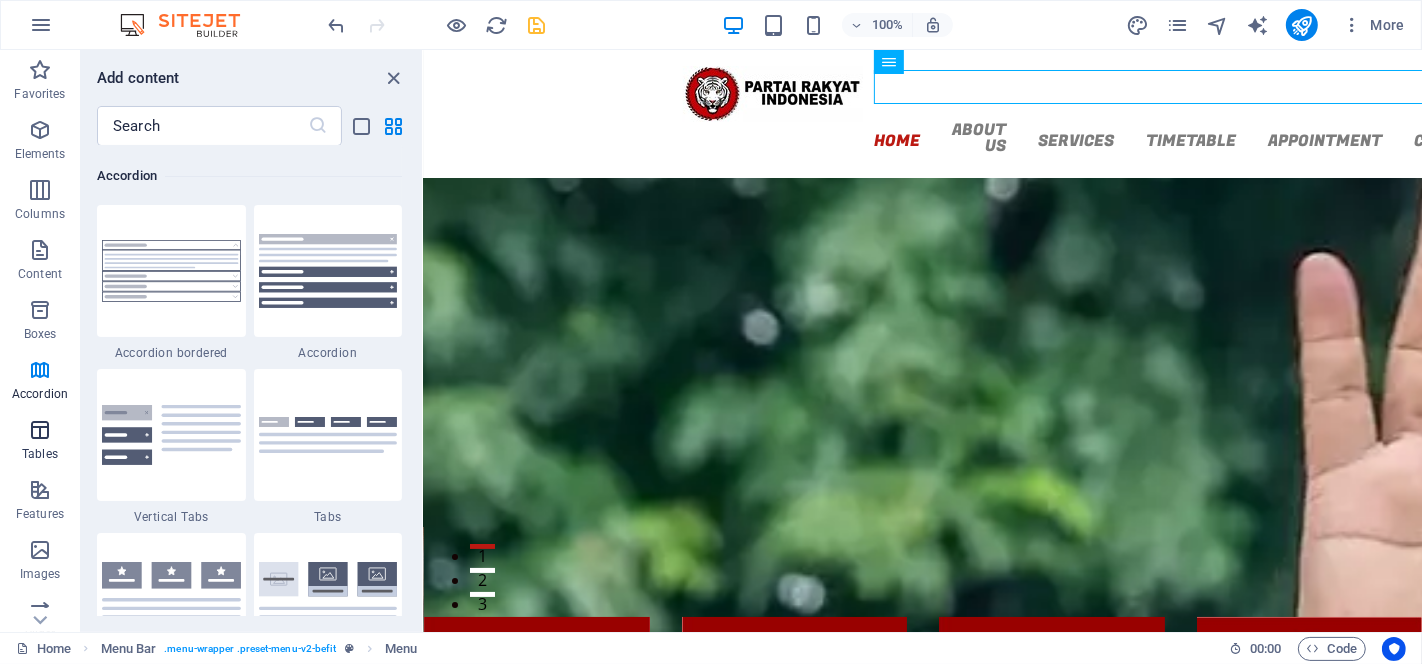 click on "Tables" at bounding box center (40, 454) 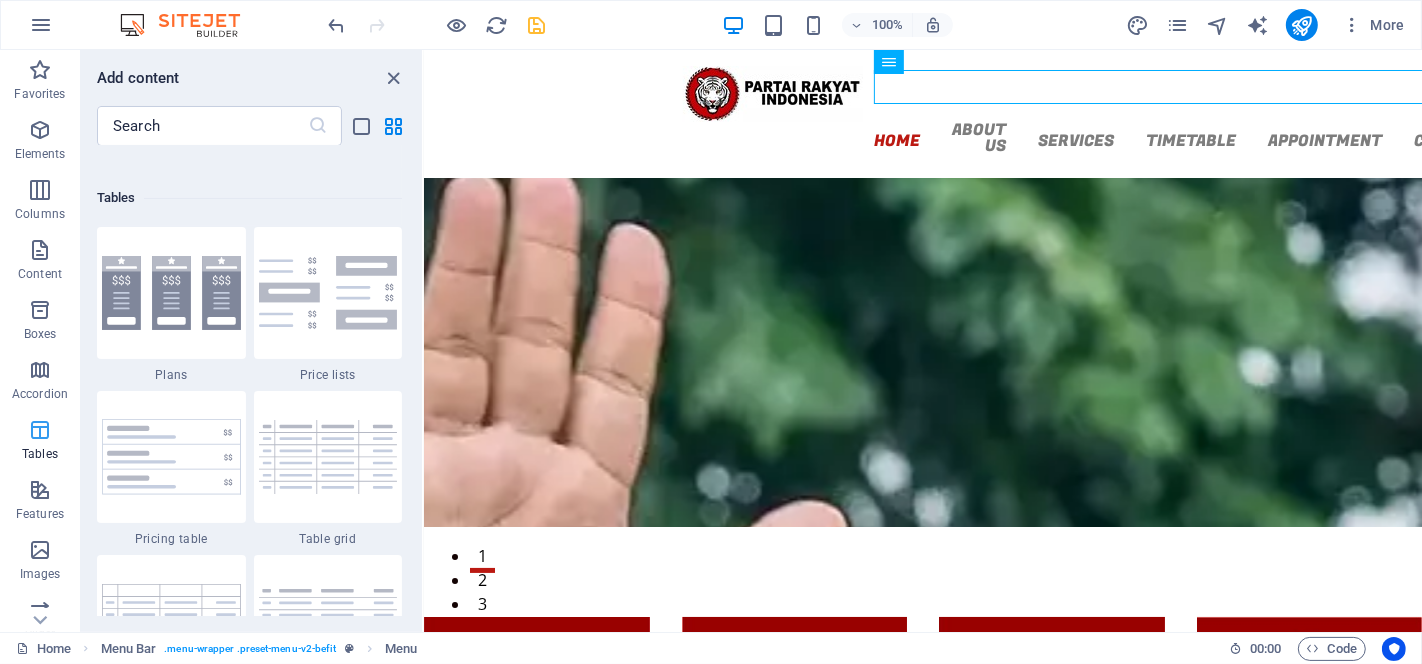 scroll, scrollTop: 6924, scrollLeft: 0, axis: vertical 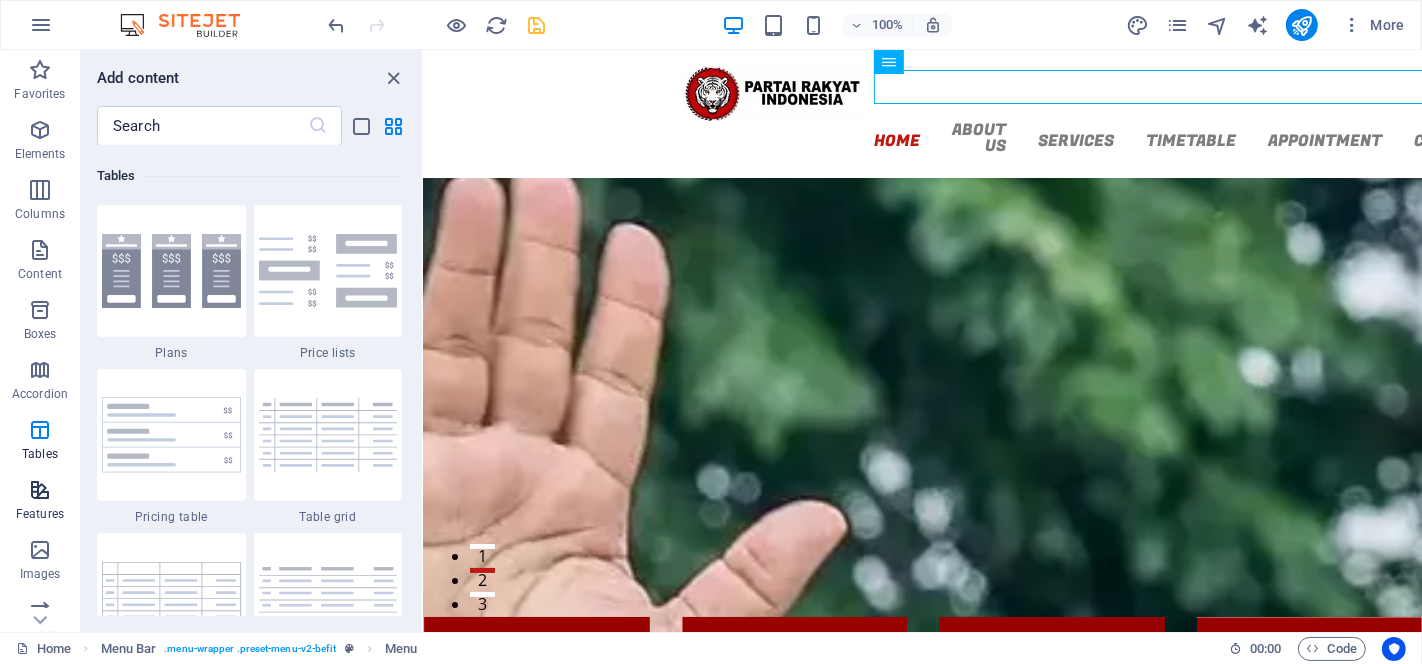 click on "Features" at bounding box center (40, 514) 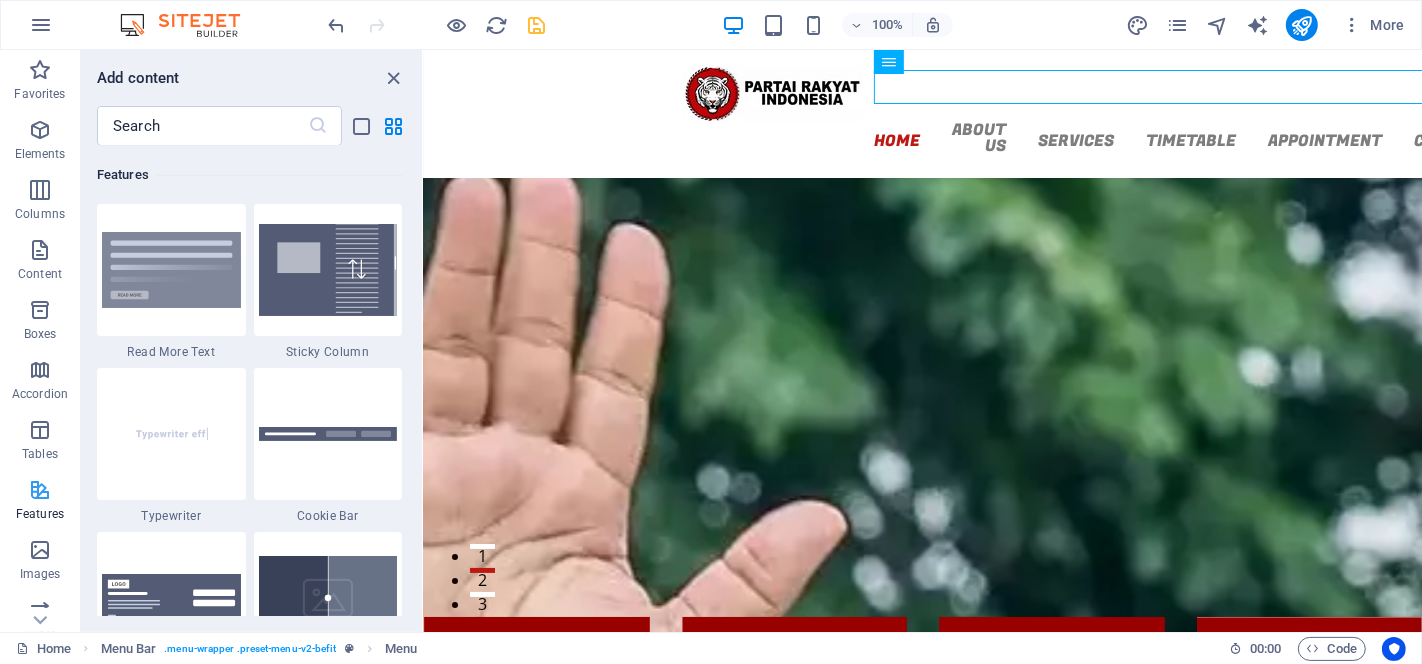 scroll, scrollTop: 7794, scrollLeft: 0, axis: vertical 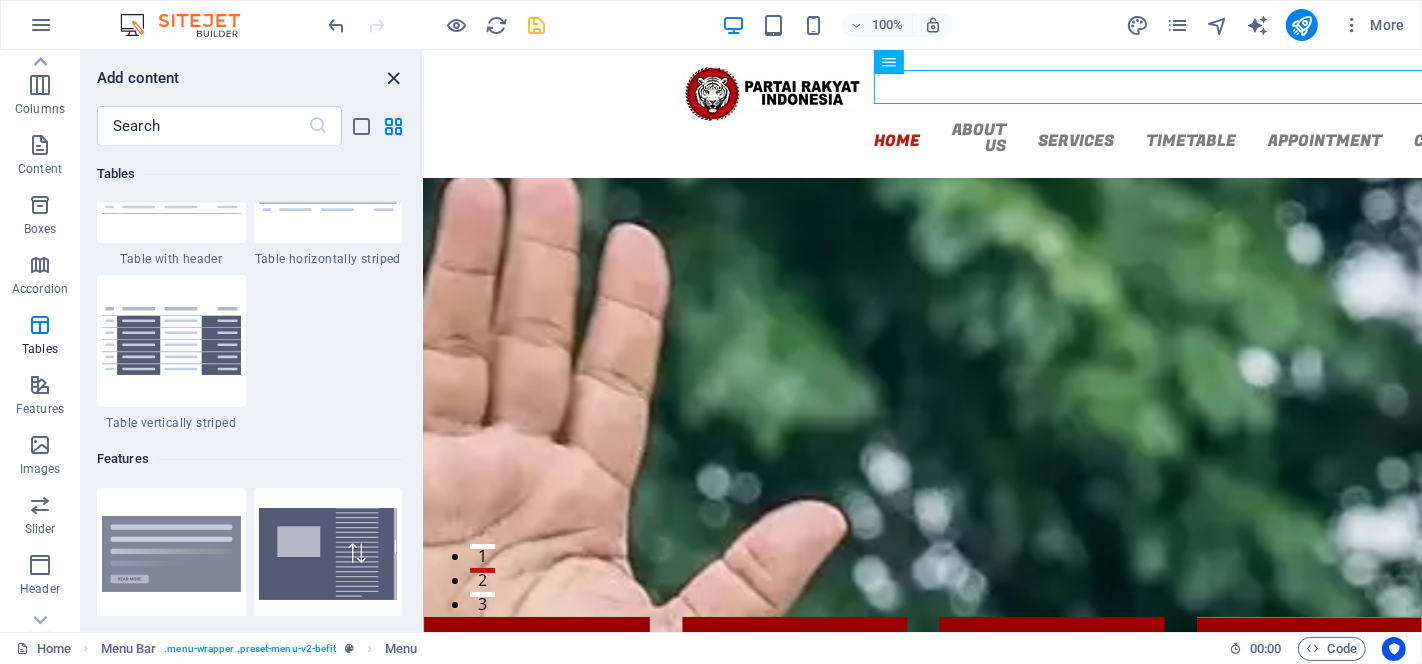 click at bounding box center (394, 78) 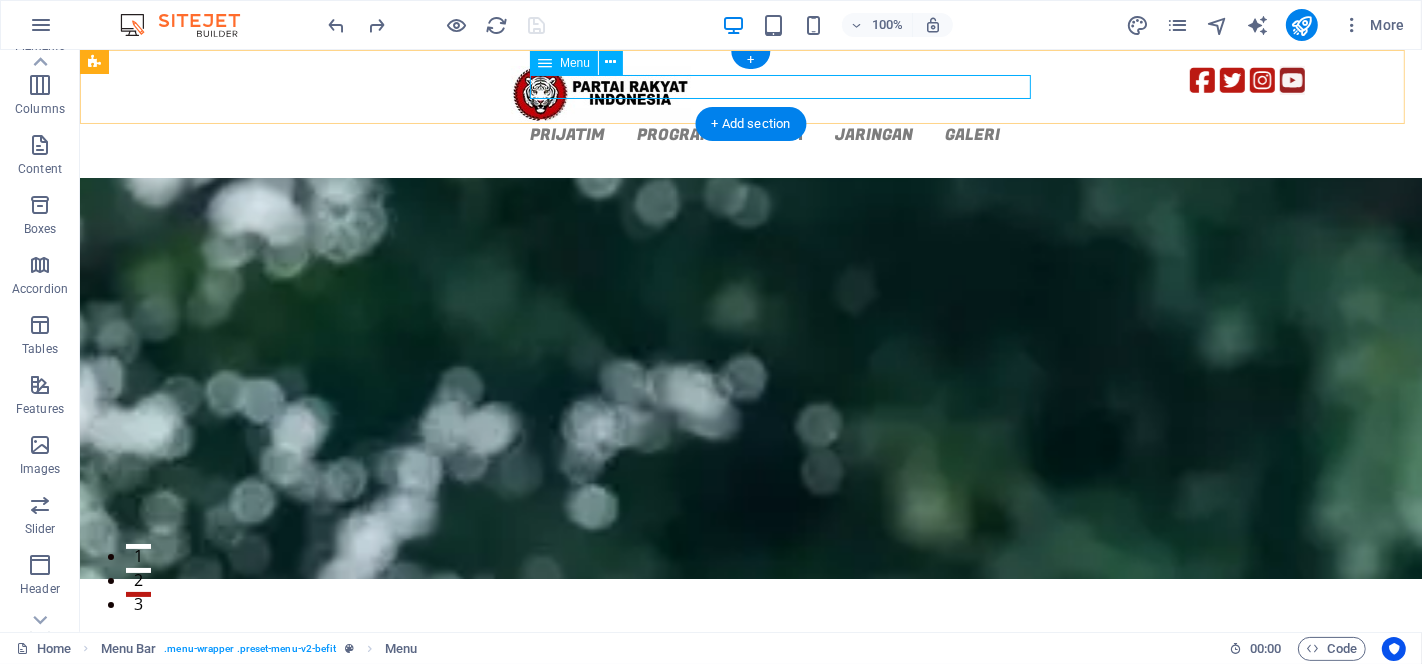 click on "prijatim profil partai Visi Misi Program PPID Anggota Media Sosial PROGRAM Jadwal PRI Kegiatan Aksi Nyata Rumah Pangan Makan Bergizi Ekonomi Rakyat BERITA Nasional Daerah Budaya Wisata UMKM JARINGAN Wilayah GALERI Foto Video E-Buletin Download" at bounding box center (780, 134) 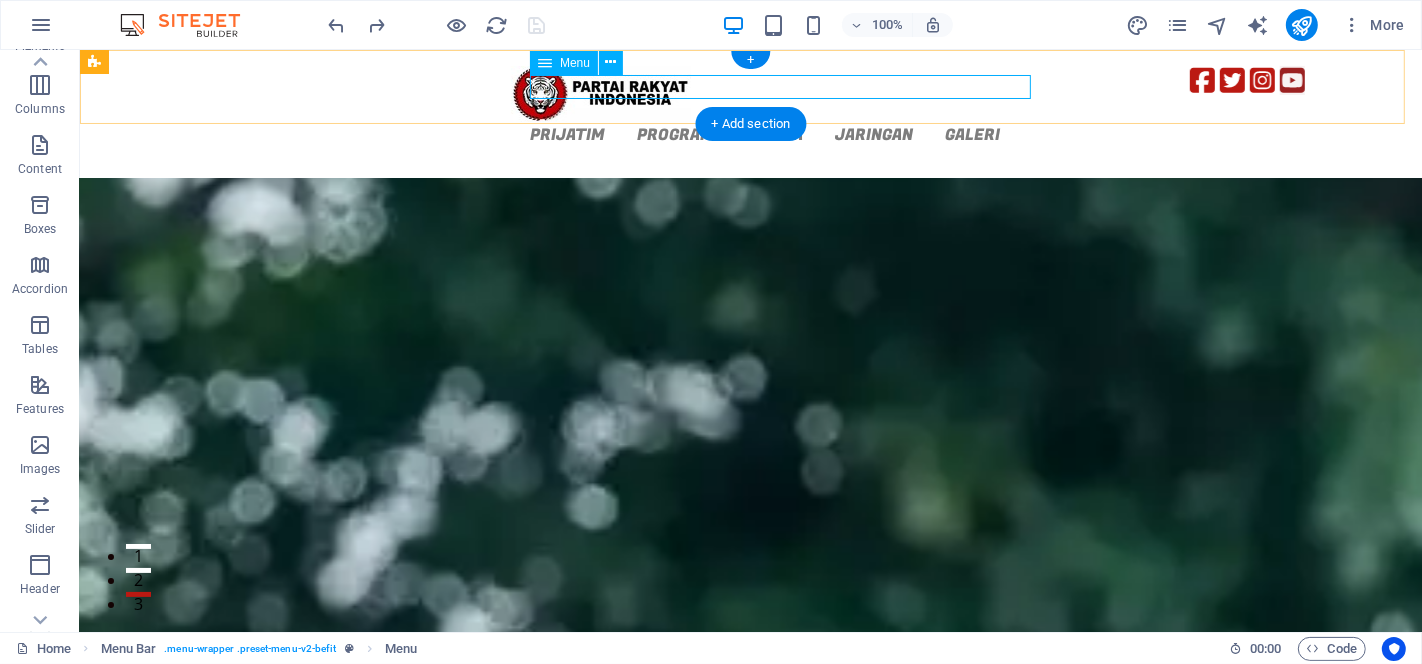 click on "prijatim profil partai Visi Misi Program PPID Anggota Media Sosial PROGRAM Jadwal PRI Kegiatan Aksi Nyata Rumah Pangan Makan Bergizi Ekonomi Rakyat BERITA Nasional Daerah Budaya Wisata UMKM JARINGAN Wilayah GALERI Foto Video E-Buletin Download" at bounding box center (780, 134) 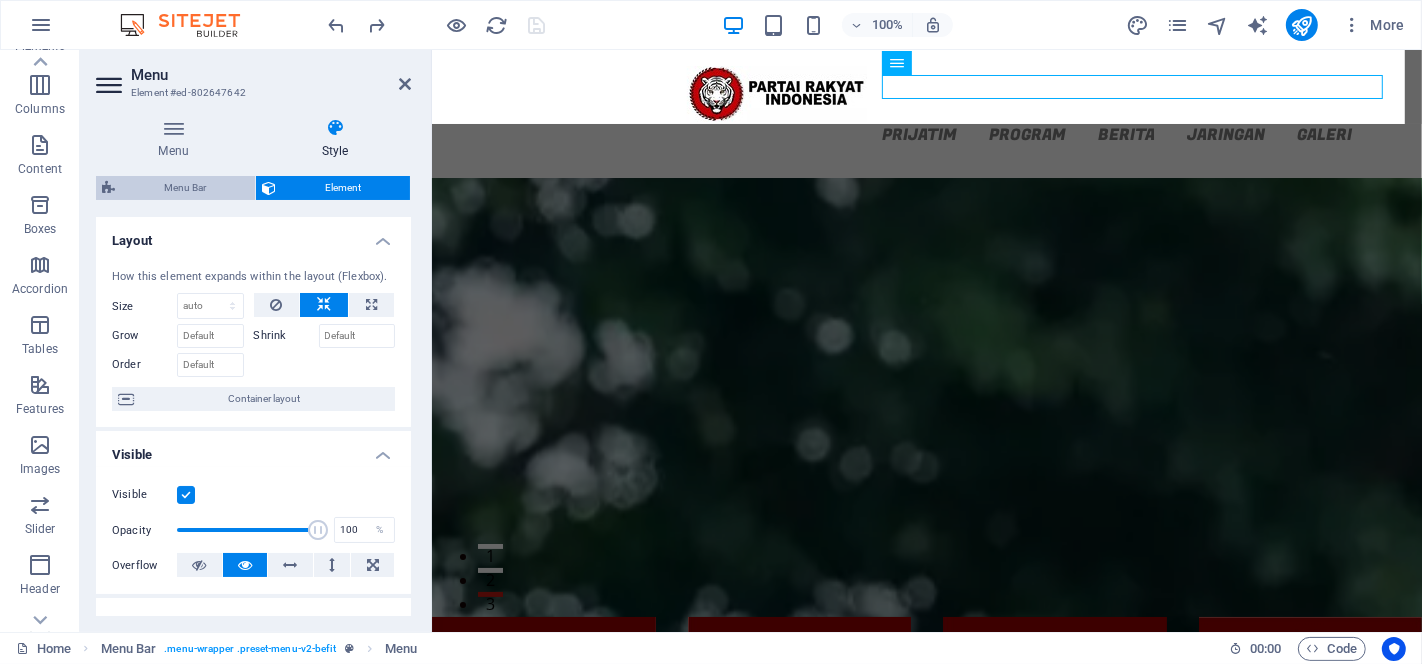 click on "Menu Bar" at bounding box center [185, 188] 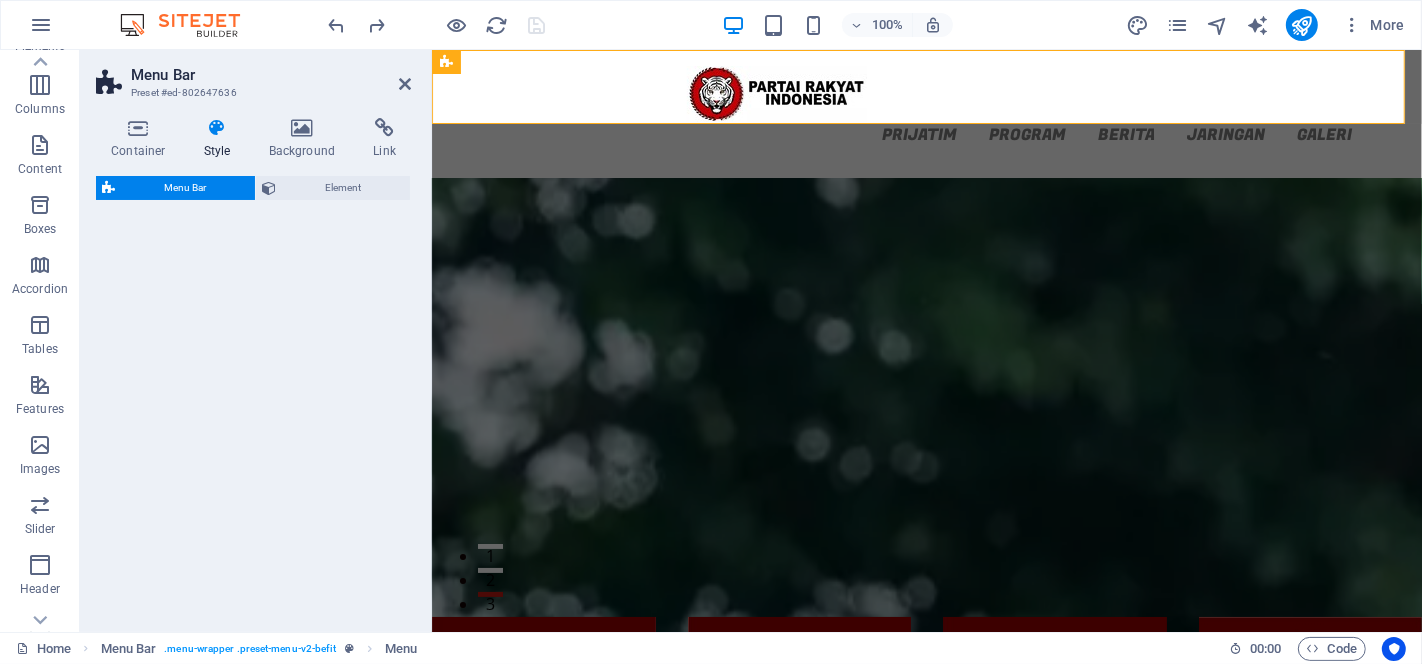 select on "rem" 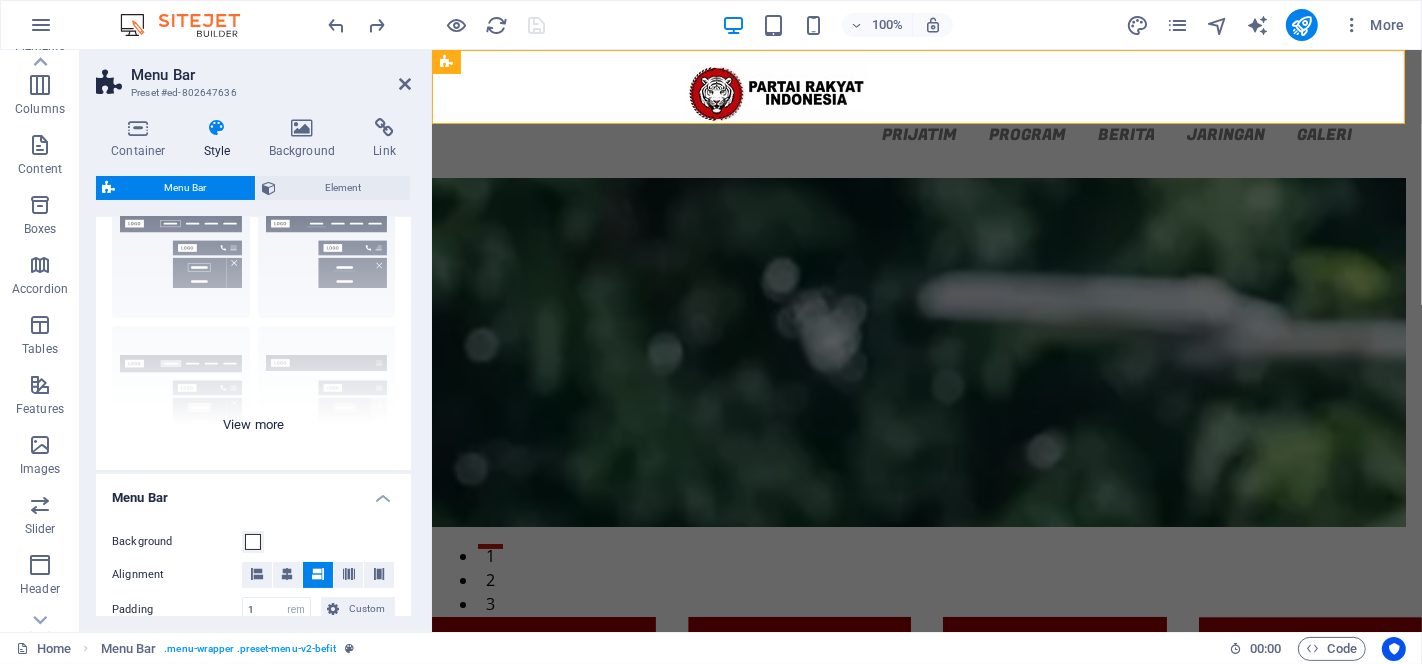 scroll, scrollTop: 74, scrollLeft: 0, axis: vertical 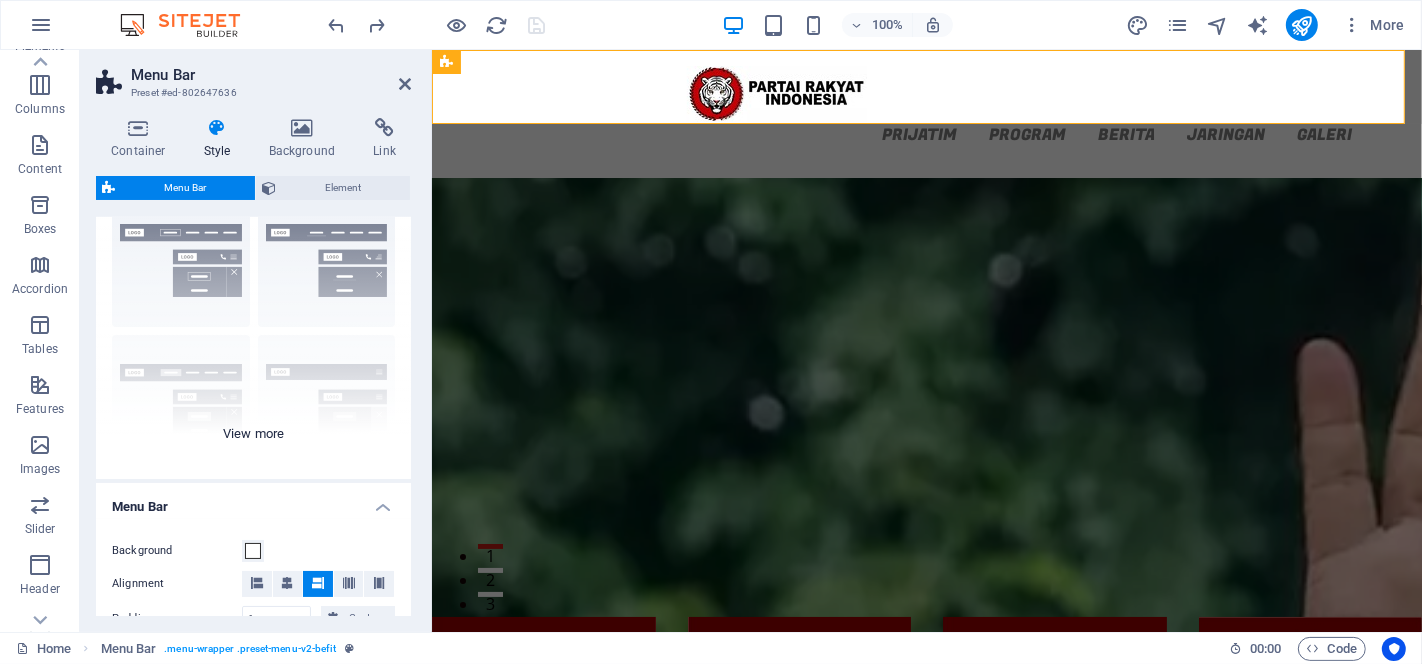 click on "Border Centered Default Fixed Loki Trigger Wide XXL" at bounding box center [253, 329] 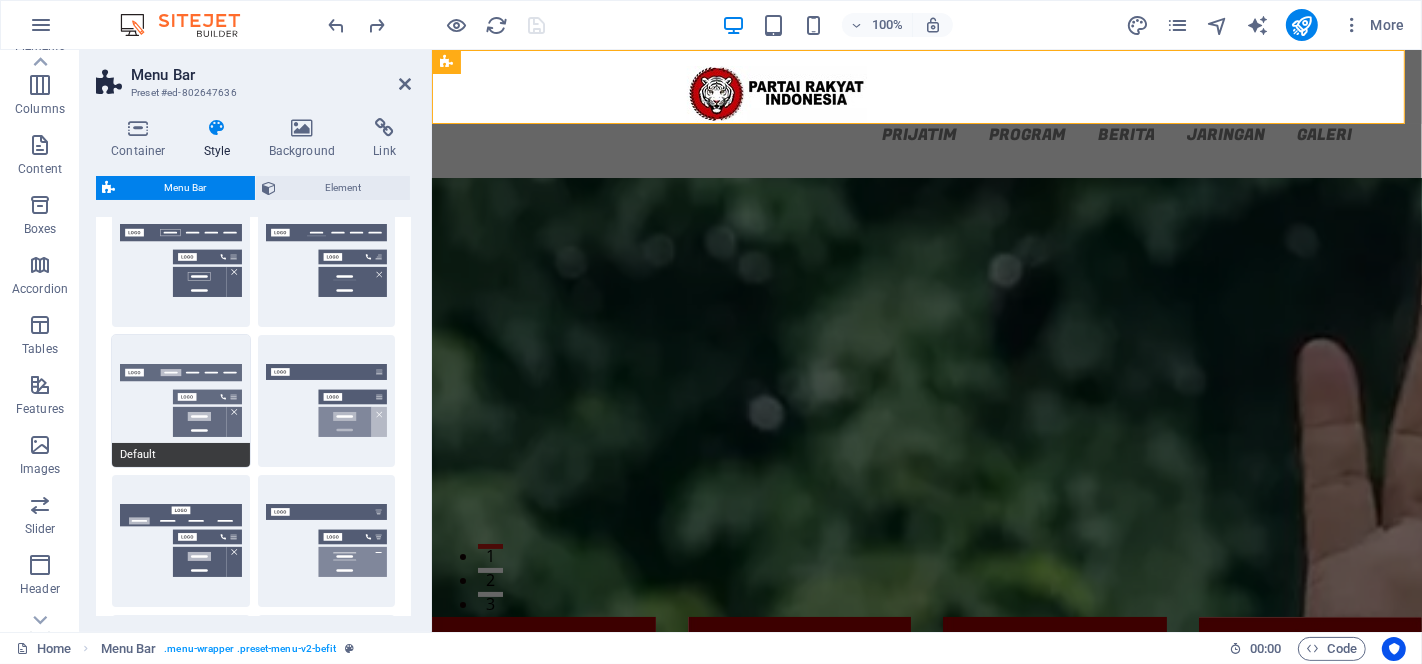click on "Default" at bounding box center [181, 401] 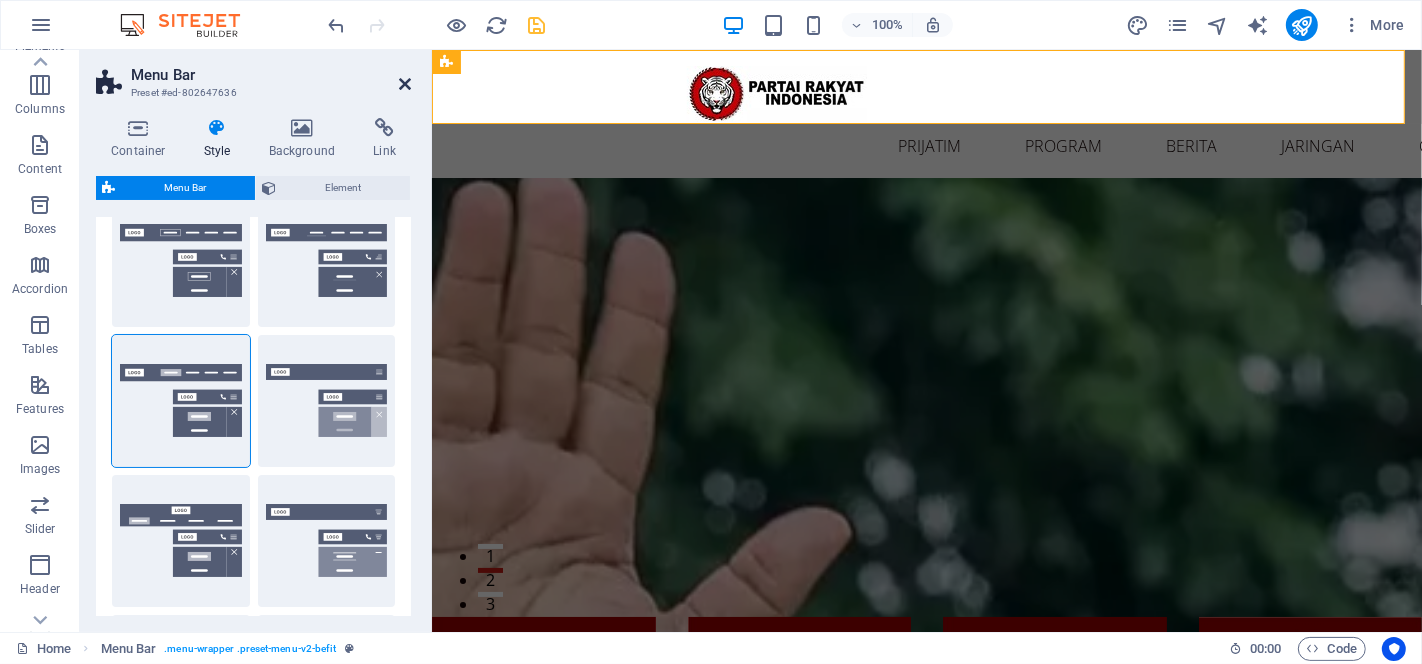 click at bounding box center [405, 84] 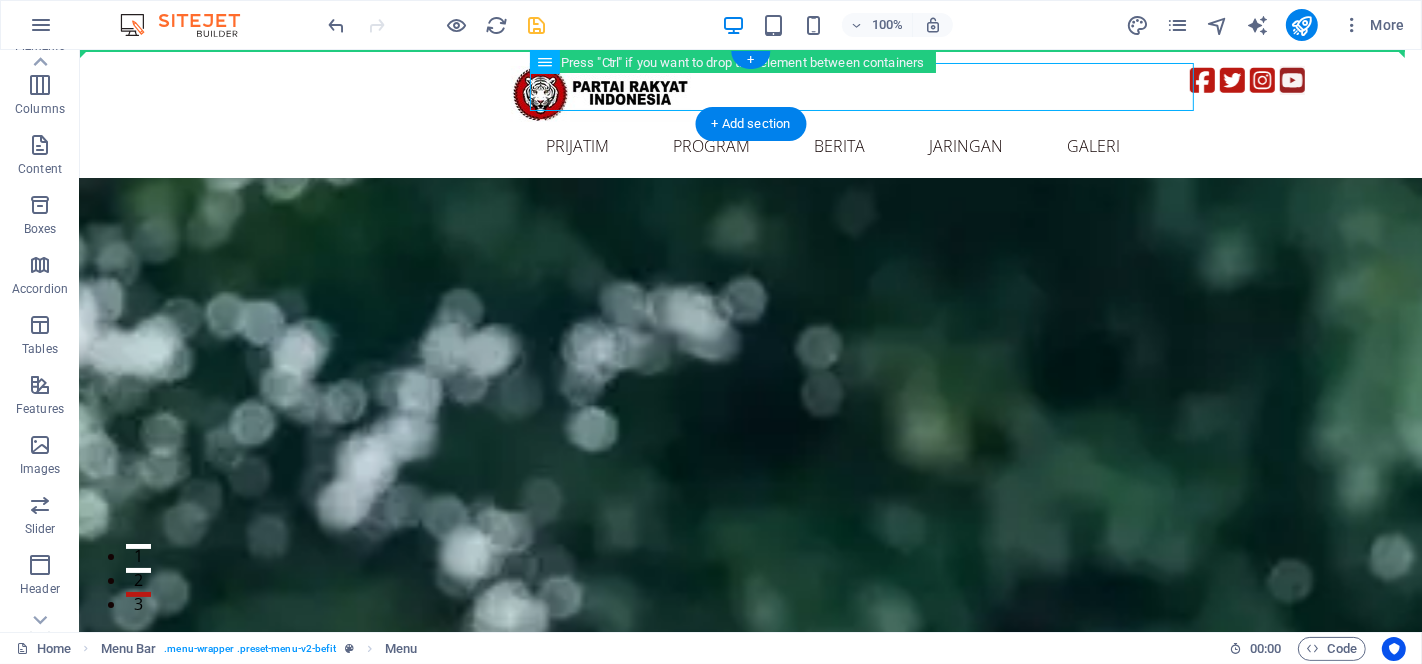 drag, startPoint x: 809, startPoint y: 93, endPoint x: 340, endPoint y: 86, distance: 469.05225 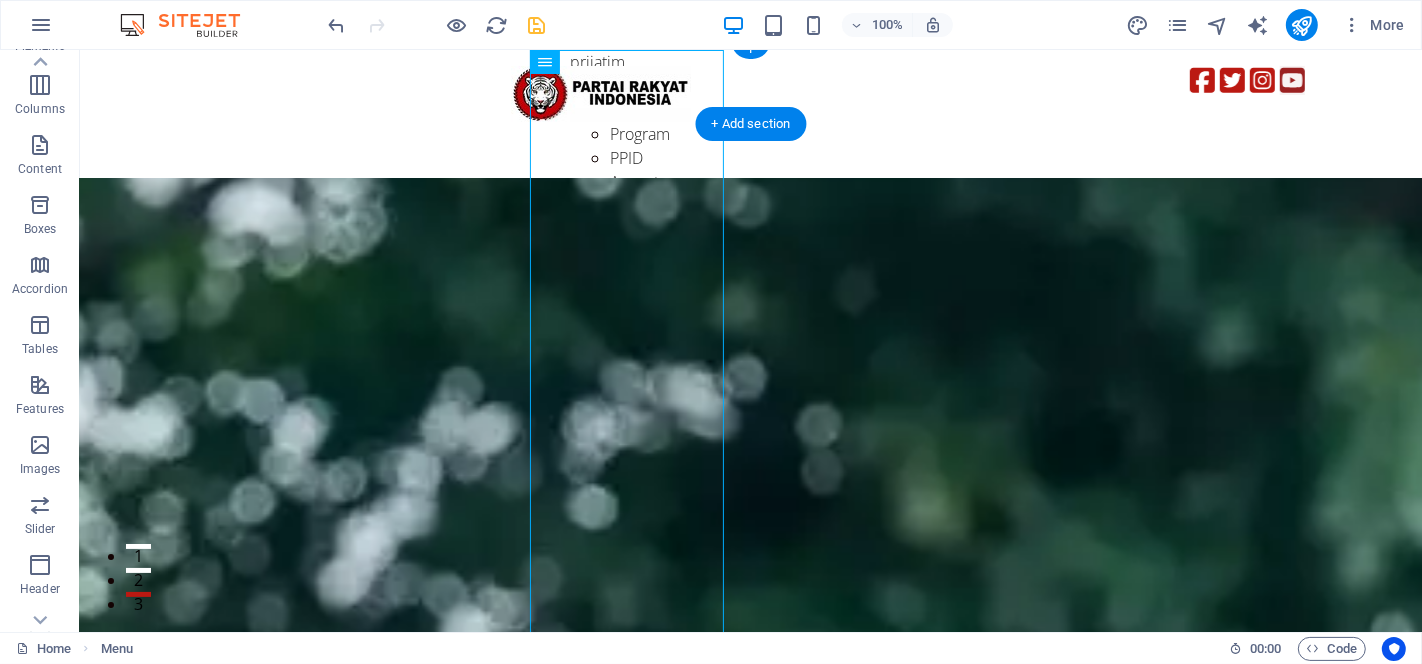 click at bounding box center [750, 94] 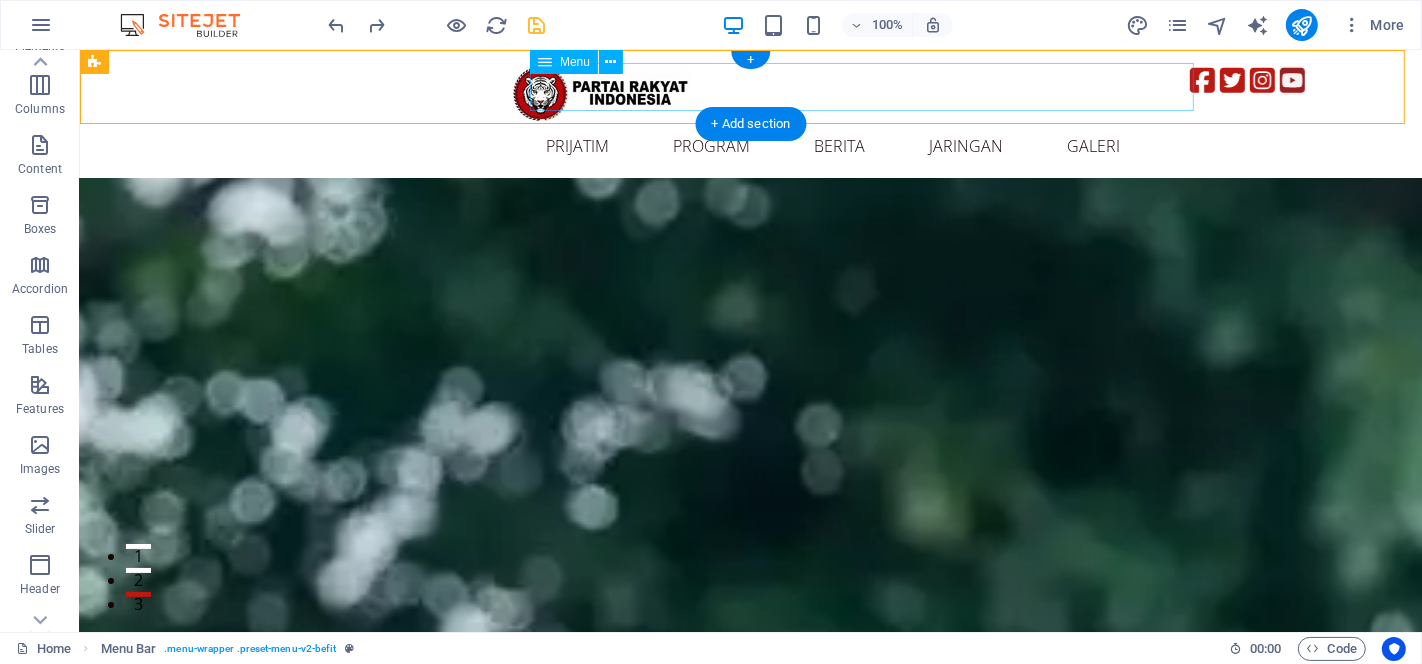 click on "prijatim profil partai Visi Misi Program PPID Anggota Media Sosial PROGRAM Jadwal PRI Kegiatan Aksi Nyata Rumah Pangan Makan Bergizi Ekonomi Rakyat BERITA Nasional Daerah Budaya Wisata UMKM JARINGAN Wilayah GALERI Foto Video E-Buletin Download" at bounding box center (864, 146) 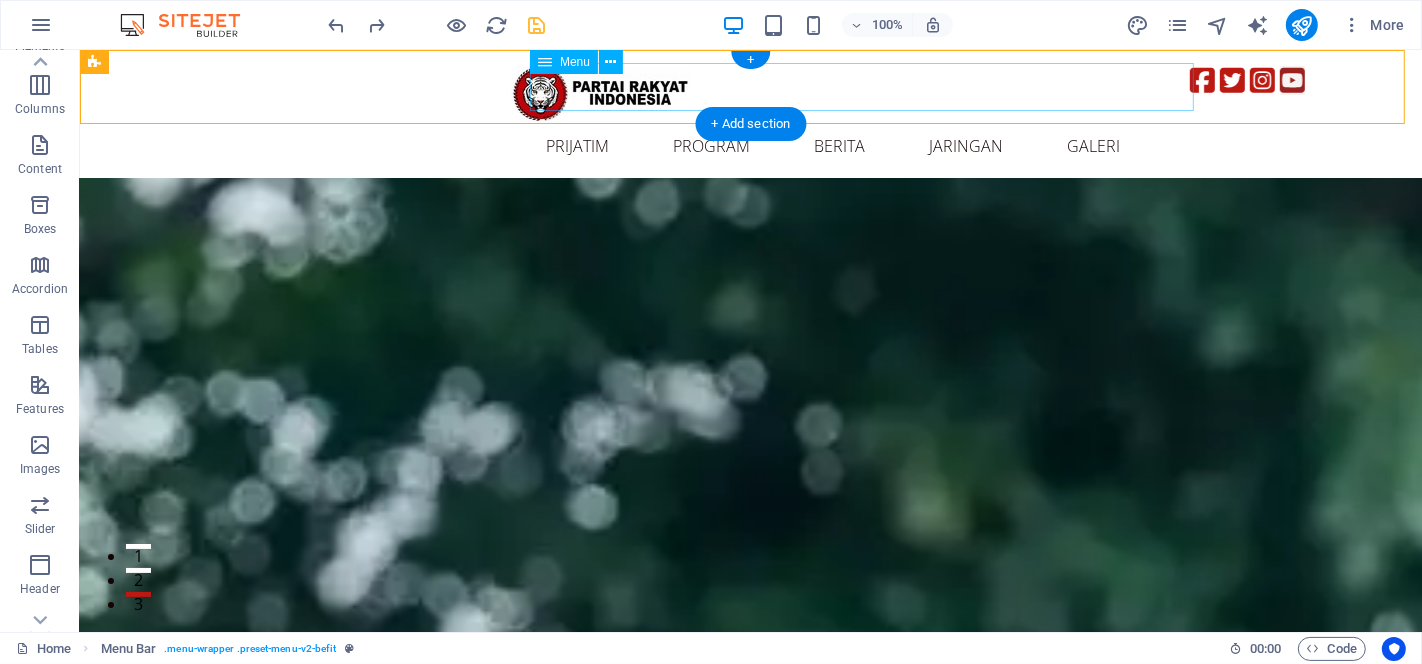 click on "prijatim profil partai Visi Misi Program PPID Anggota Media Sosial PROGRAM Jadwal PRI Kegiatan Aksi Nyata Rumah Pangan Makan Bergizi Ekonomi Rakyat BERITA Nasional Daerah Budaya Wisata UMKM JARINGAN Wilayah GALERI Foto Video E-Buletin Download" at bounding box center [864, 146] 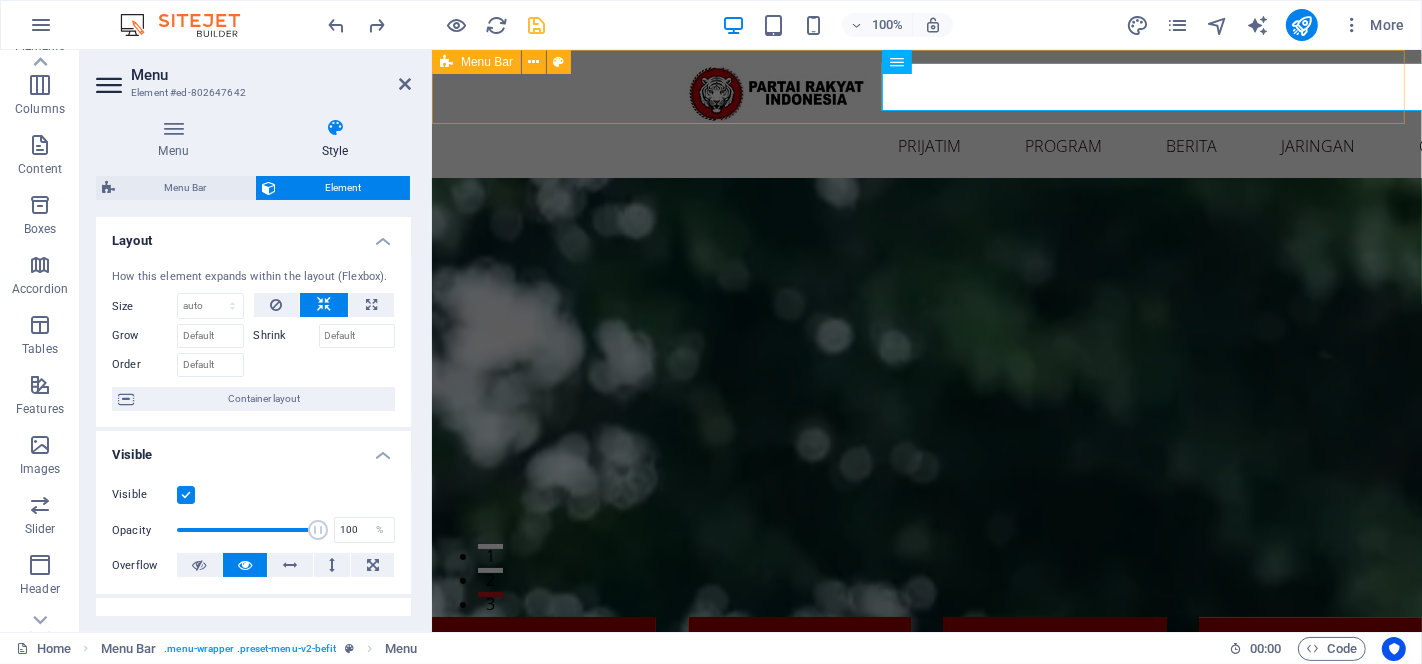 drag, startPoint x: 934, startPoint y: 82, endPoint x: 582, endPoint y: 82, distance: 352 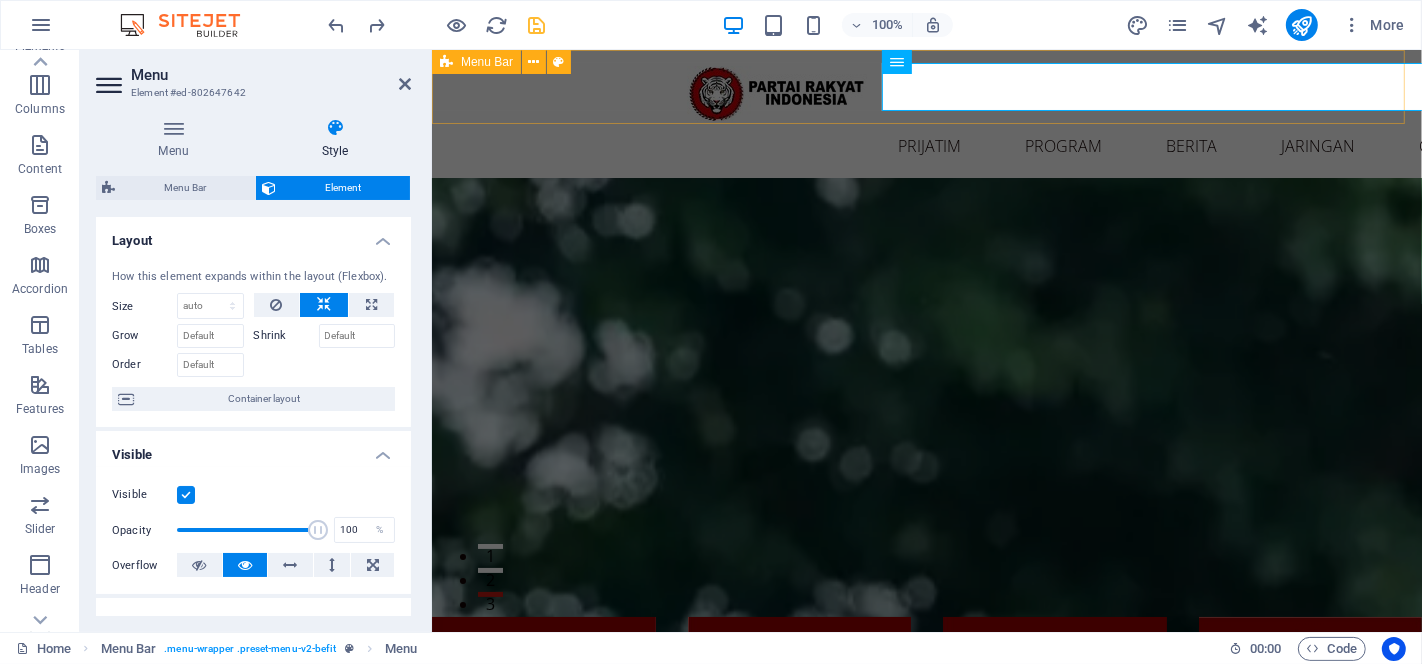 click on "prijatim profil partai Visi Misi Program PPID Anggota Media Sosial PROGRAM Jadwal PRI Kegiatan Aksi Nyata Rumah Pangan Makan Bergizi Ekonomi Rakyat BERITA Nasional Daerah Budaya Wisata UMKM JARINGAN Wilayah GALERI Foto Video E-Buletin Download" at bounding box center [926, 94] 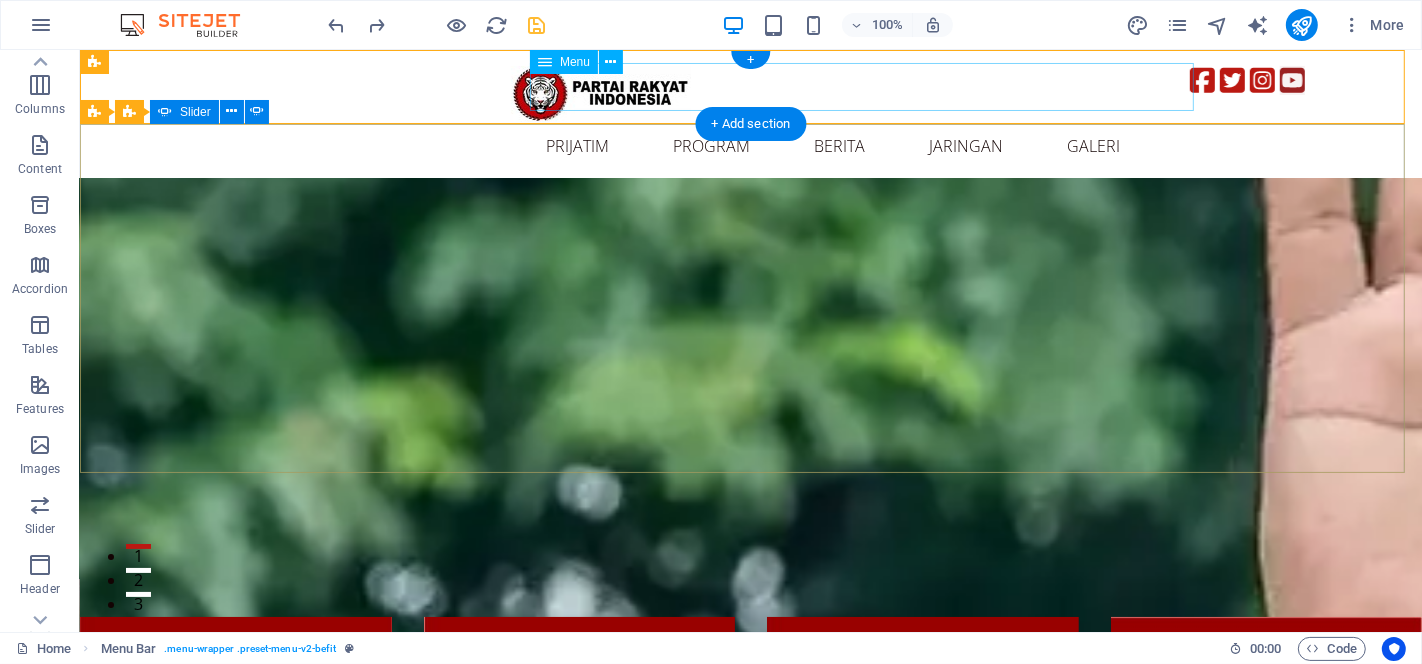 click on "prijatim profil partai Visi Misi Program PPID Anggota Media Sosial PROGRAM Jadwal PRI Kegiatan Aksi Nyata Rumah Pangan Makan Bergizi Ekonomi Rakyat BERITA Nasional Daerah Budaya Wisata UMKM JARINGAN Wilayah GALERI Foto Video E-Buletin Download" at bounding box center (864, 146) 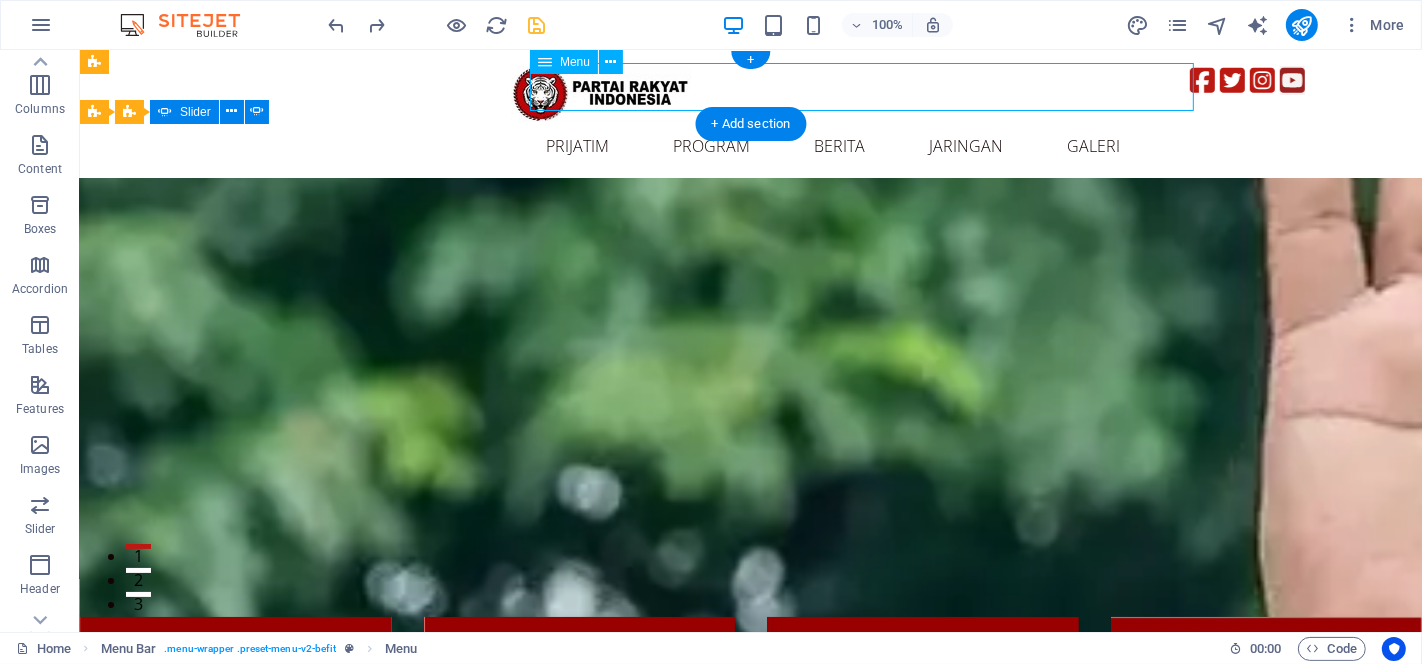click on "prijatim profil partai Visi Misi Program PPID Anggota Media Sosial PROGRAM Jadwal PRI Kegiatan Aksi Nyata Rumah Pangan Makan Bergizi Ekonomi Rakyat BERITA Nasional Daerah Budaya Wisata UMKM JARINGAN Wilayah GALERI Foto Video E-Buletin Download" at bounding box center (864, 146) 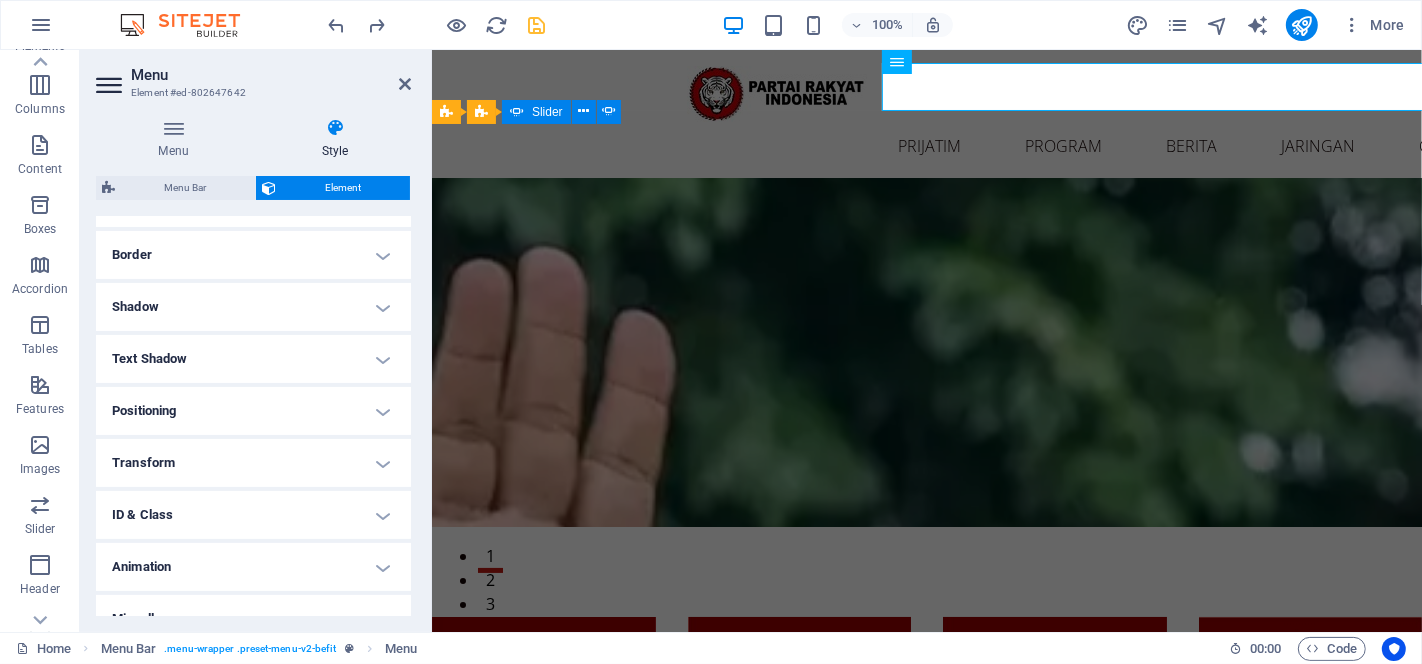 scroll, scrollTop: 420, scrollLeft: 0, axis: vertical 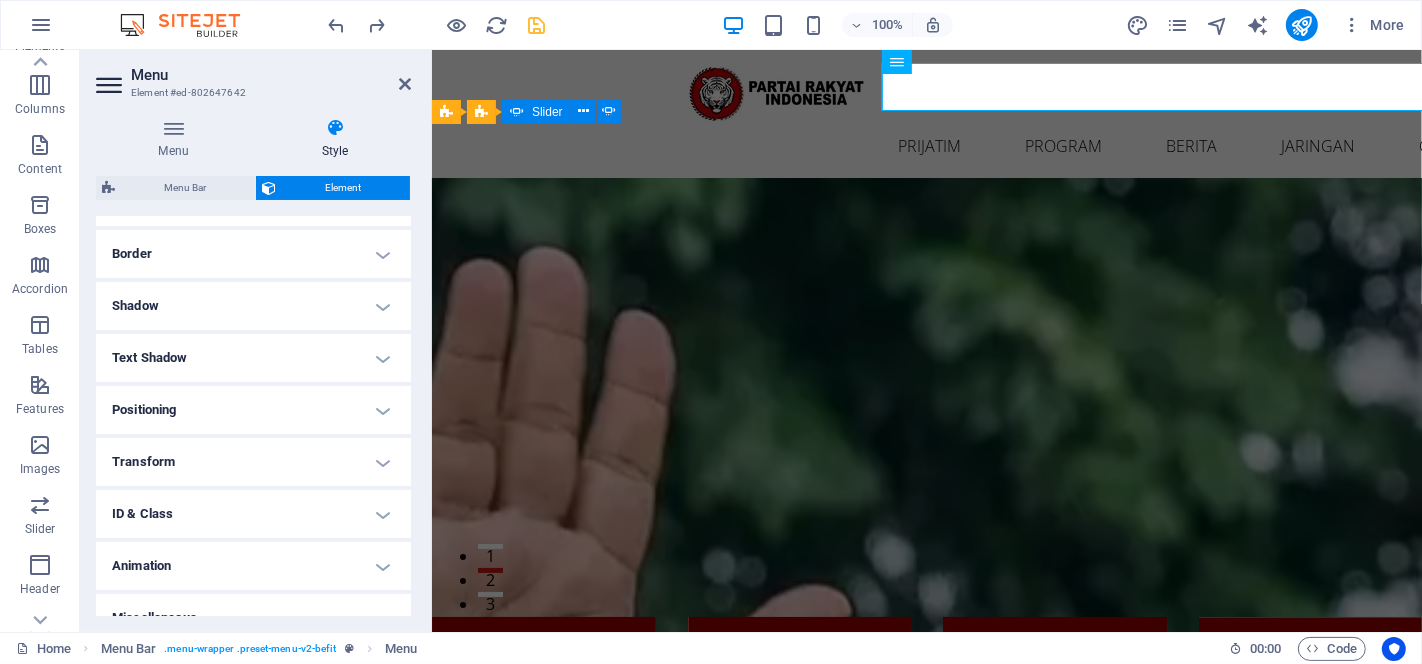 click on "Positioning" at bounding box center (253, 410) 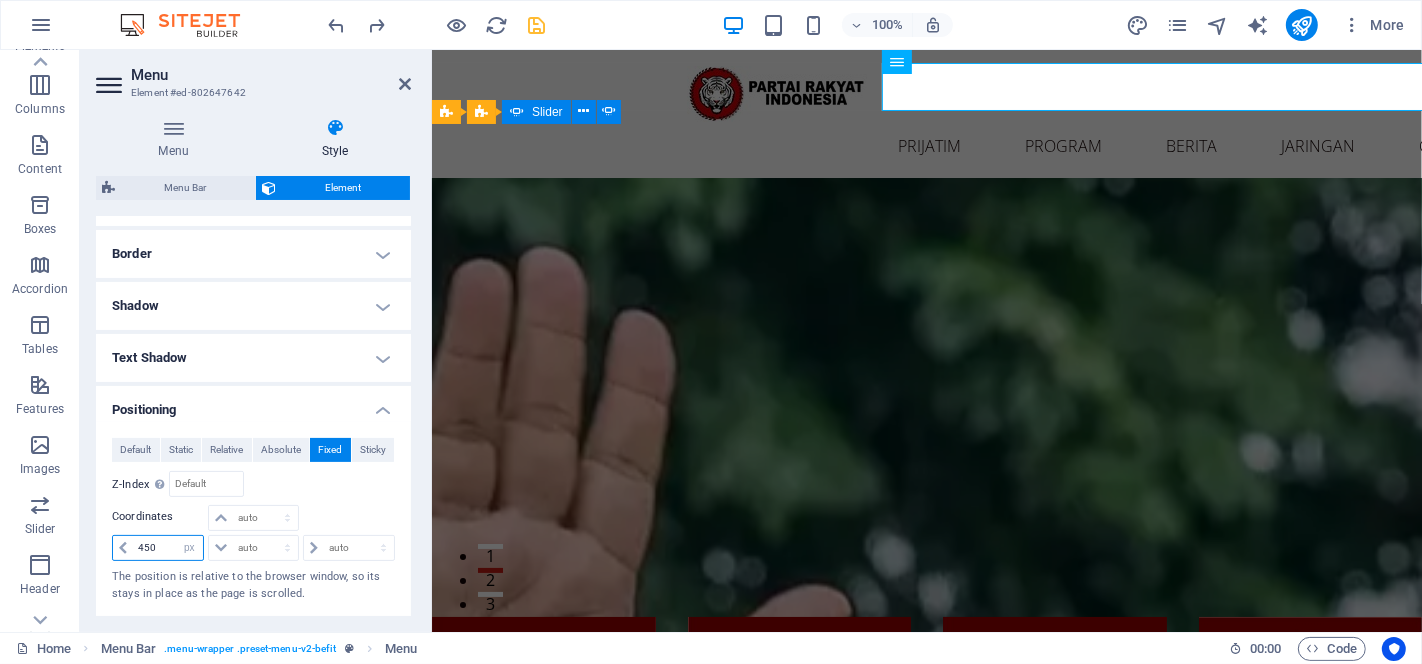 click on "450" at bounding box center [168, 548] 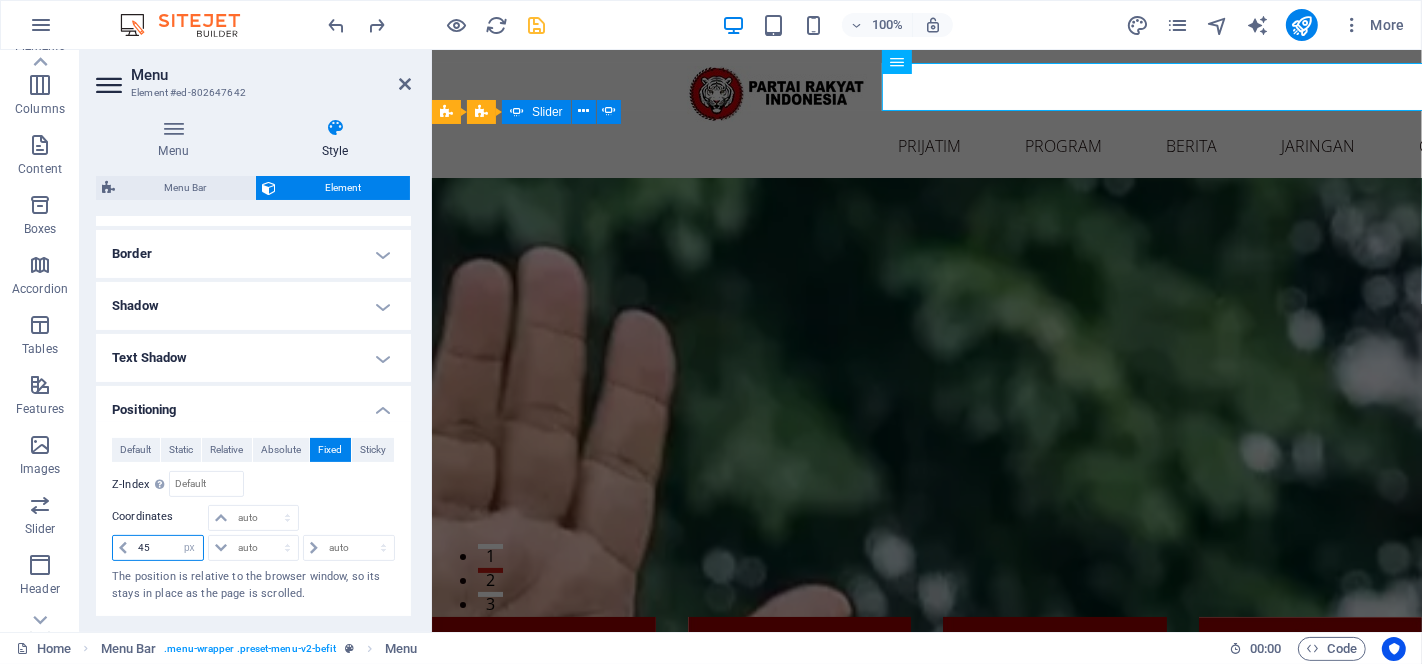 type on "4" 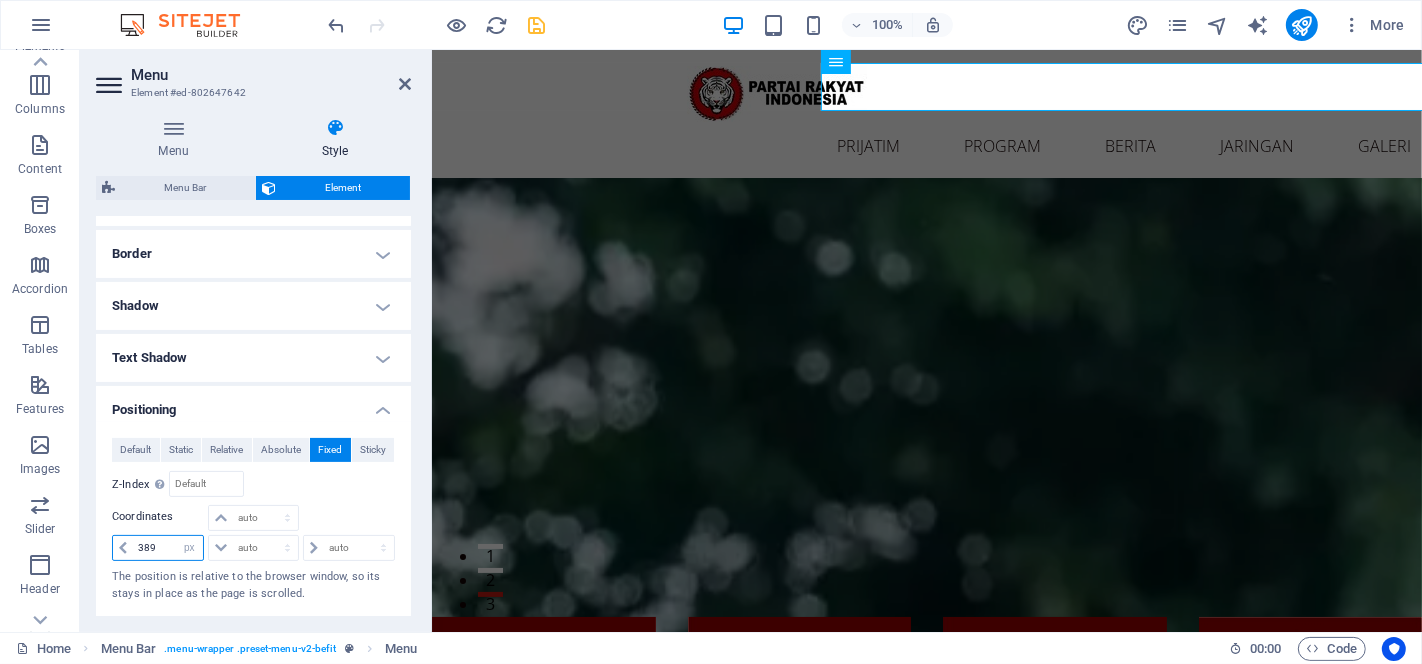type on "389" 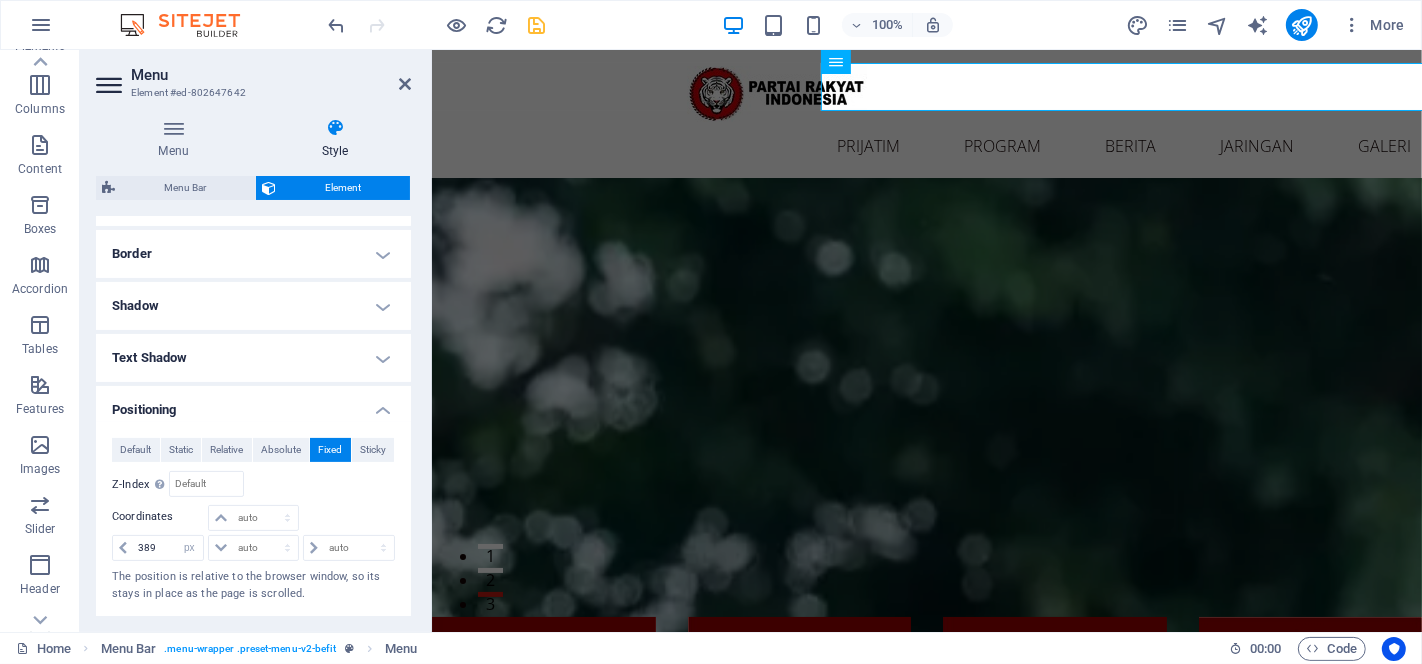 click on "Menu" at bounding box center (271, 75) 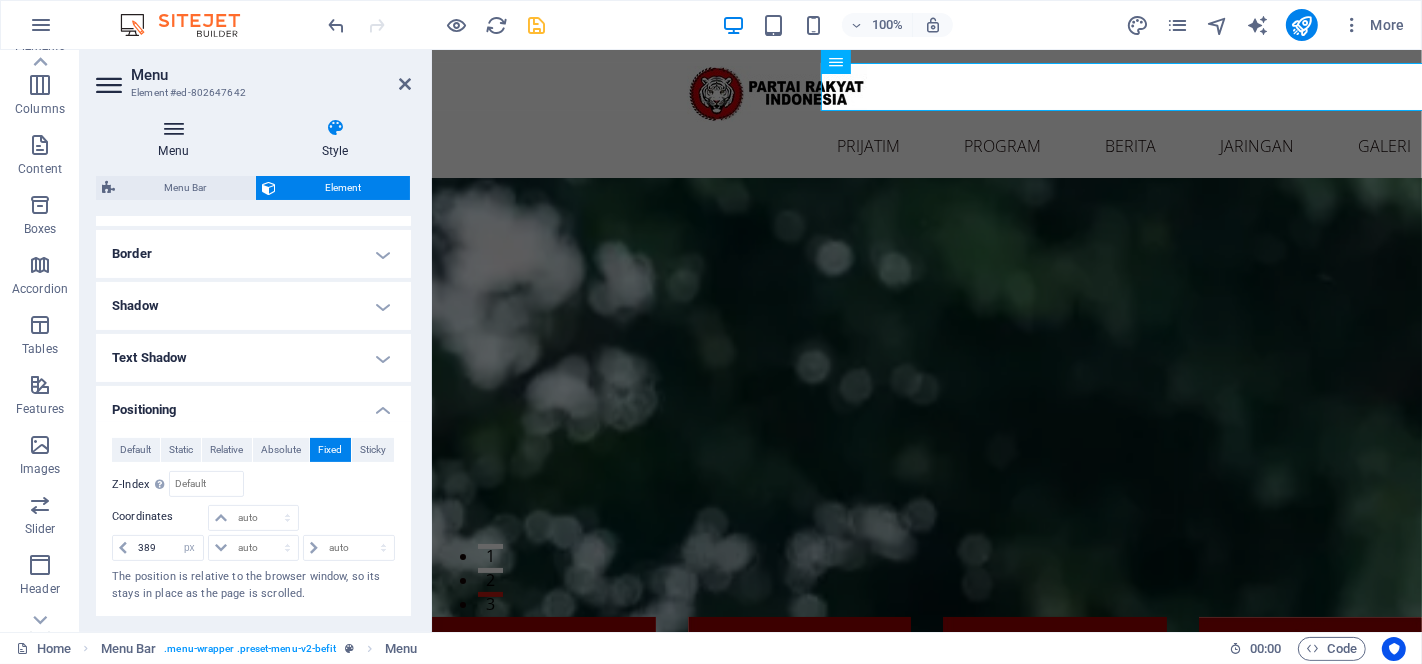 click at bounding box center (173, 128) 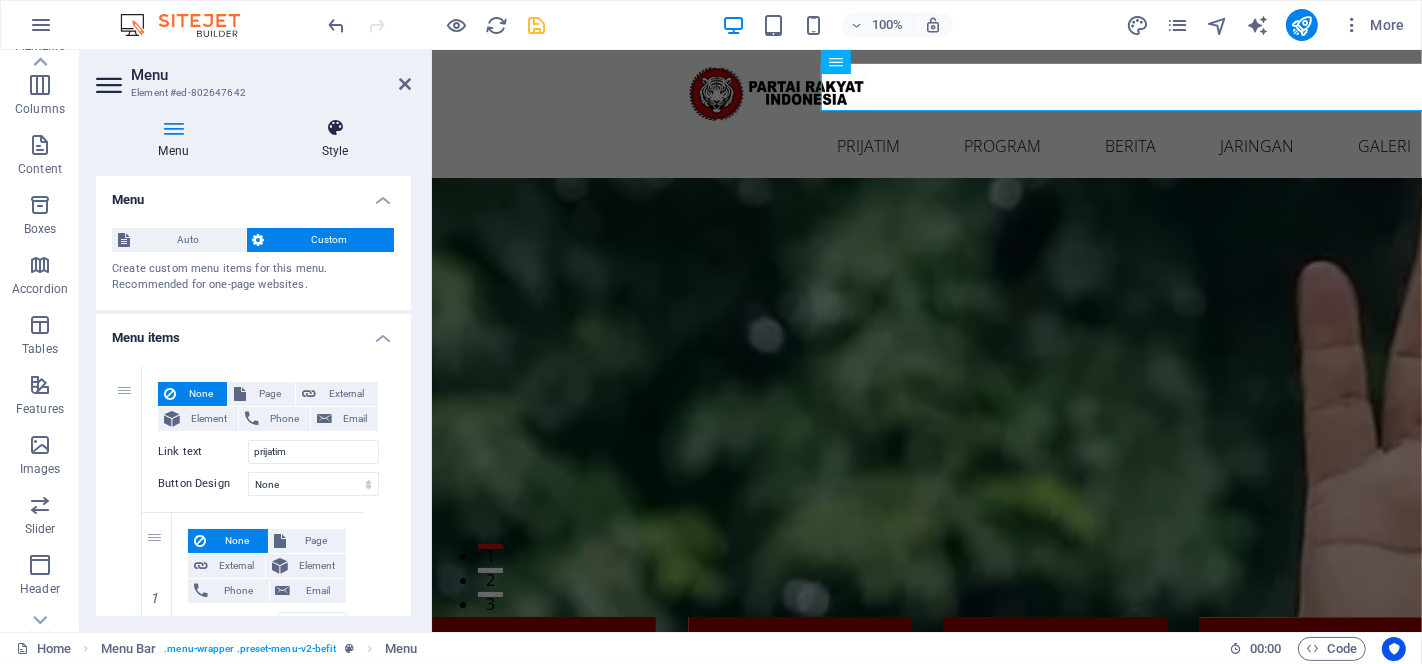 click on "Style" at bounding box center (335, 139) 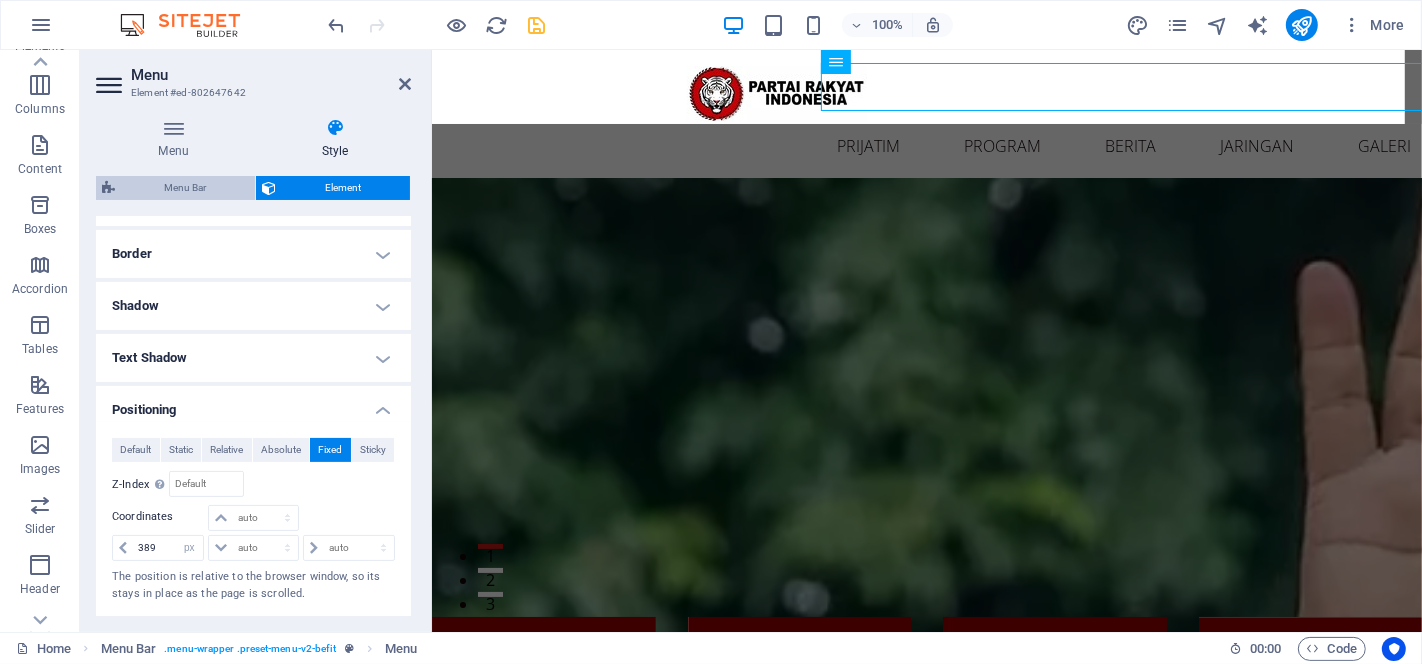 click on "Menu Bar" at bounding box center (185, 188) 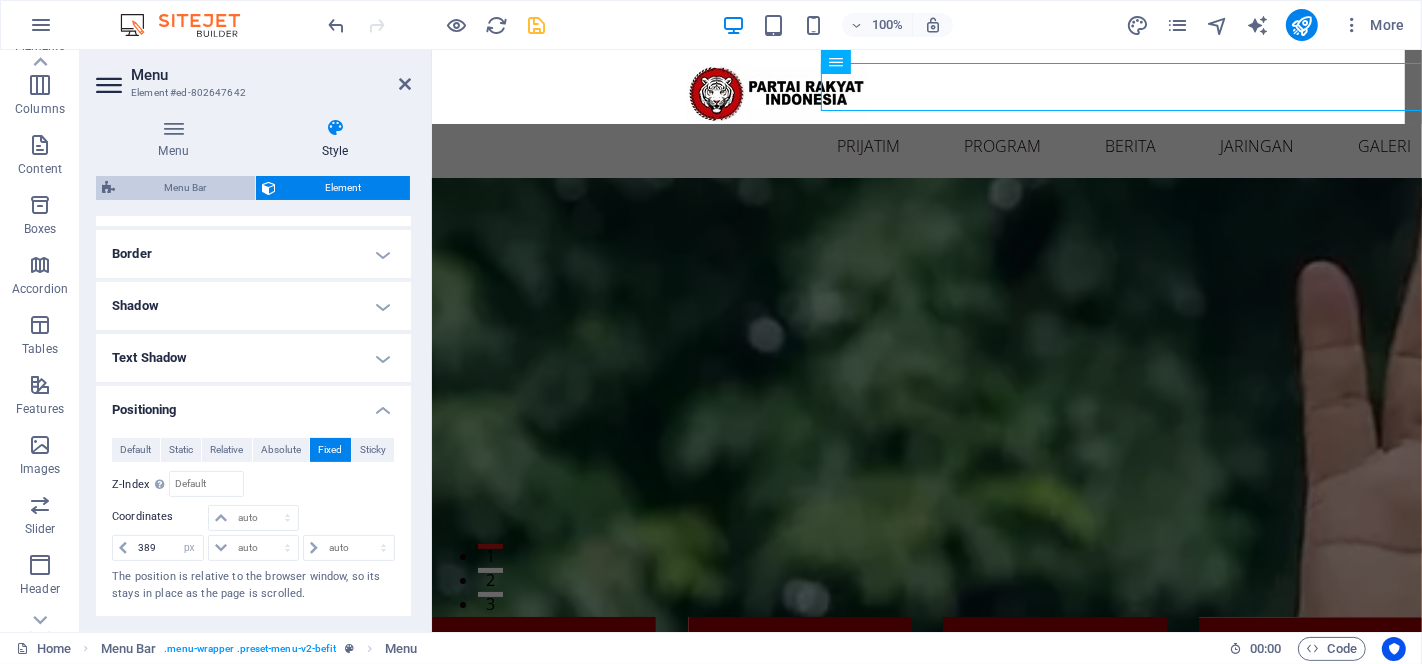 select on "rem" 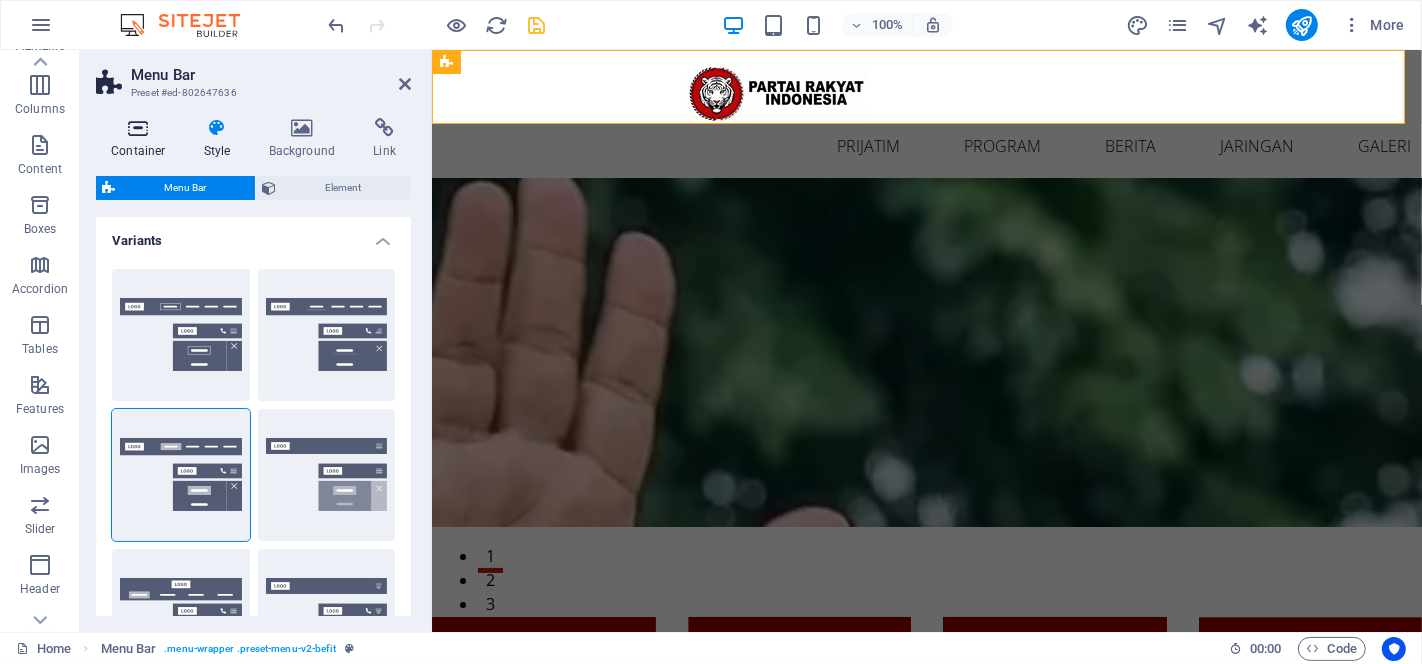 click at bounding box center [138, 128] 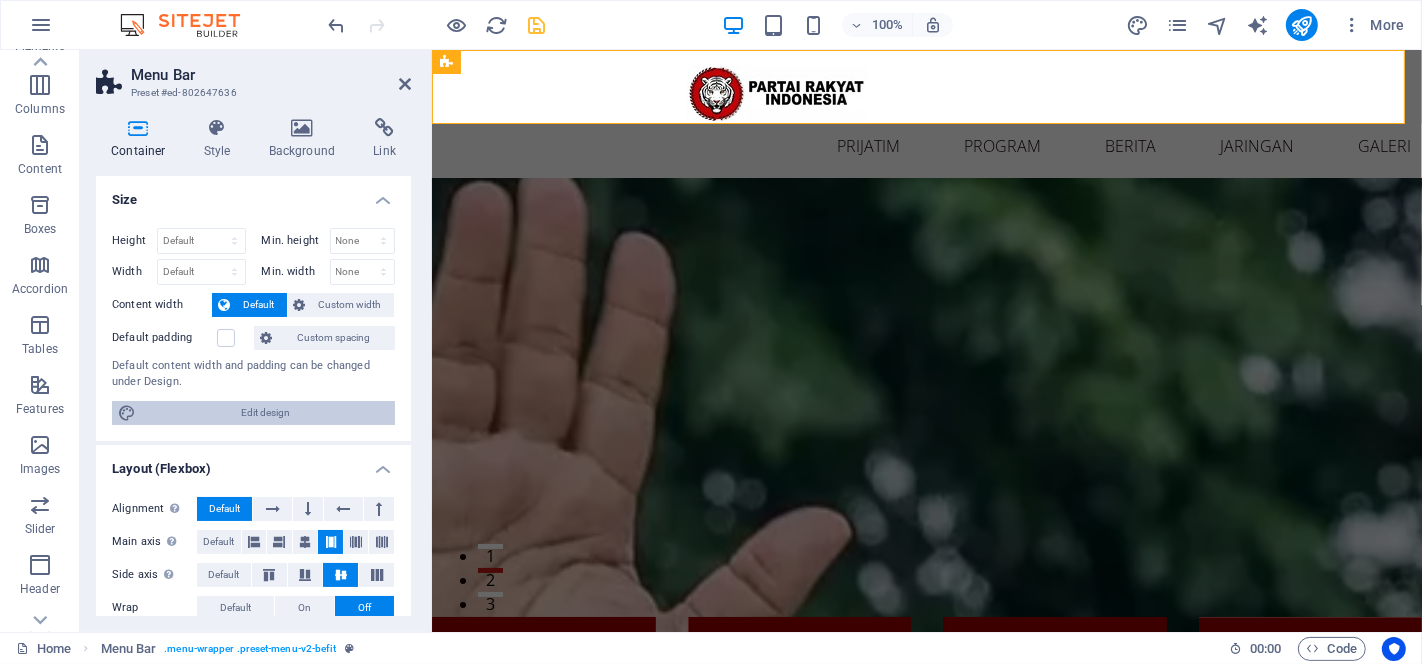 click on "Edit design" at bounding box center (265, 413) 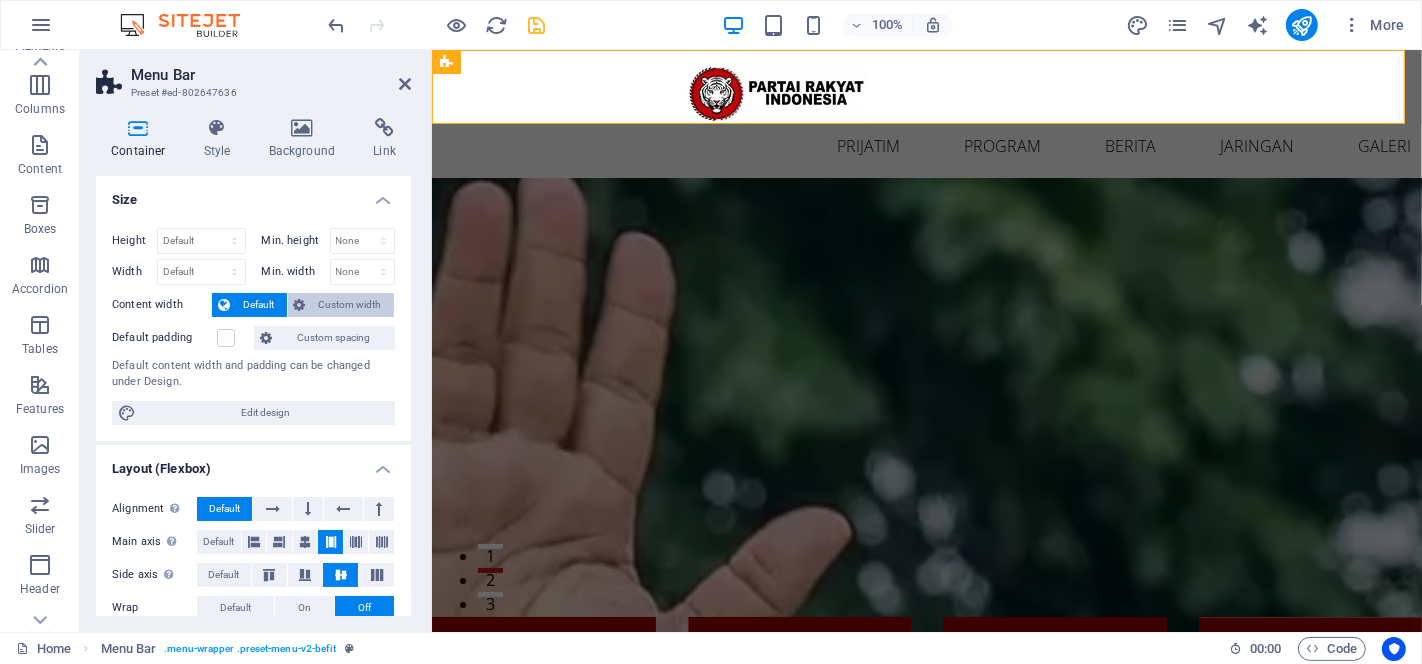 select on "rem" 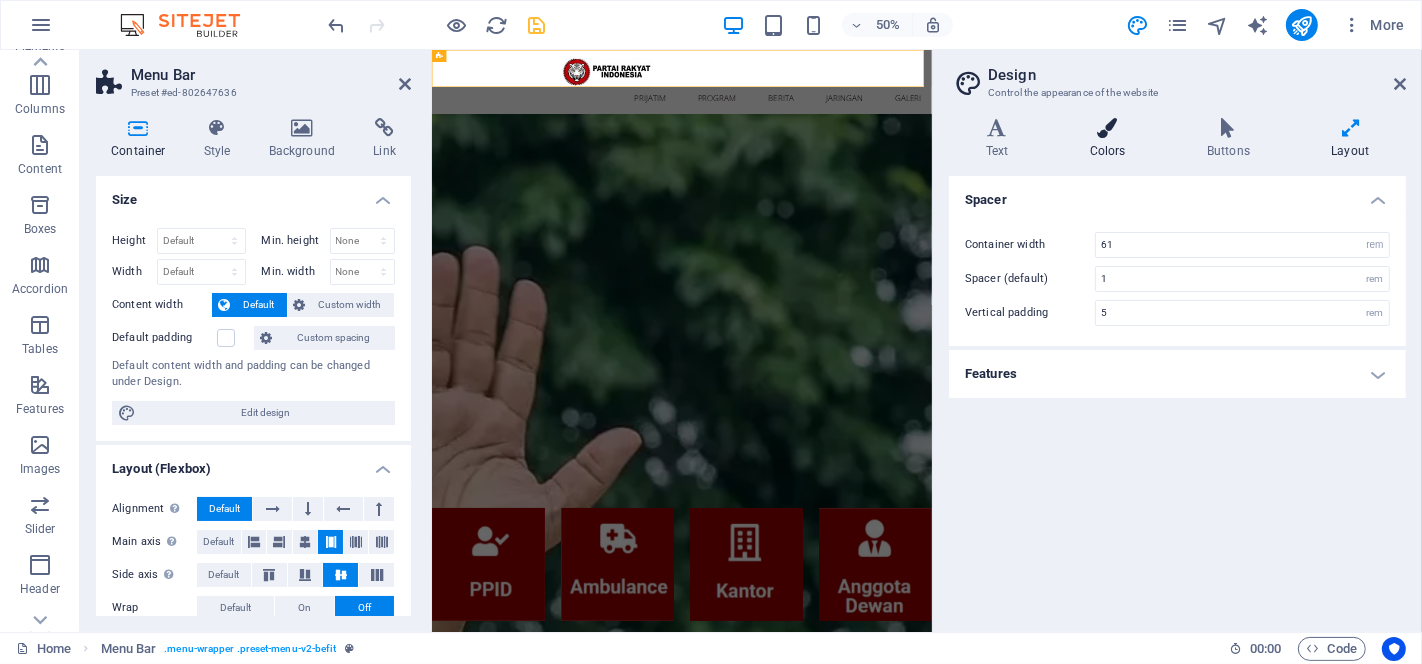 click at bounding box center (1107, 128) 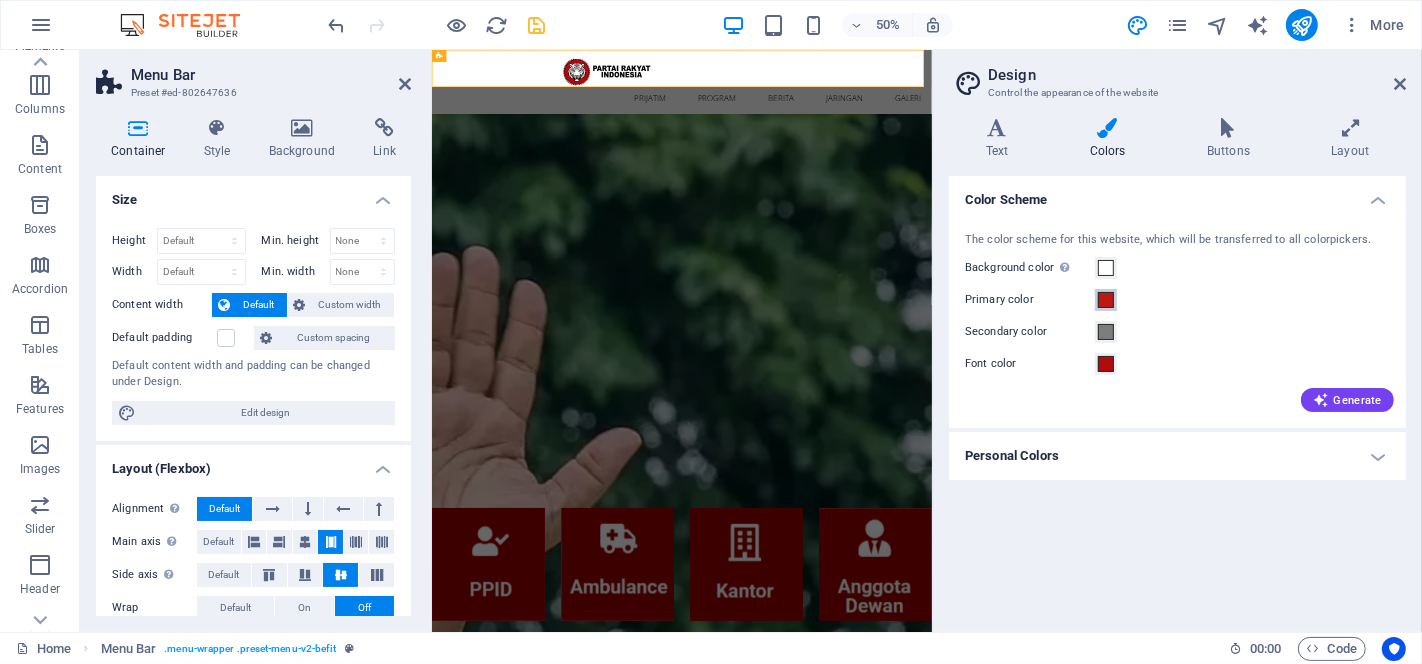 click at bounding box center [1106, 300] 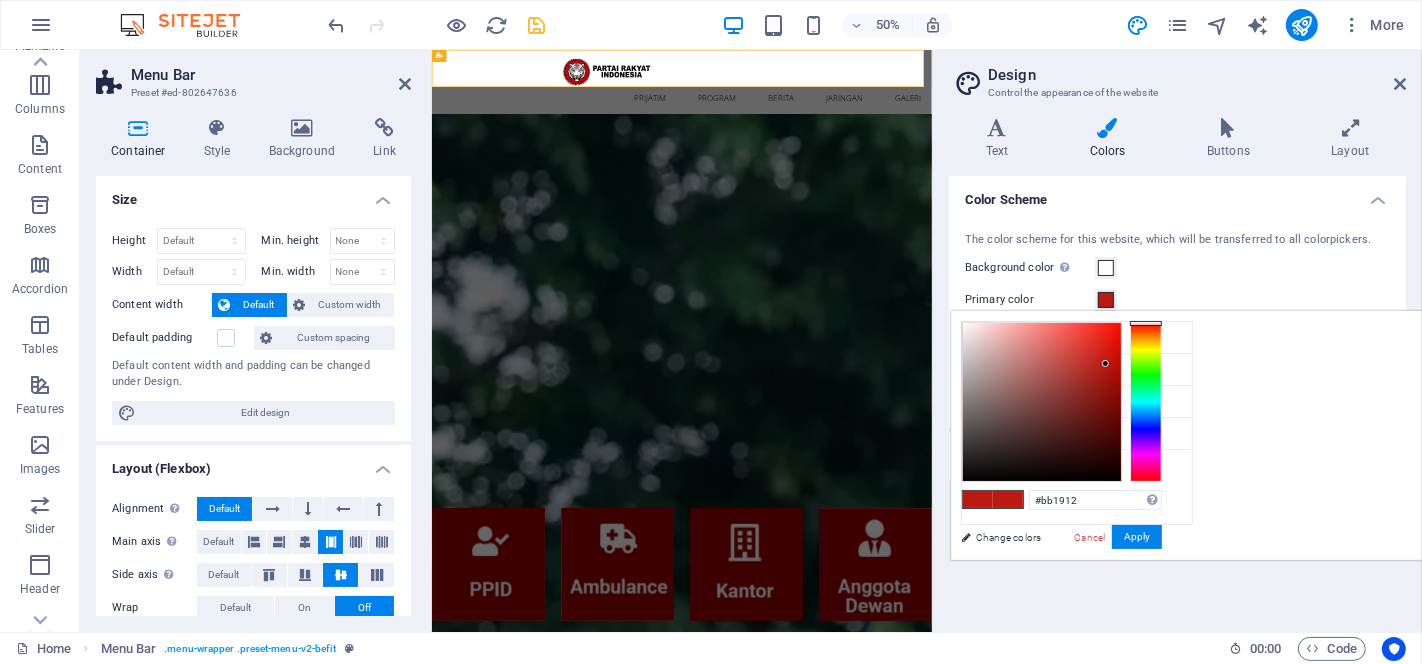 click on "Background color Only visible if it is not covered by other backgrounds." at bounding box center [1177, 268] 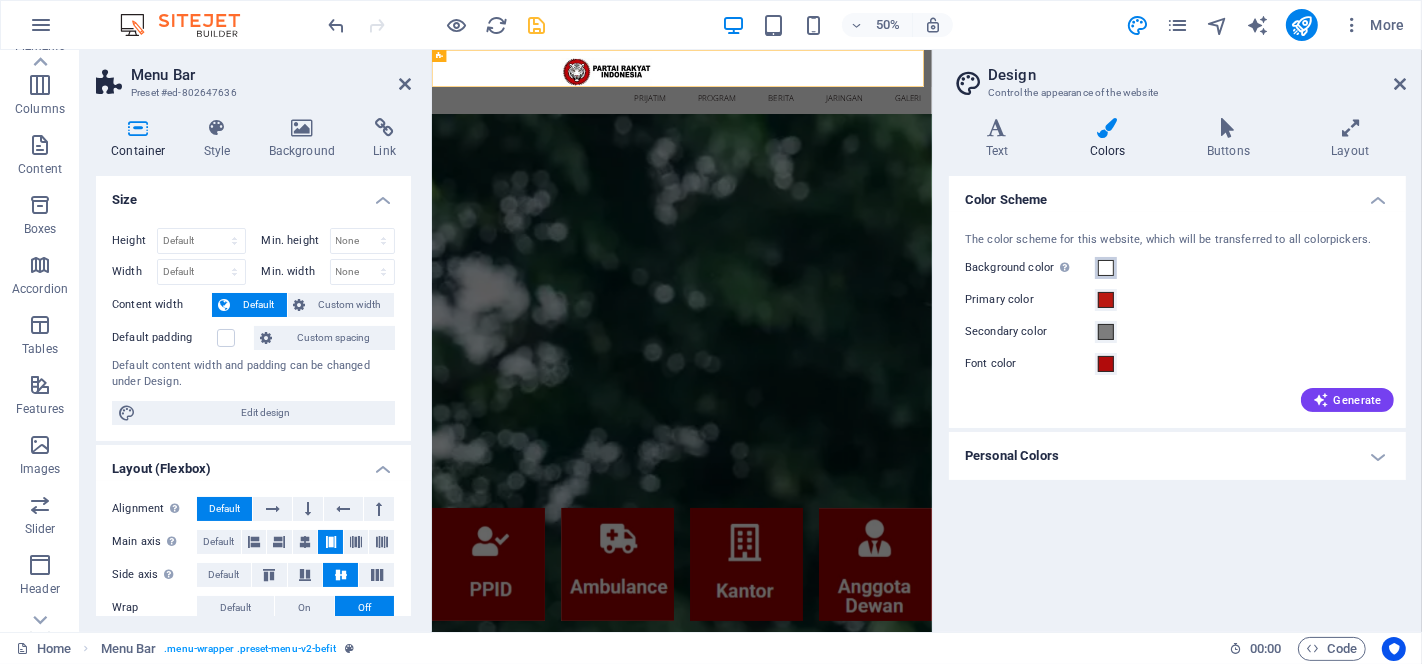 click at bounding box center (1106, 268) 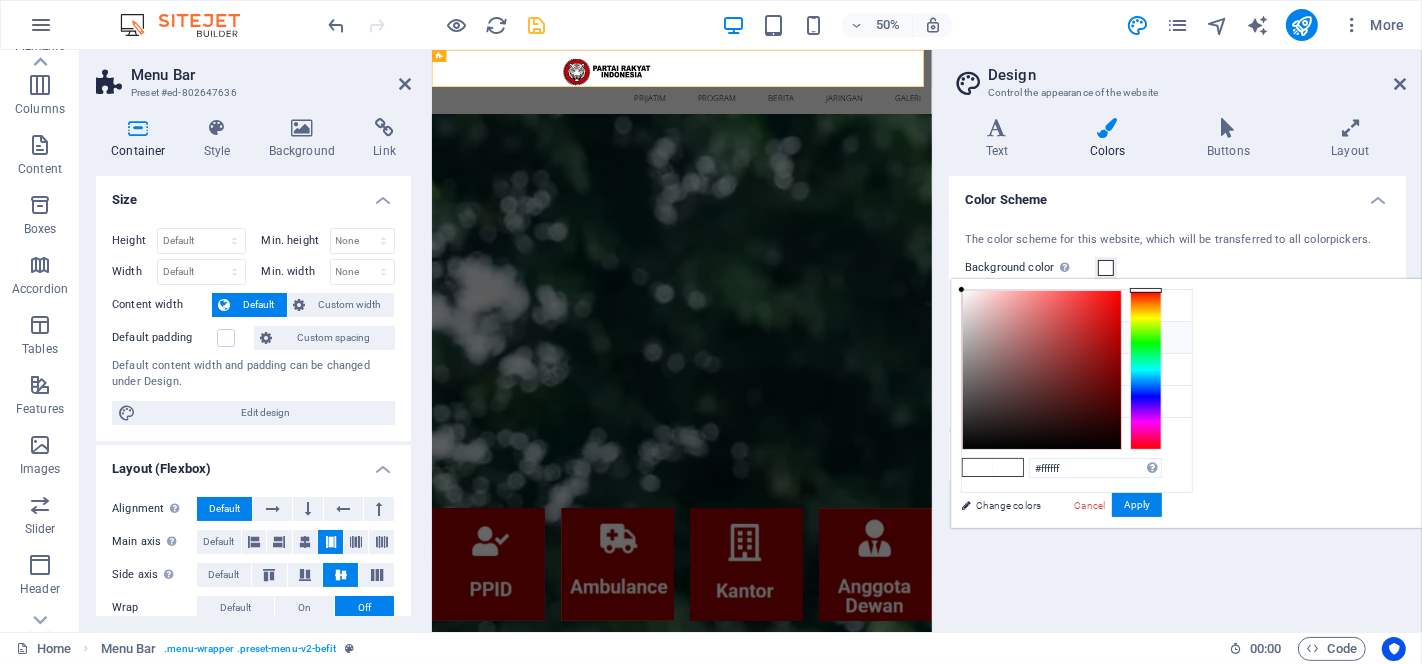 click at bounding box center [978, 337] 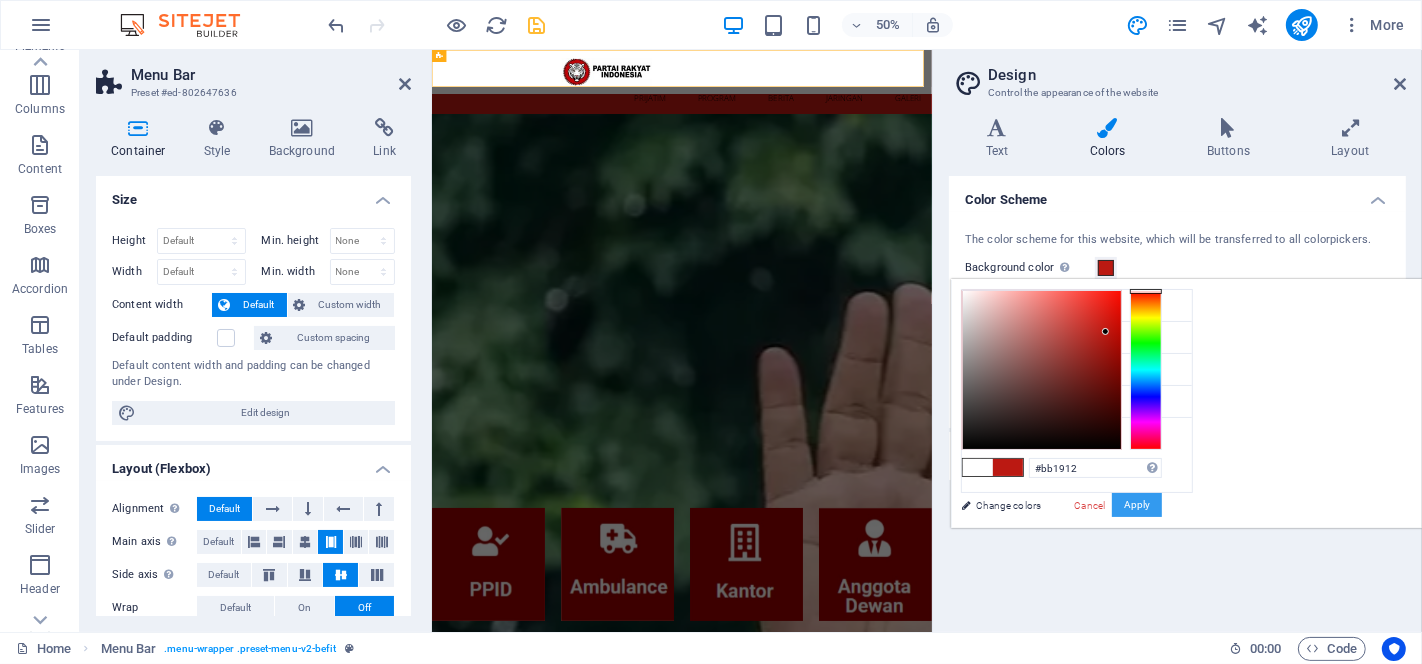 click on "Apply" at bounding box center [1137, 505] 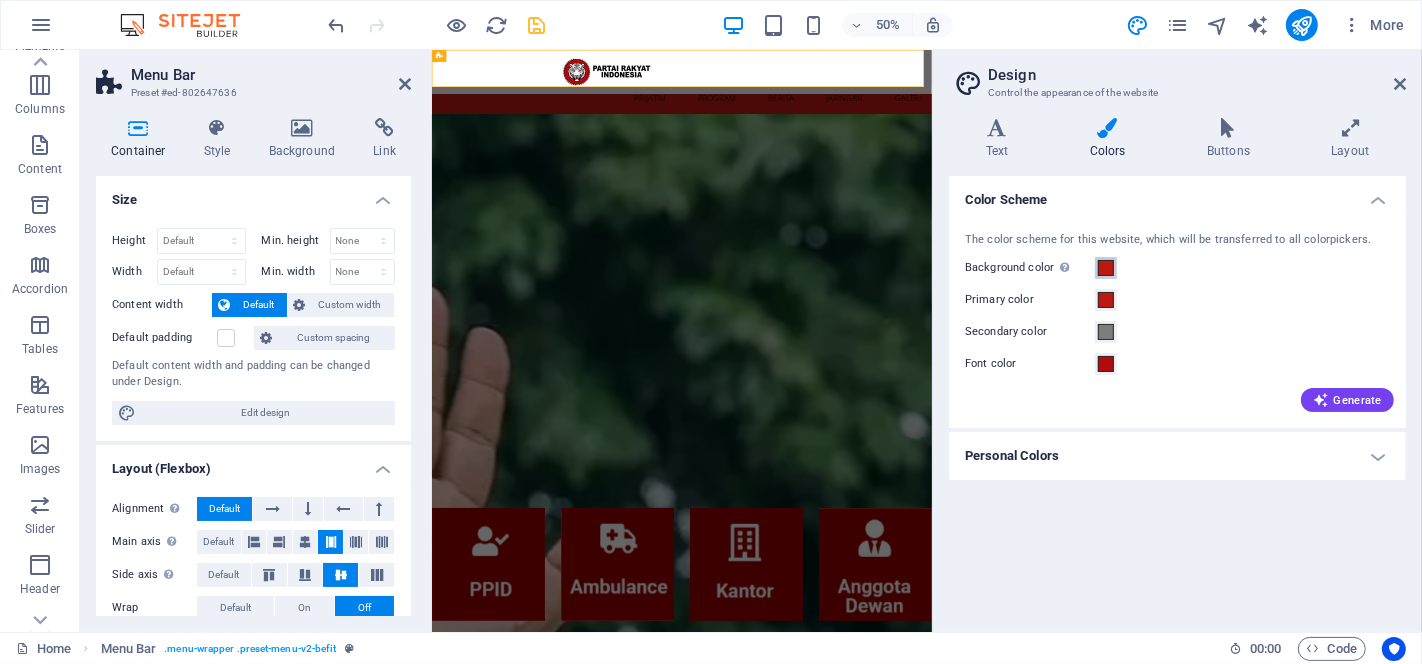 click at bounding box center [1106, 268] 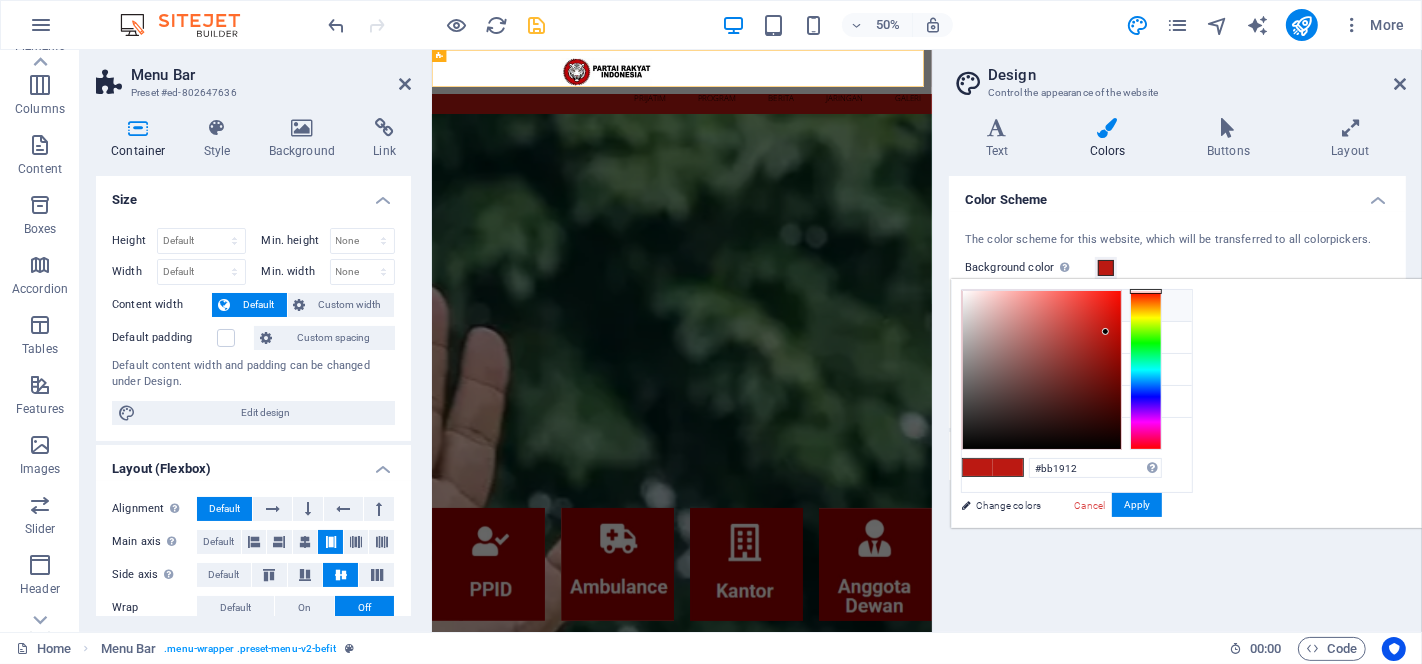 click at bounding box center (978, 305) 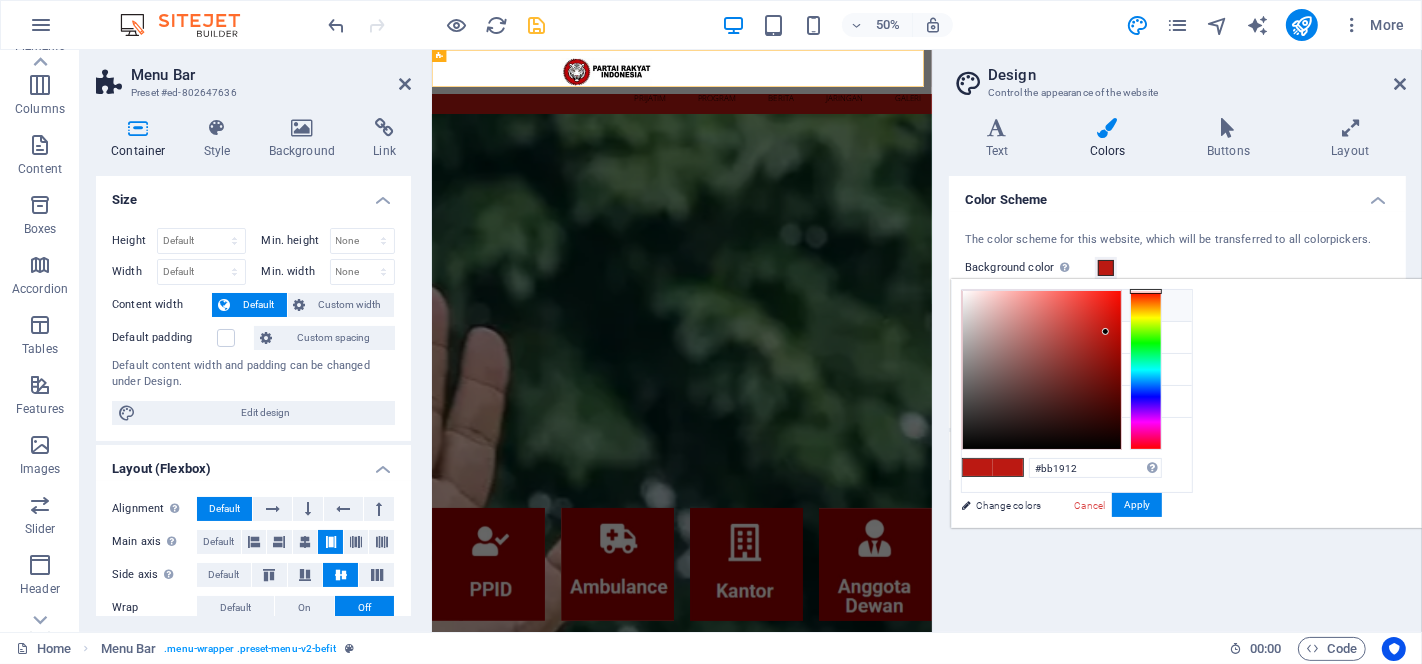 type on "#ffffff" 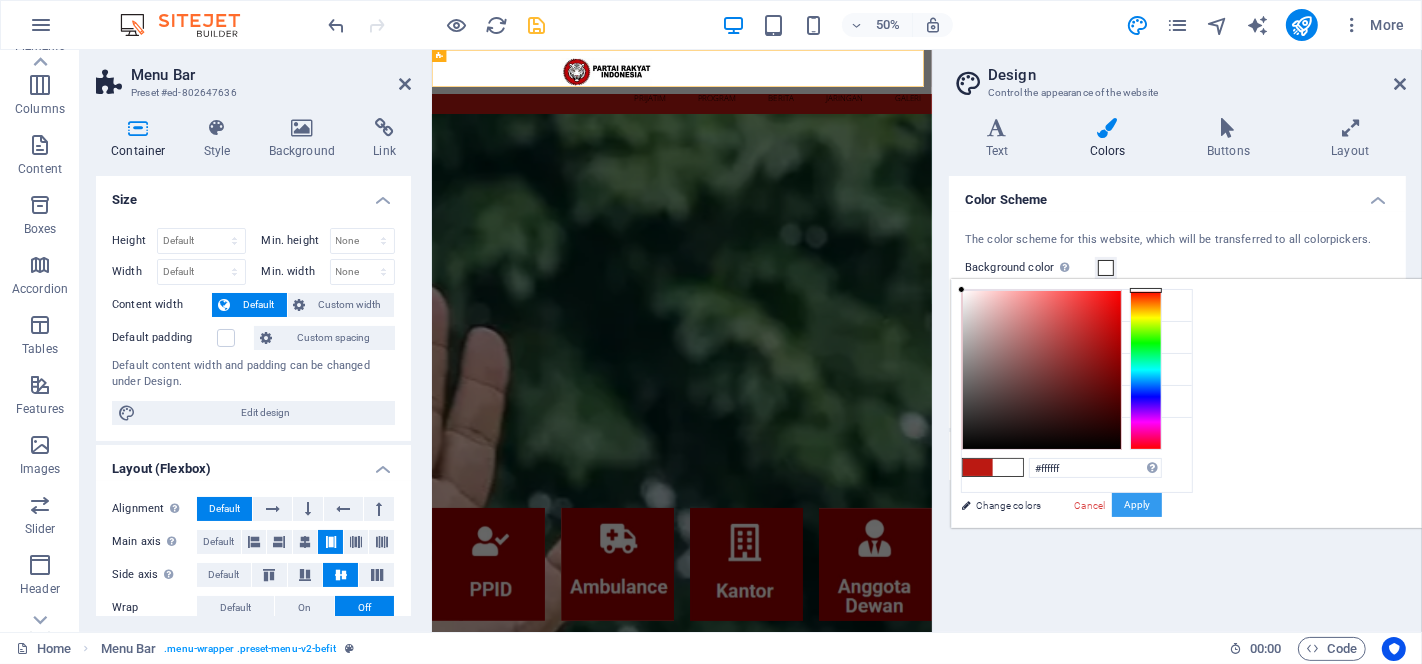 click on "Apply" at bounding box center [1137, 505] 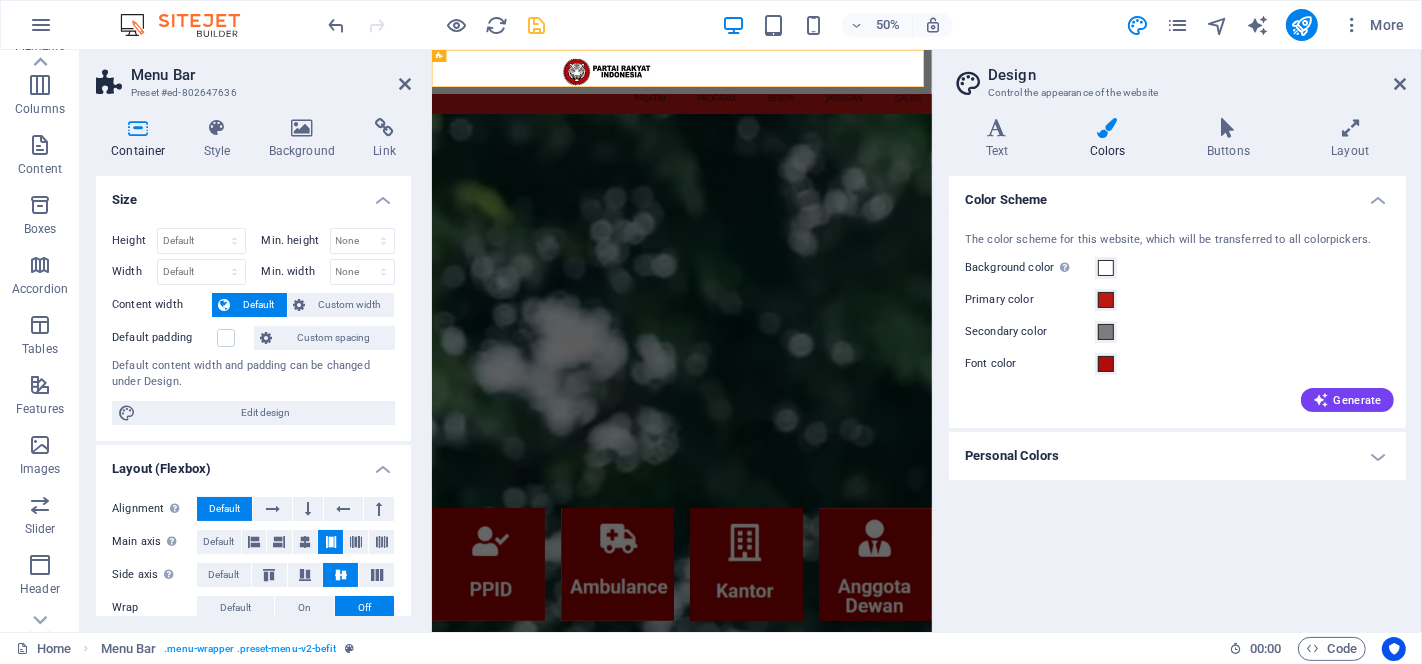 click on "Color Scheme The color scheme for this website, which will be transferred to all colorpickers. Background color Only visible if it is not covered by other backgrounds. Primary color Secondary color Font color Generate Personal Colors Custom color 1 Custom color 2 Custom color 3 Custom color 4 Custom color 5" at bounding box center [1177, 396] 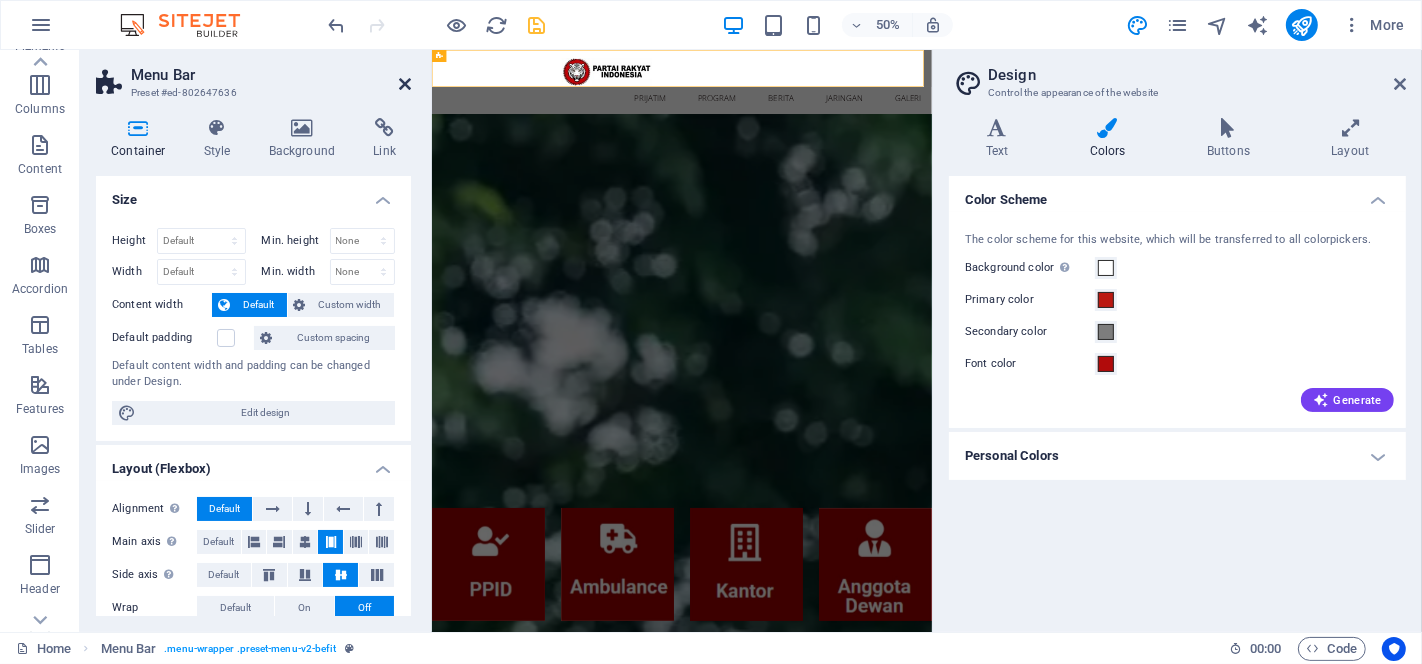 click at bounding box center (405, 84) 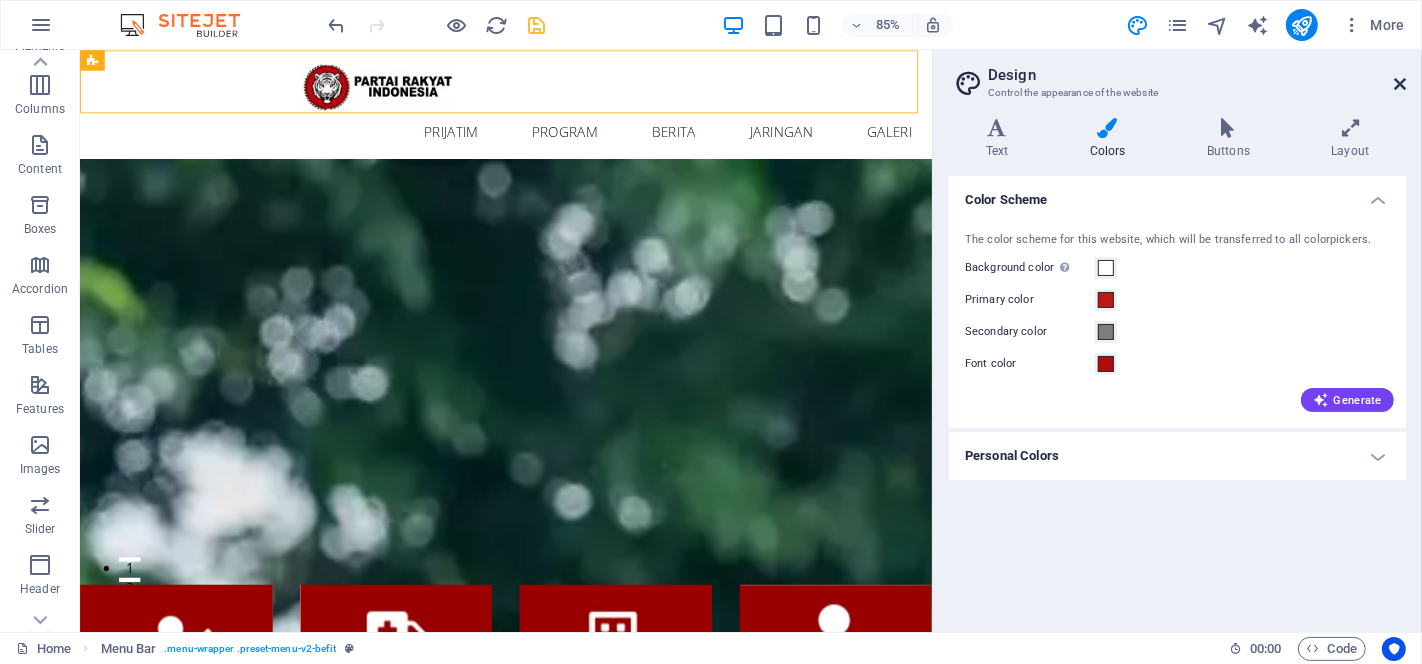click at bounding box center [1400, 84] 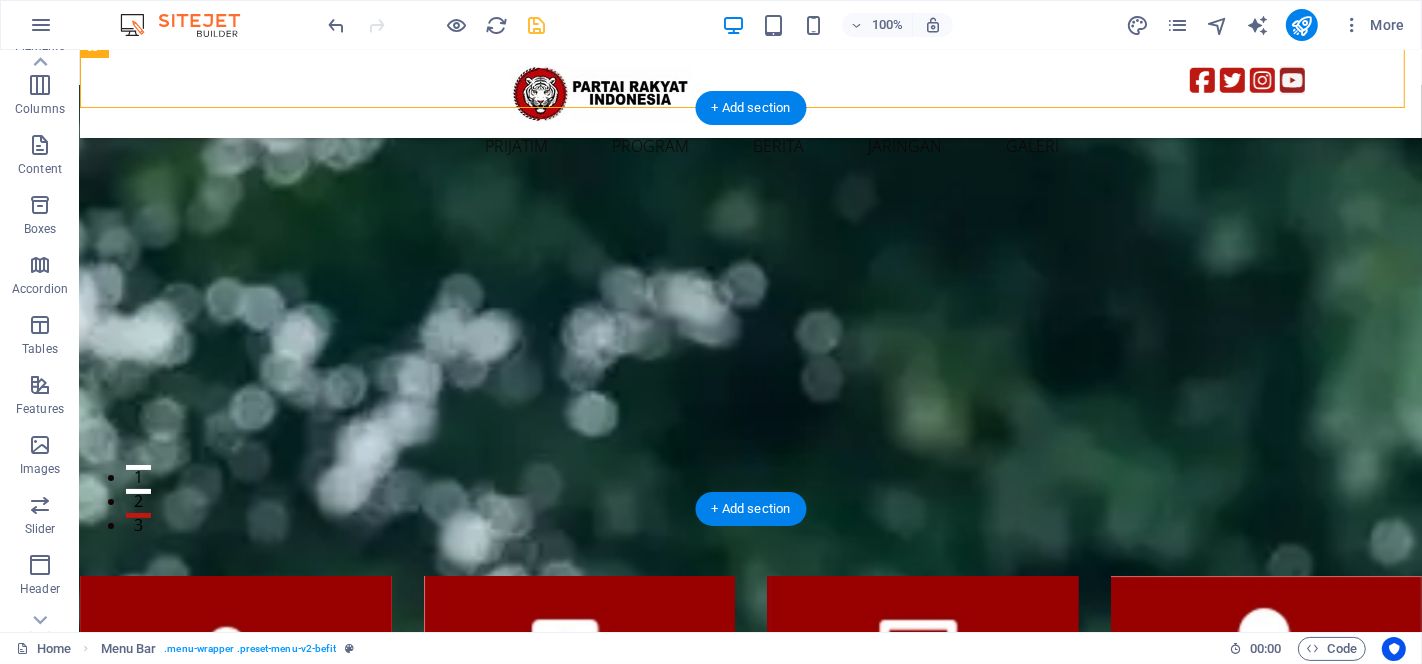 scroll, scrollTop: 0, scrollLeft: 0, axis: both 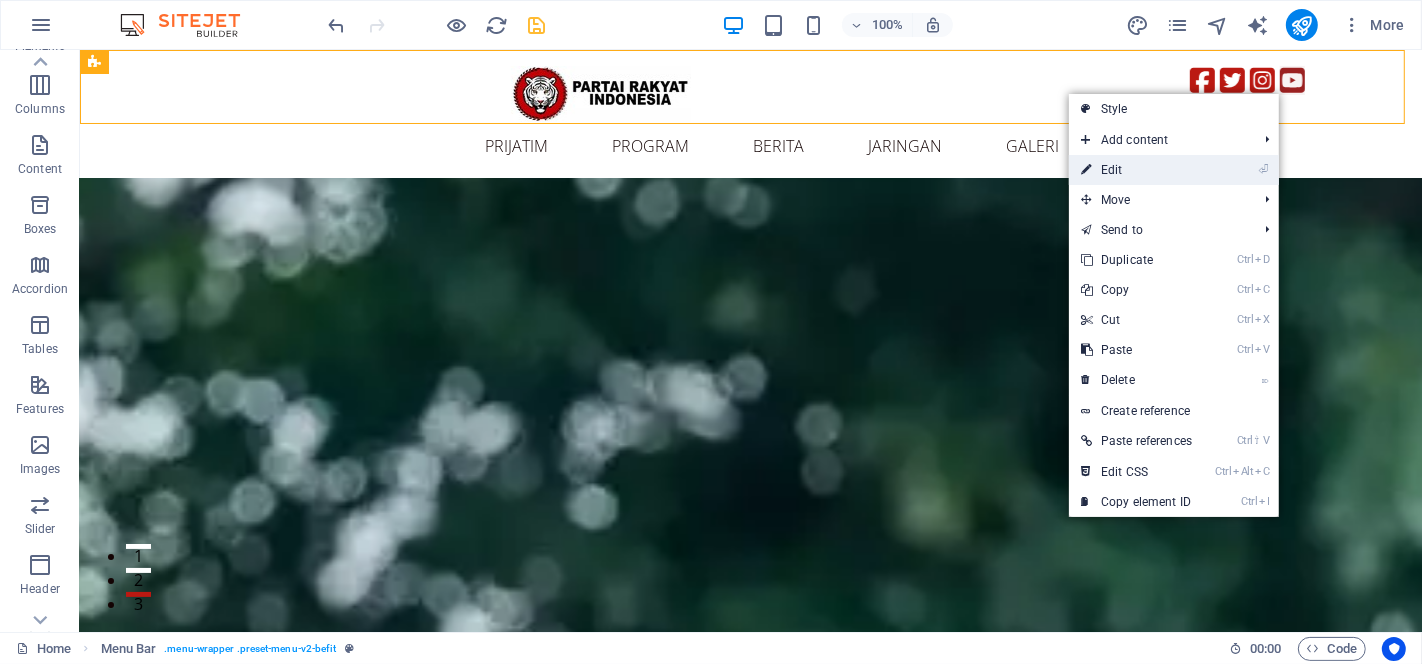 click on "⏎  Edit" at bounding box center [1136, 170] 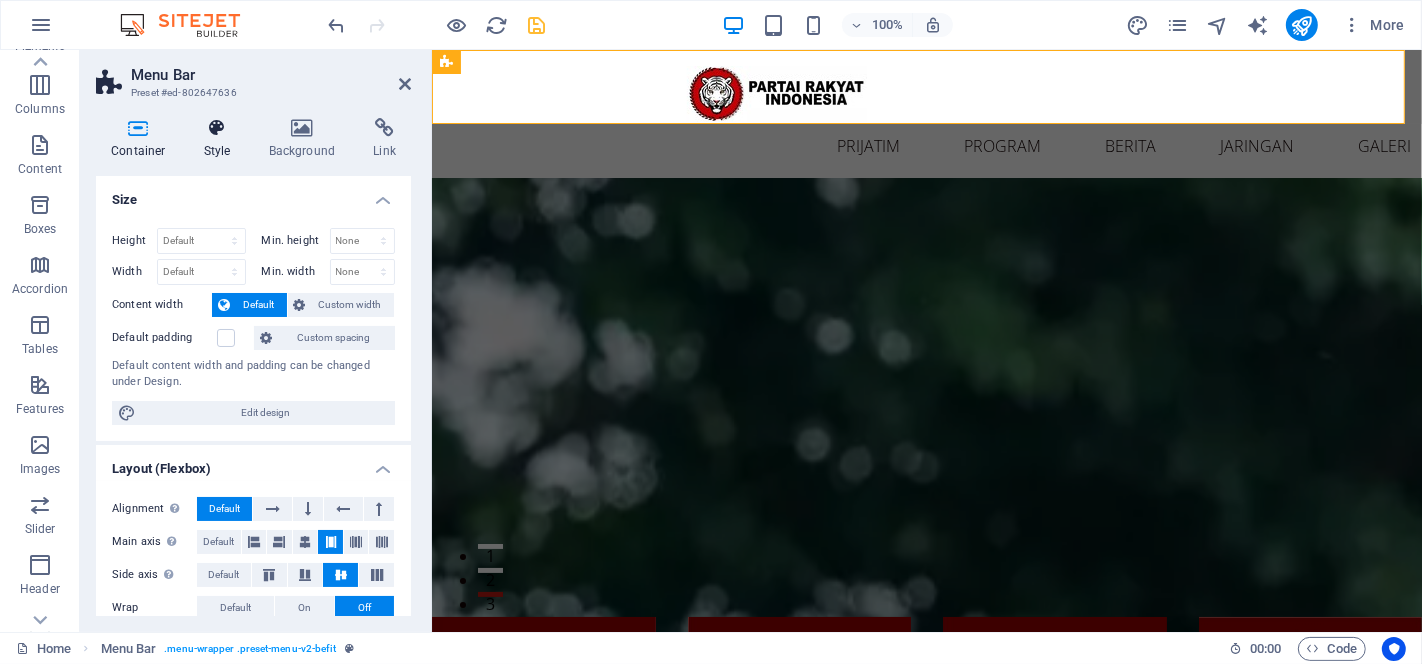 click on "Style" at bounding box center (221, 139) 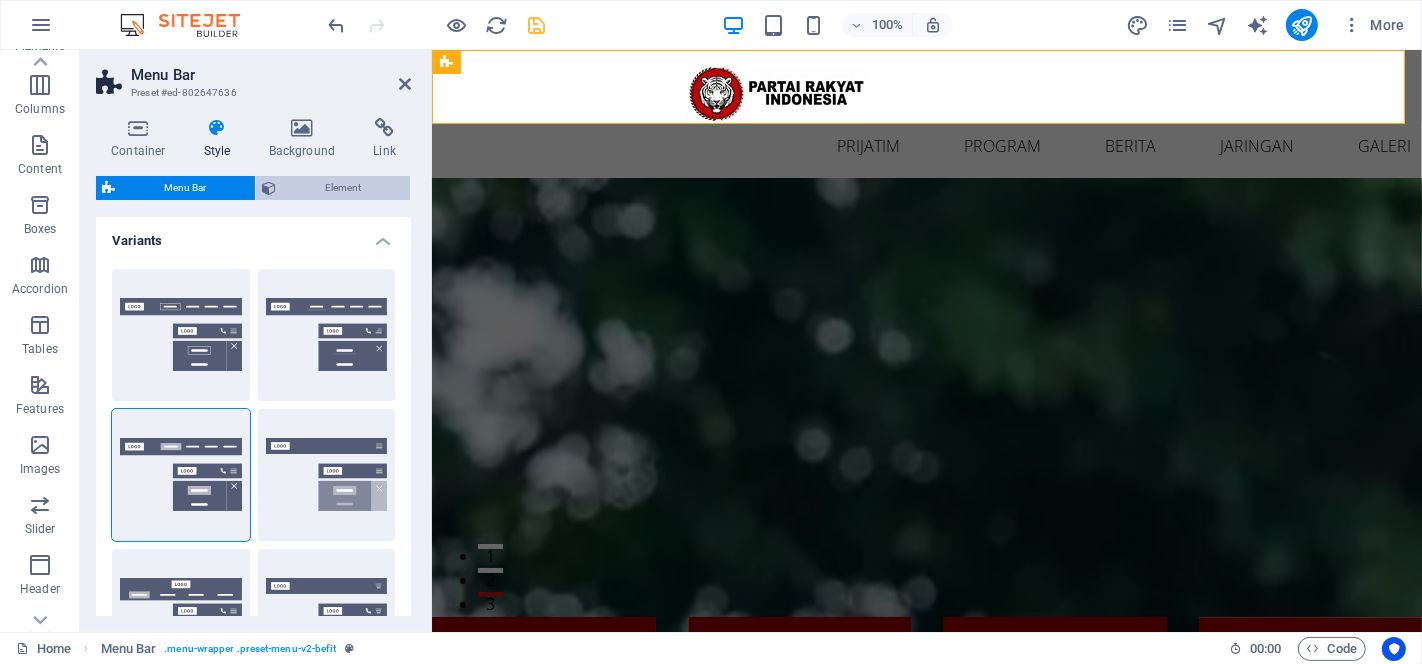 click on "Element" at bounding box center [343, 188] 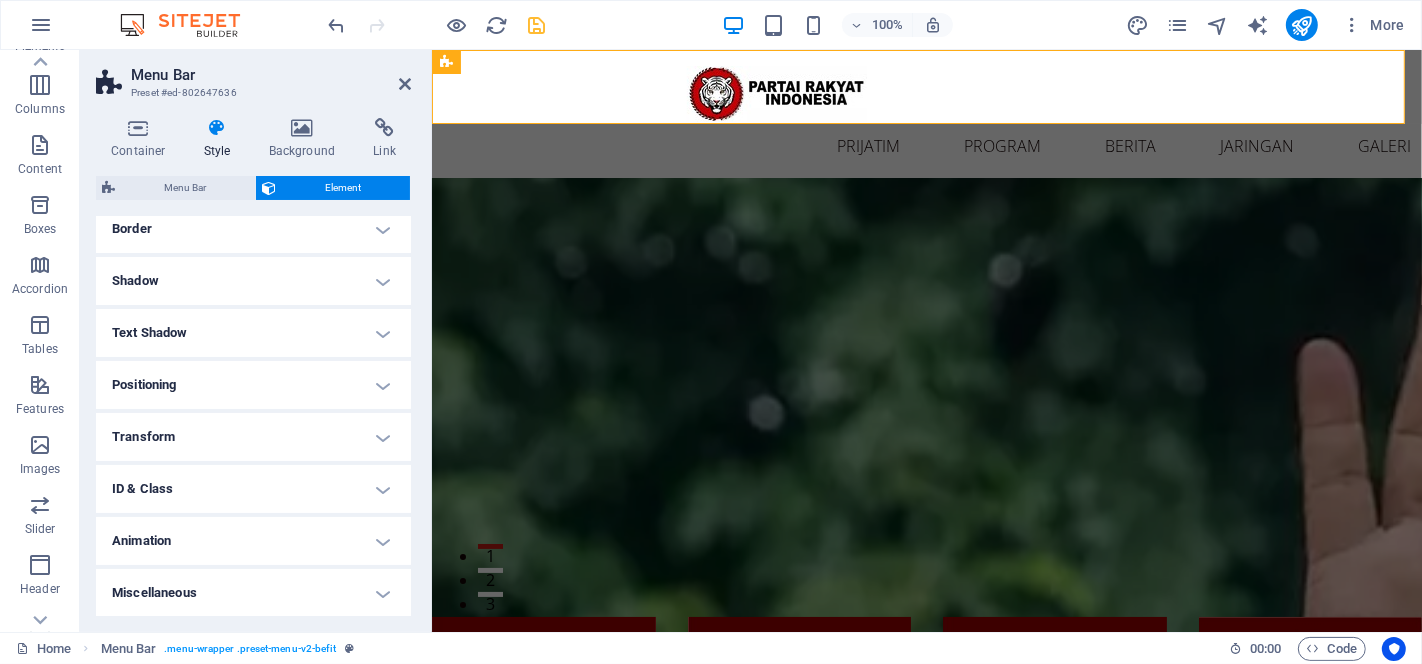 scroll, scrollTop: 0, scrollLeft: 0, axis: both 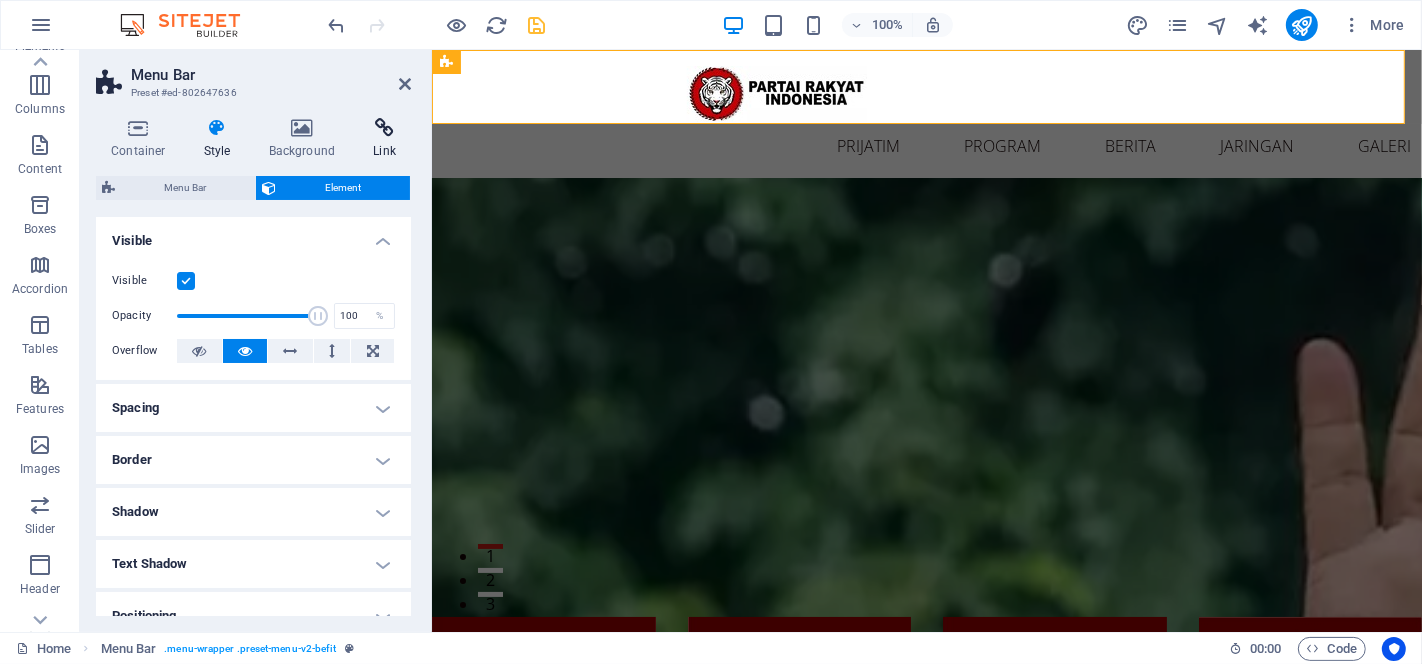 click on "Link" at bounding box center (384, 139) 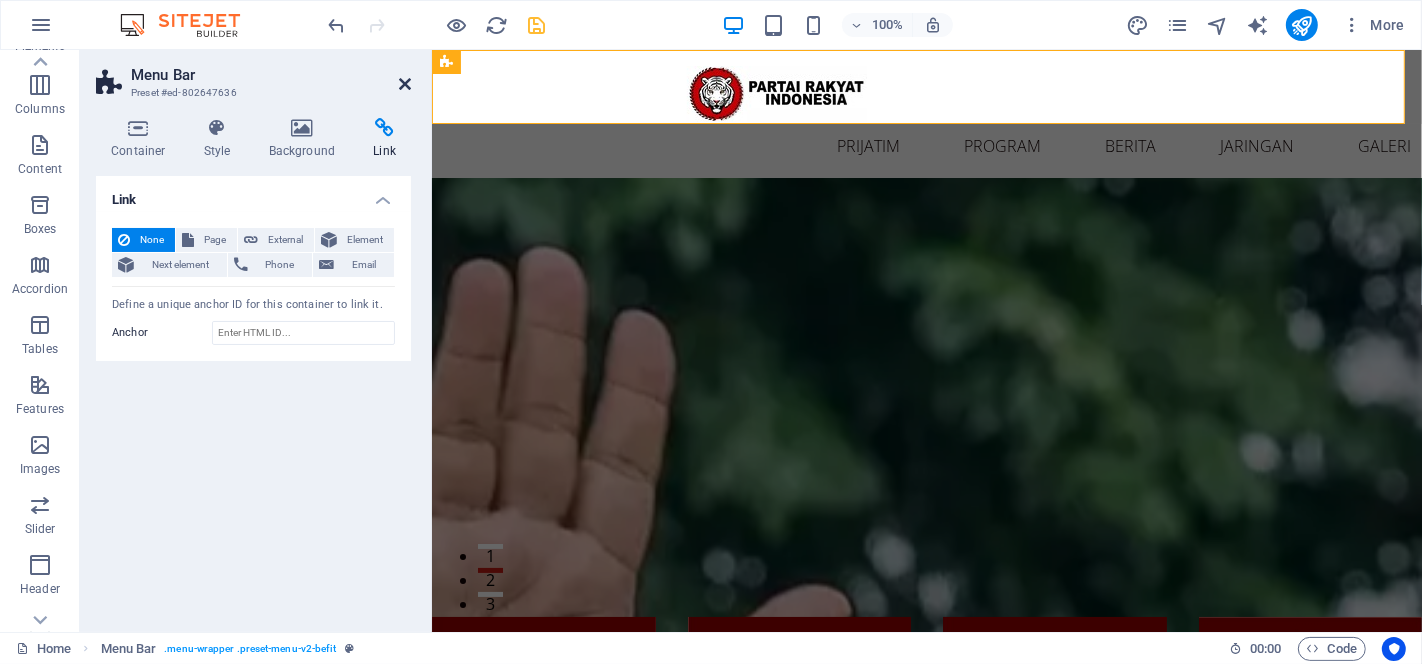 click at bounding box center [405, 84] 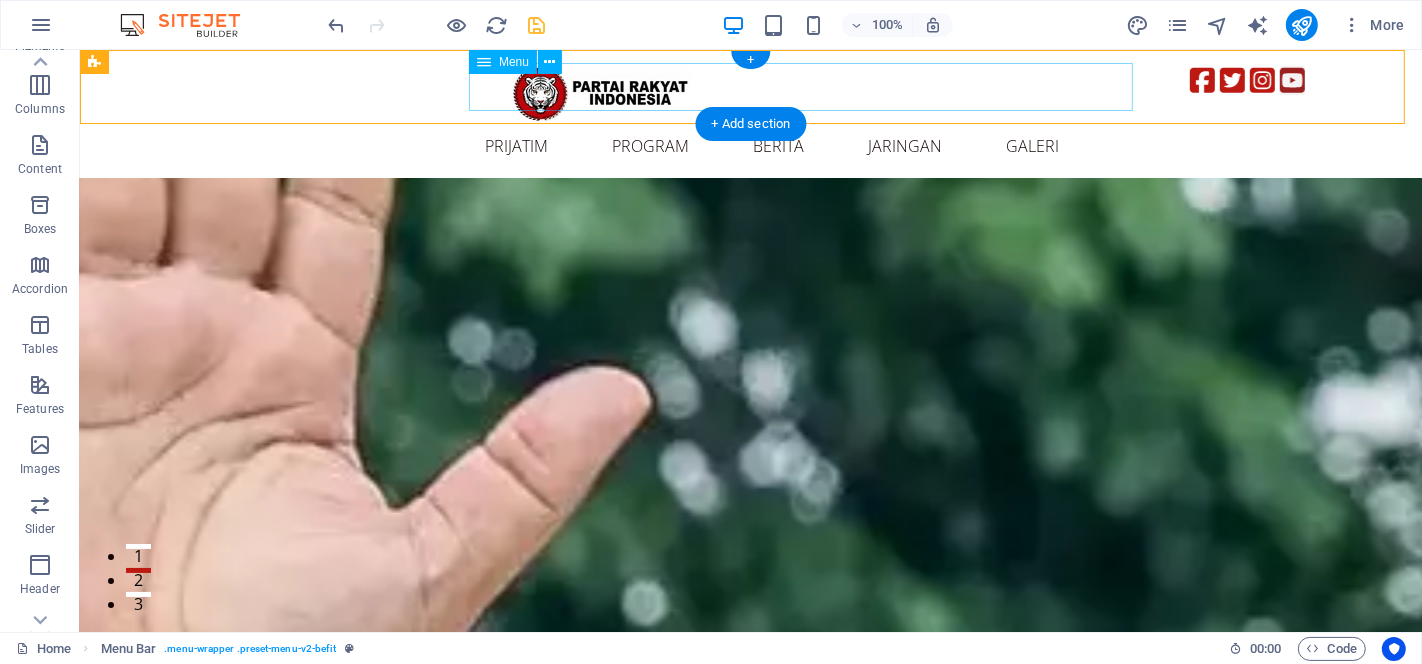 click on "prijatim profil partai Visi Misi Program PPID Anggota Media Sosial PROGRAM Jadwal PRI Kegiatan Aksi Nyata Rumah Pangan Makan Bergizi Ekonomi Rakyat BERITA Nasional Daerah Budaya Wisata UMKM JARINGAN Wilayah GALERI Foto Video E-Buletin Download" at bounding box center [803, 146] 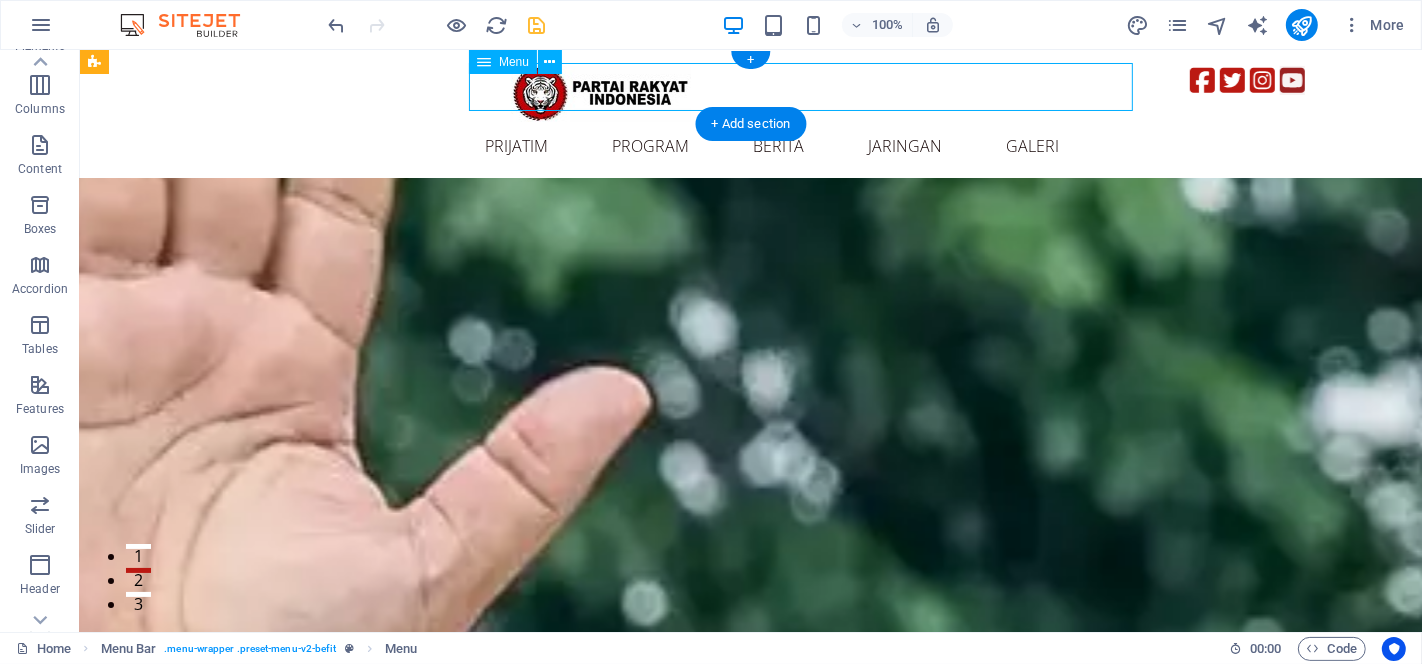 click on "prijatim profil partai Visi Misi Program PPID Anggota Media Sosial PROGRAM Jadwal PRI Kegiatan Aksi Nyata Rumah Pangan Makan Bergizi Ekonomi Rakyat BERITA Nasional Daerah Budaya Wisata UMKM JARINGAN Wilayah GALERI Foto Video E-Buletin Download" at bounding box center (803, 146) 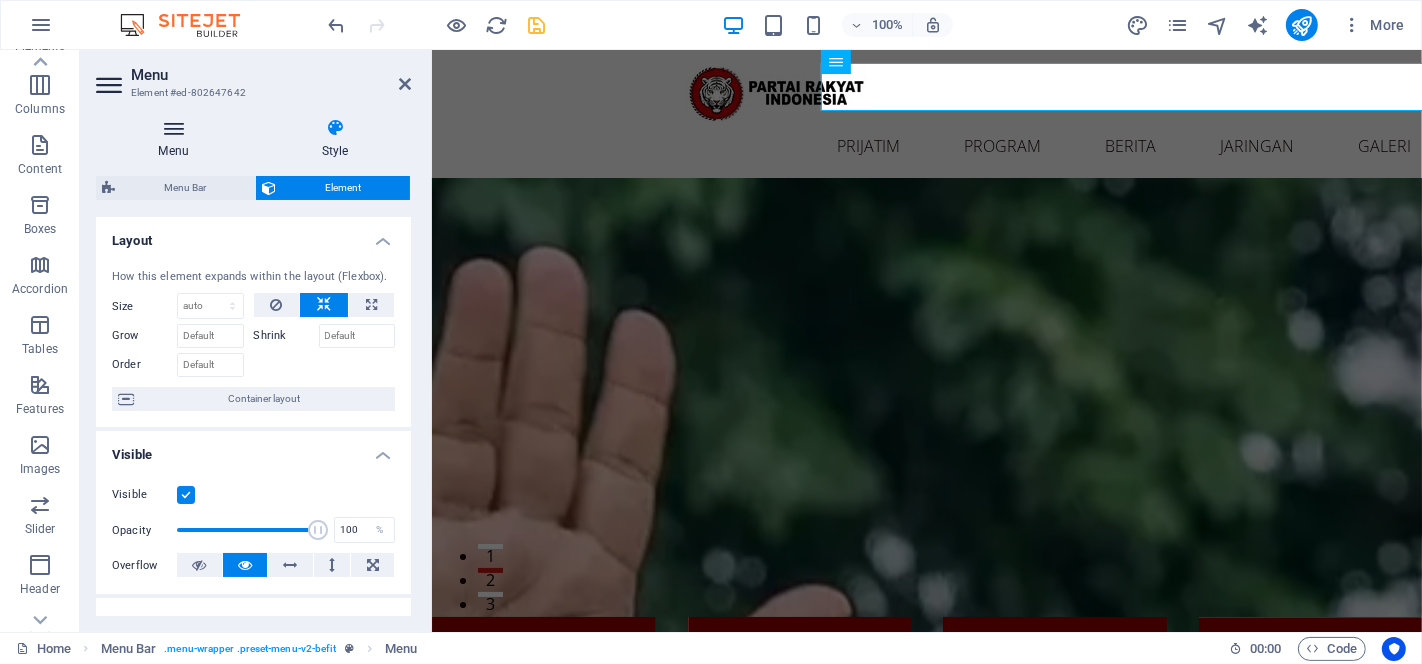 click at bounding box center [173, 128] 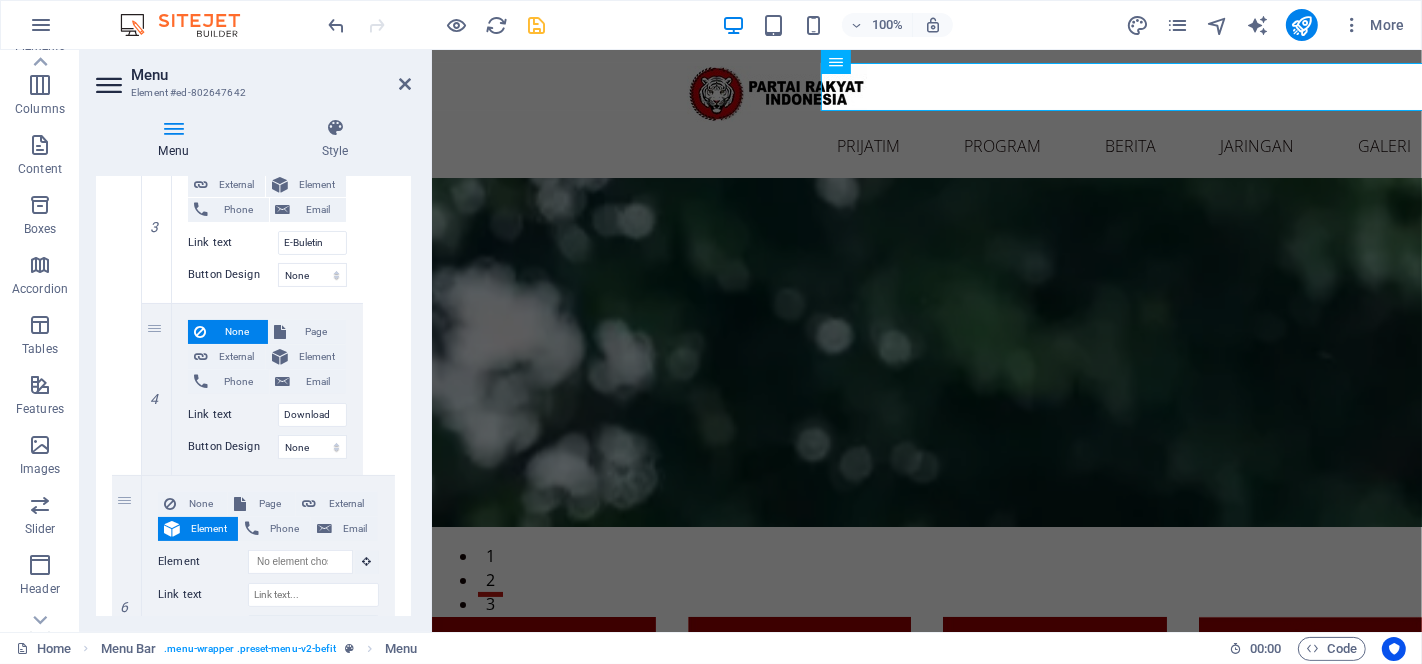 scroll, scrollTop: 4945, scrollLeft: 0, axis: vertical 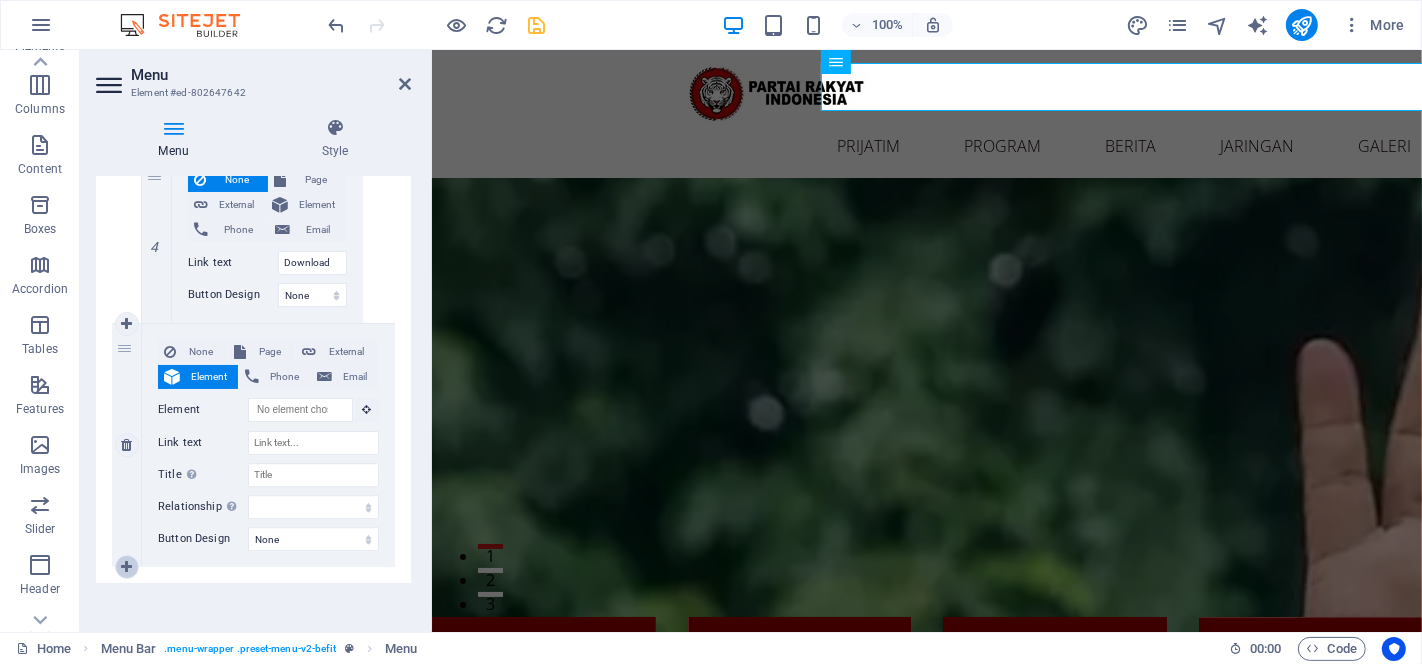 click at bounding box center (126, 567) 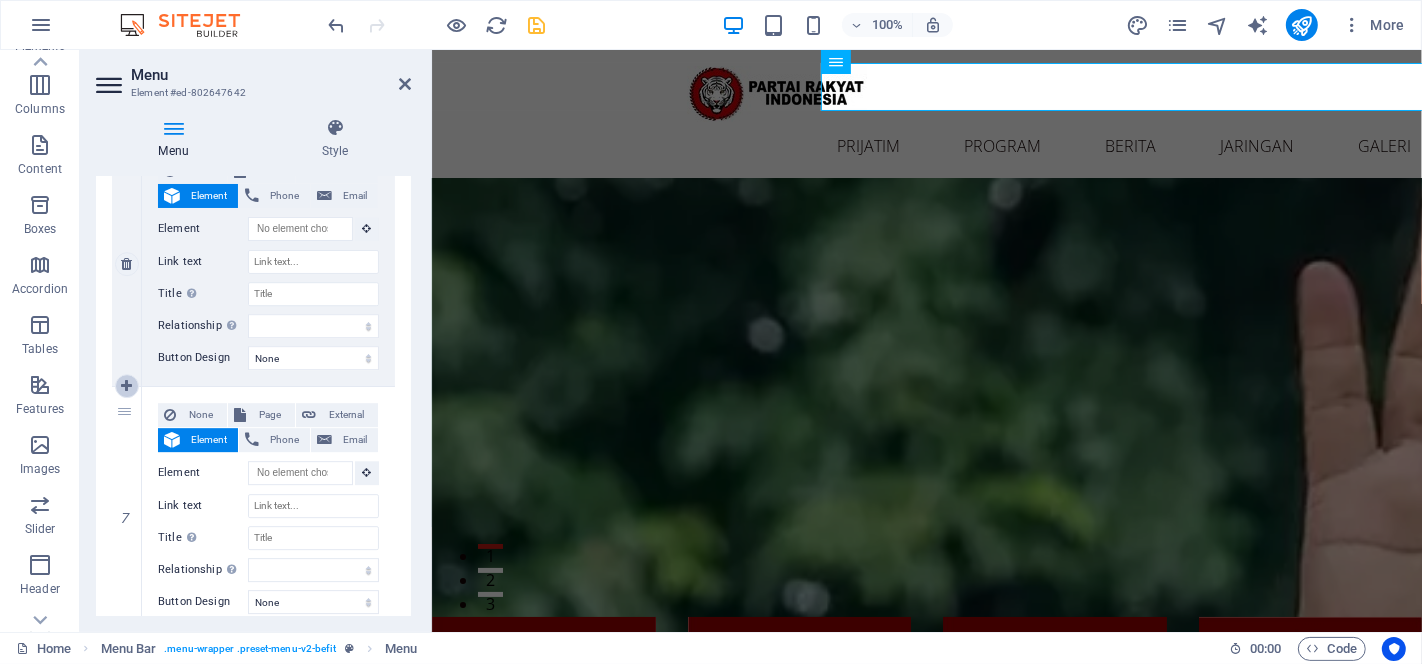 scroll, scrollTop: 5188, scrollLeft: 0, axis: vertical 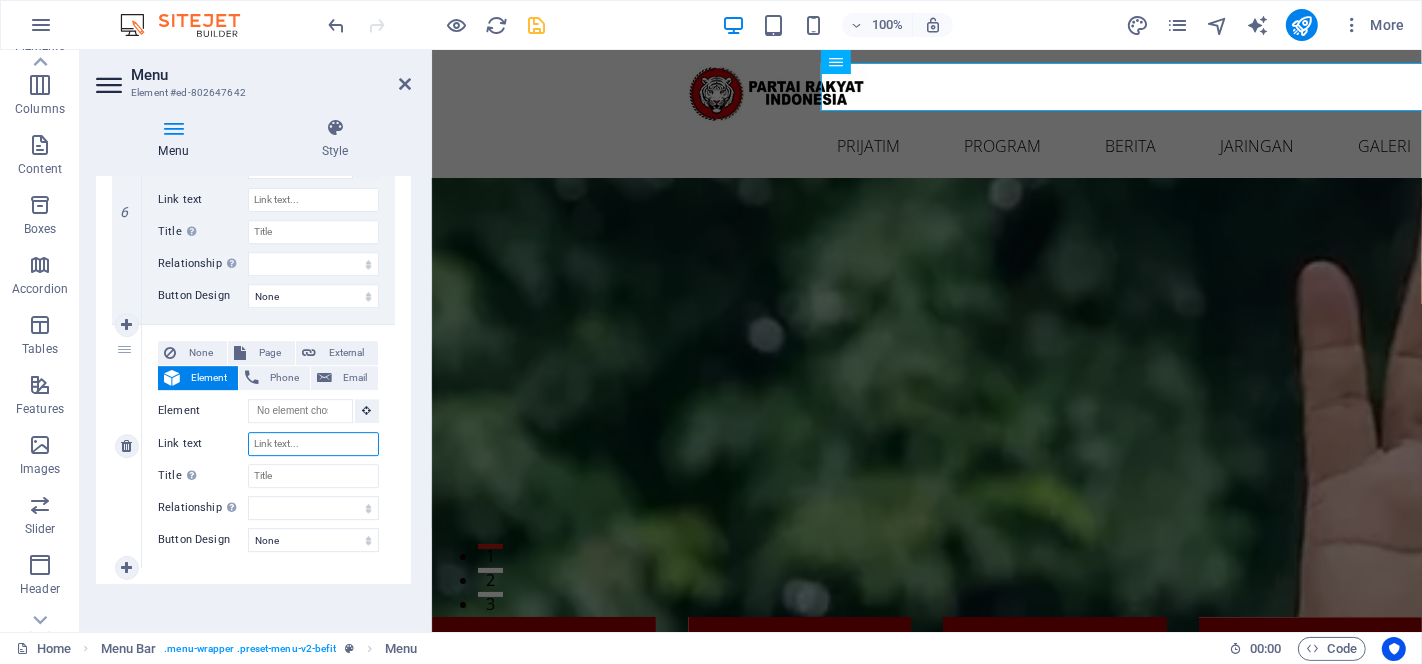 click on "Link text" at bounding box center [313, 444] 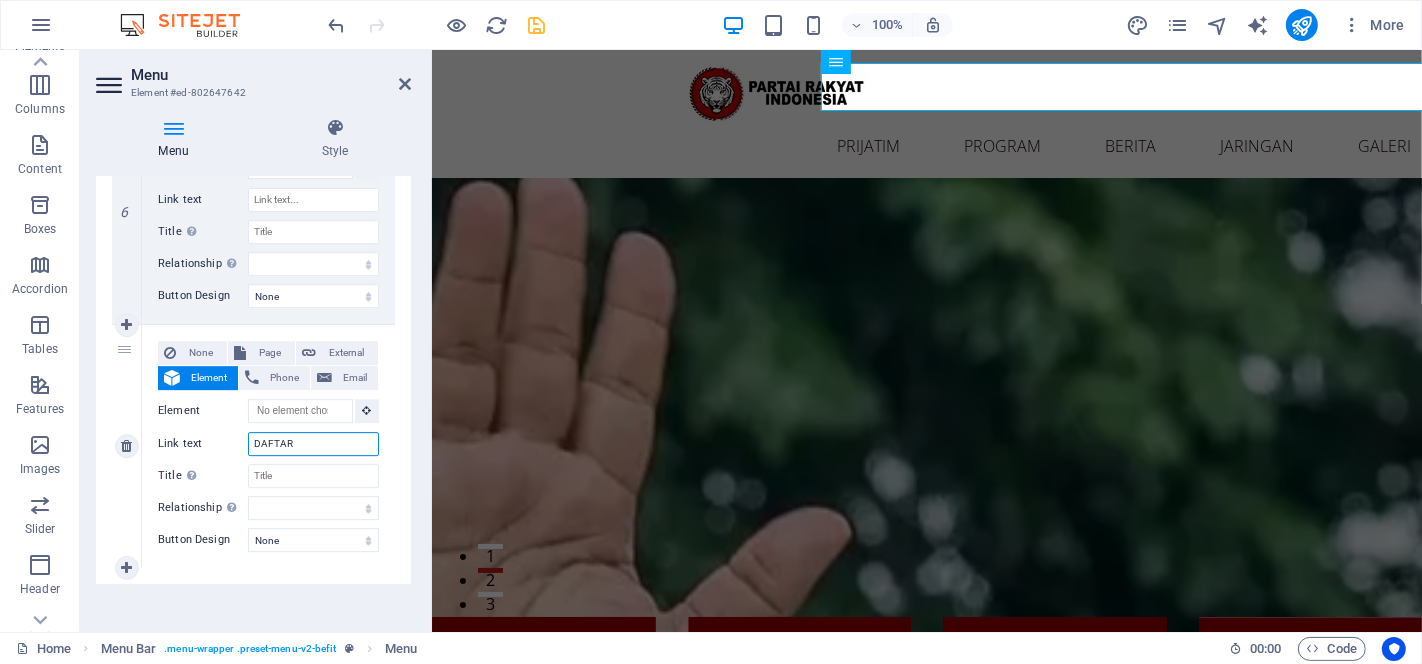 type on "DAFTAR" 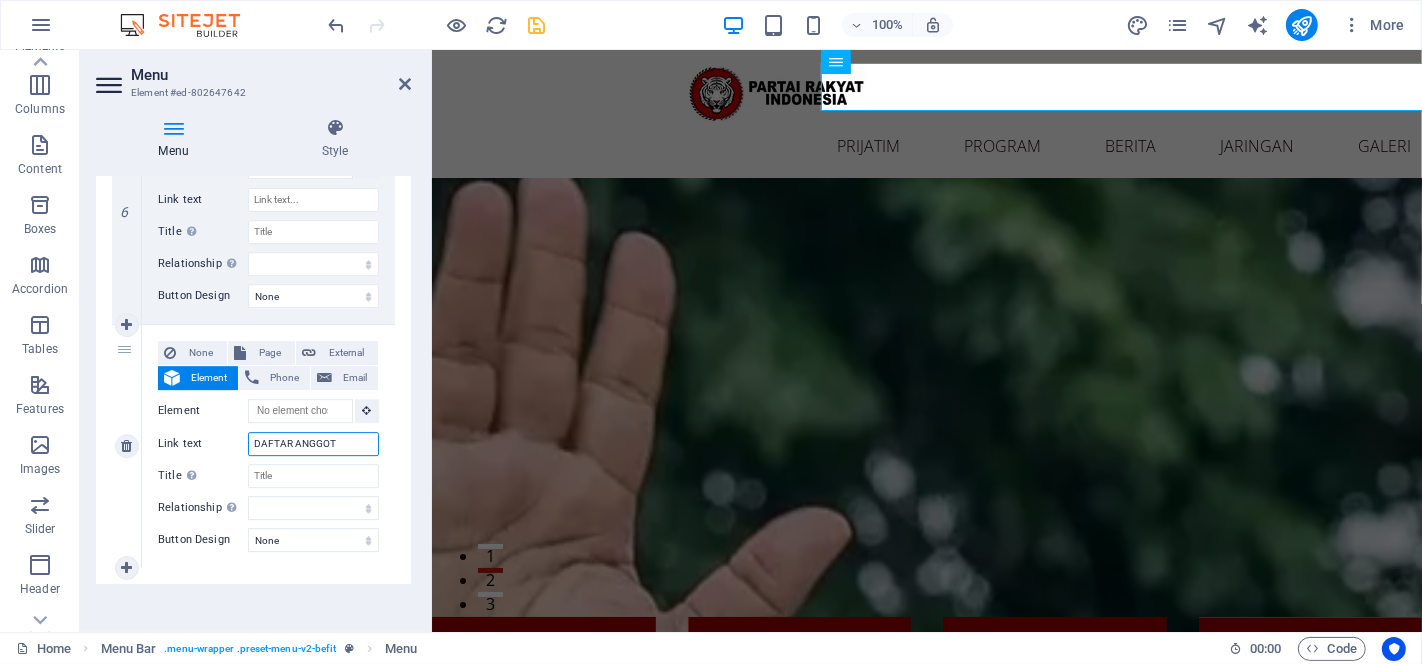 type on "DAFTAR ANGGOTA" 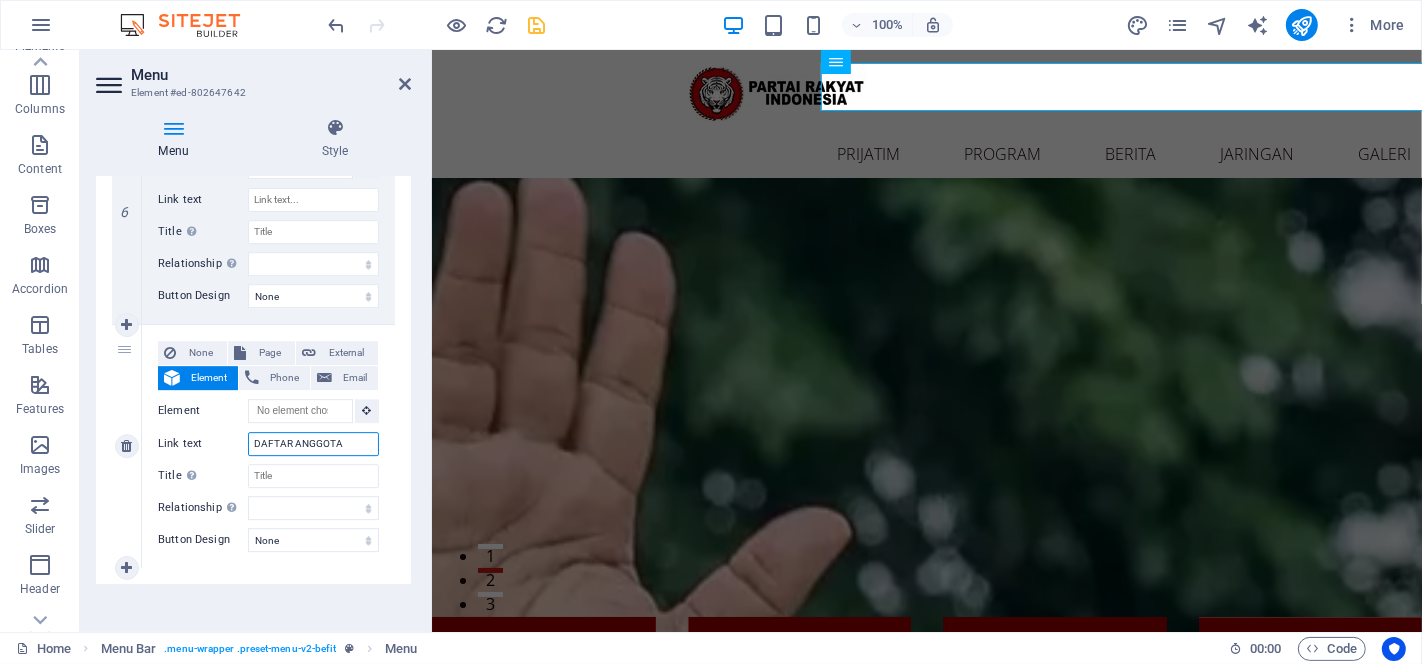 select 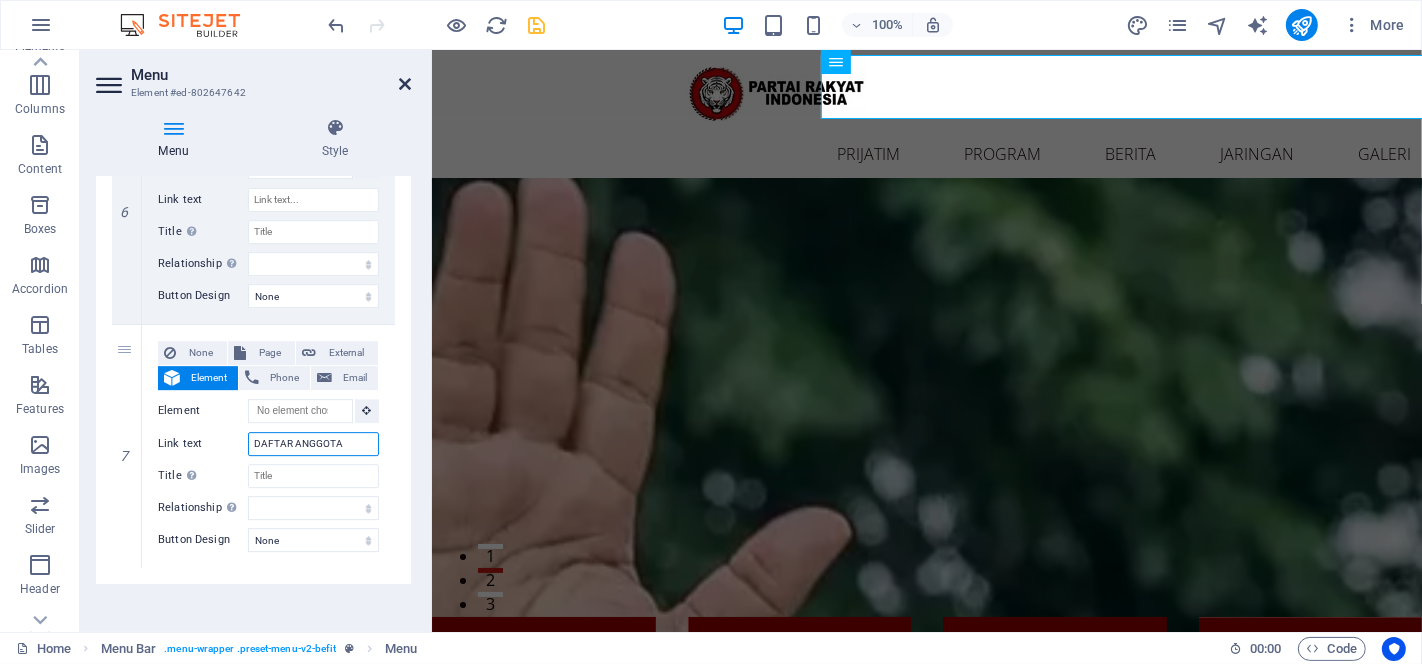 type on "DAFTAR ANGGOTA" 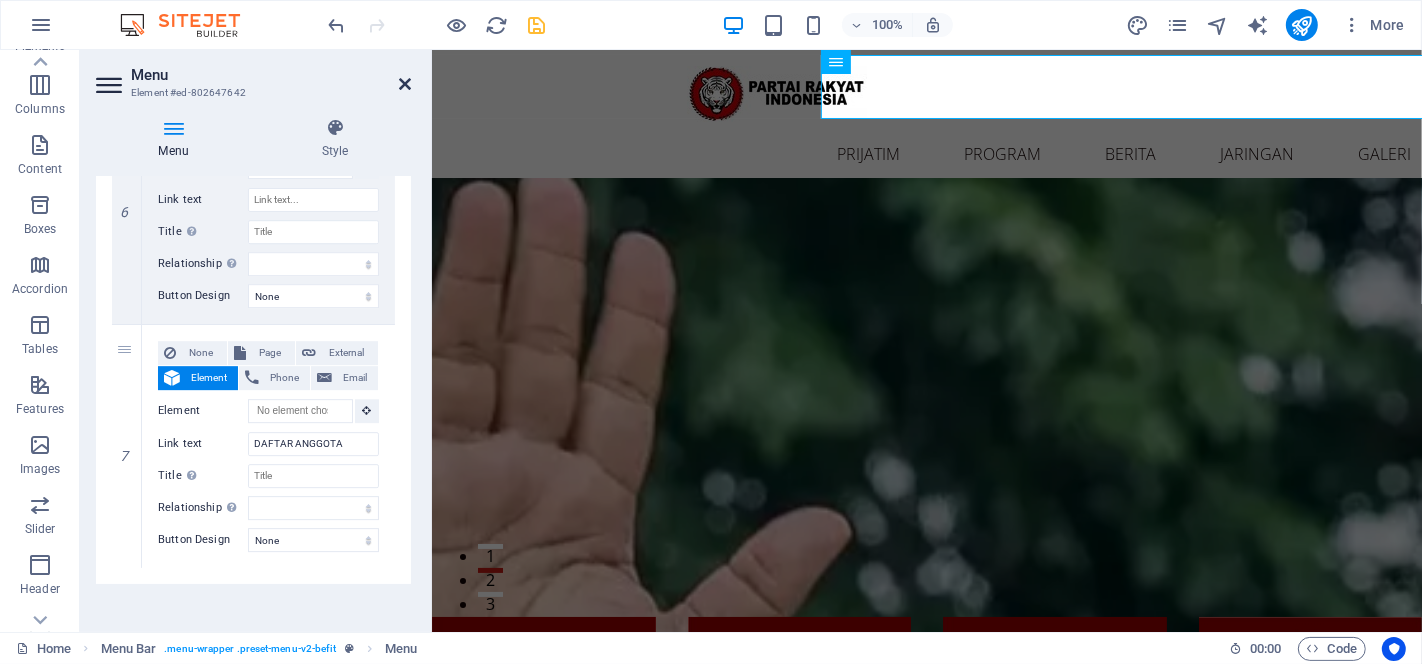 click at bounding box center [405, 84] 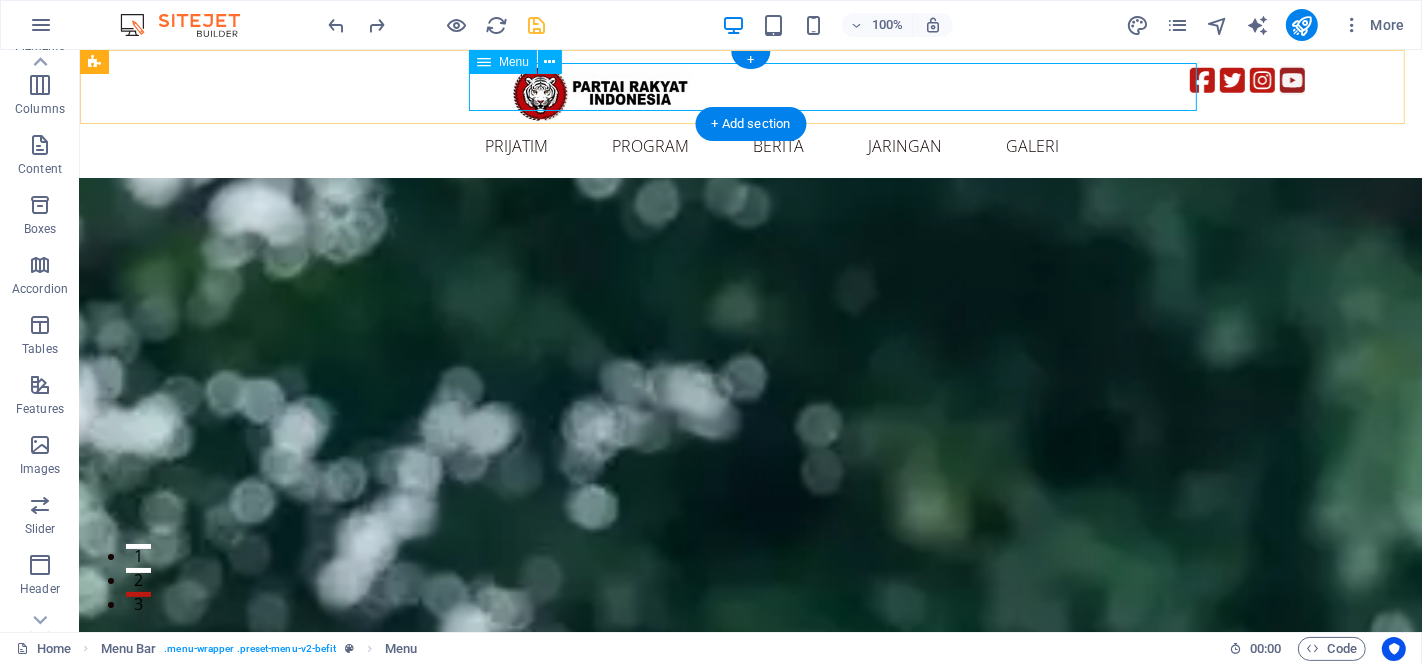click on "prijatim profil partai Visi Misi Program PPID Anggota Media Sosial PROGRAM Jadwal PRI Kegiatan Aksi Nyata Rumah Pangan Makan Bergizi Ekonomi Rakyat BERITA Nasional Daerah Budaya Wisata UMKM JARINGAN Wilayah GALERI Foto Video E-Buletin Download" at bounding box center [835, 146] 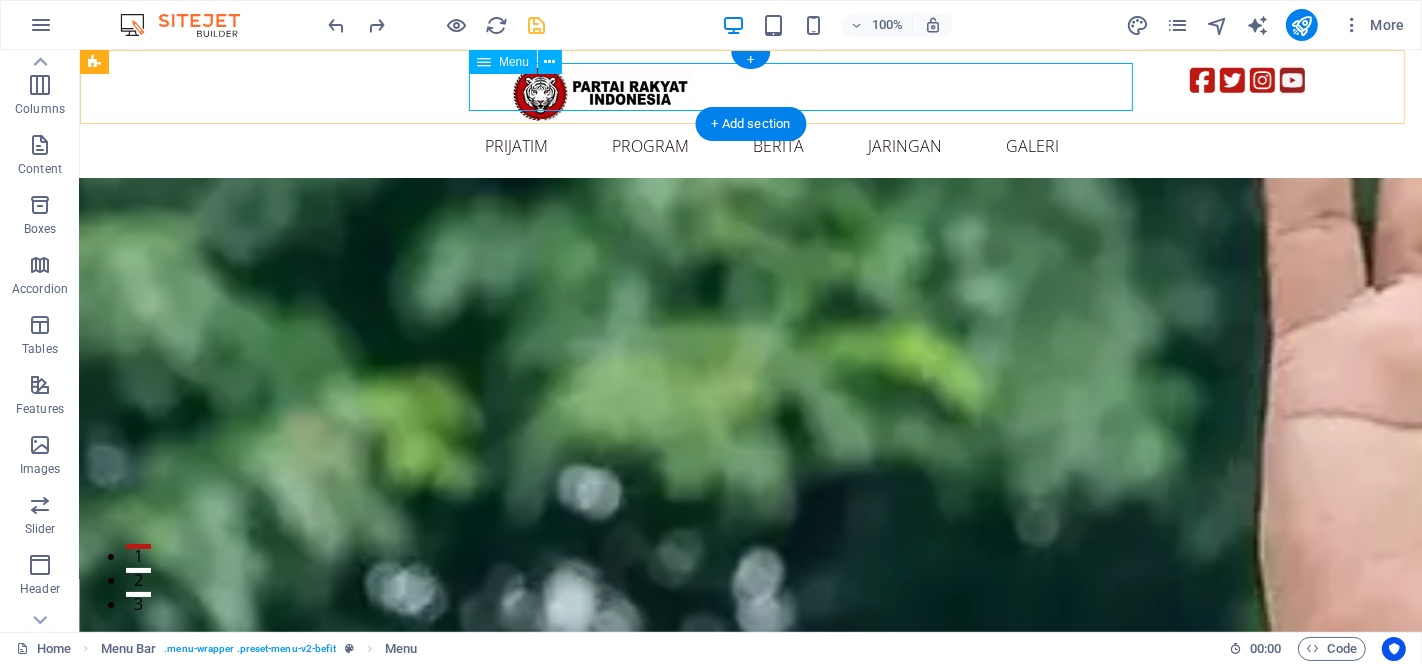 click on "prijatim profil partai Visi Misi Program PPID Anggota Media Sosial PROGRAM Jadwal PRI Kegiatan Aksi Nyata Rumah Pangan Makan Bergizi Ekonomi Rakyat BERITA Nasional Daerah Budaya Wisata UMKM JARINGAN Wilayah GALERI Foto Video E-Buletin Download" at bounding box center [803, 146] 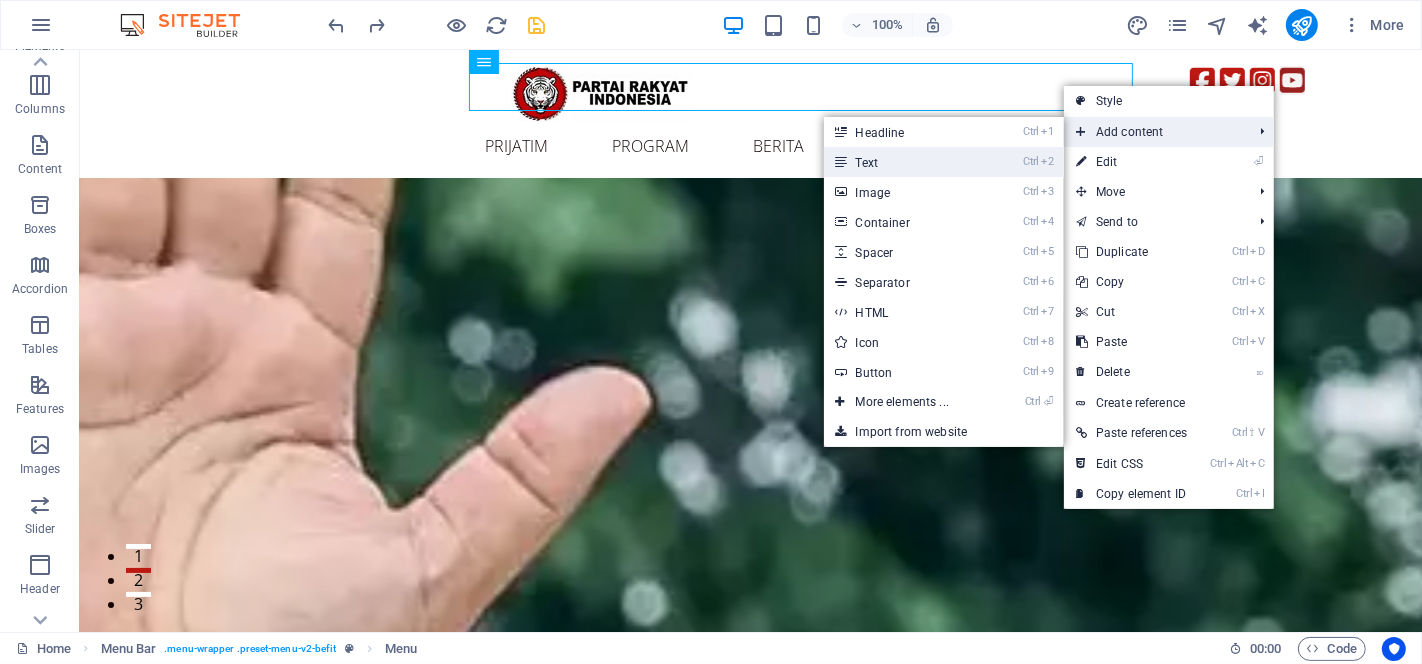 click on "Ctrl 2  Text" at bounding box center (906, 162) 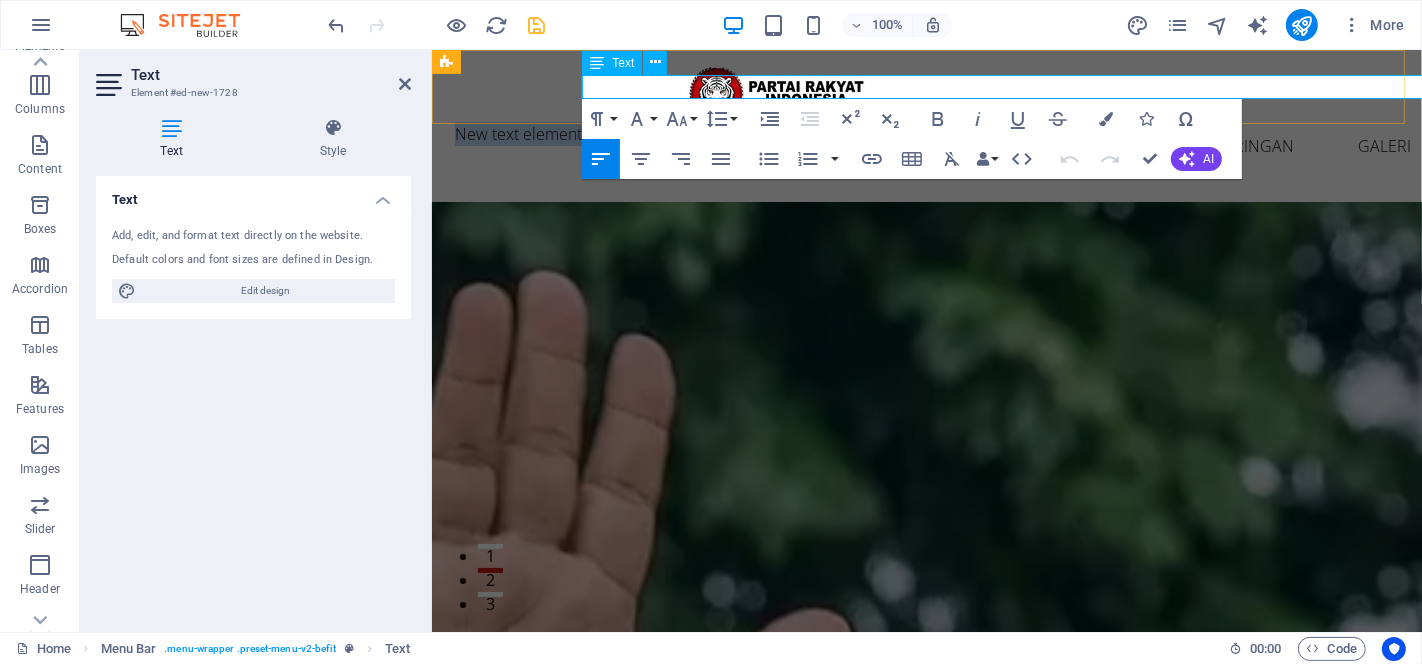 click on "New text element" at bounding box center [926, 134] 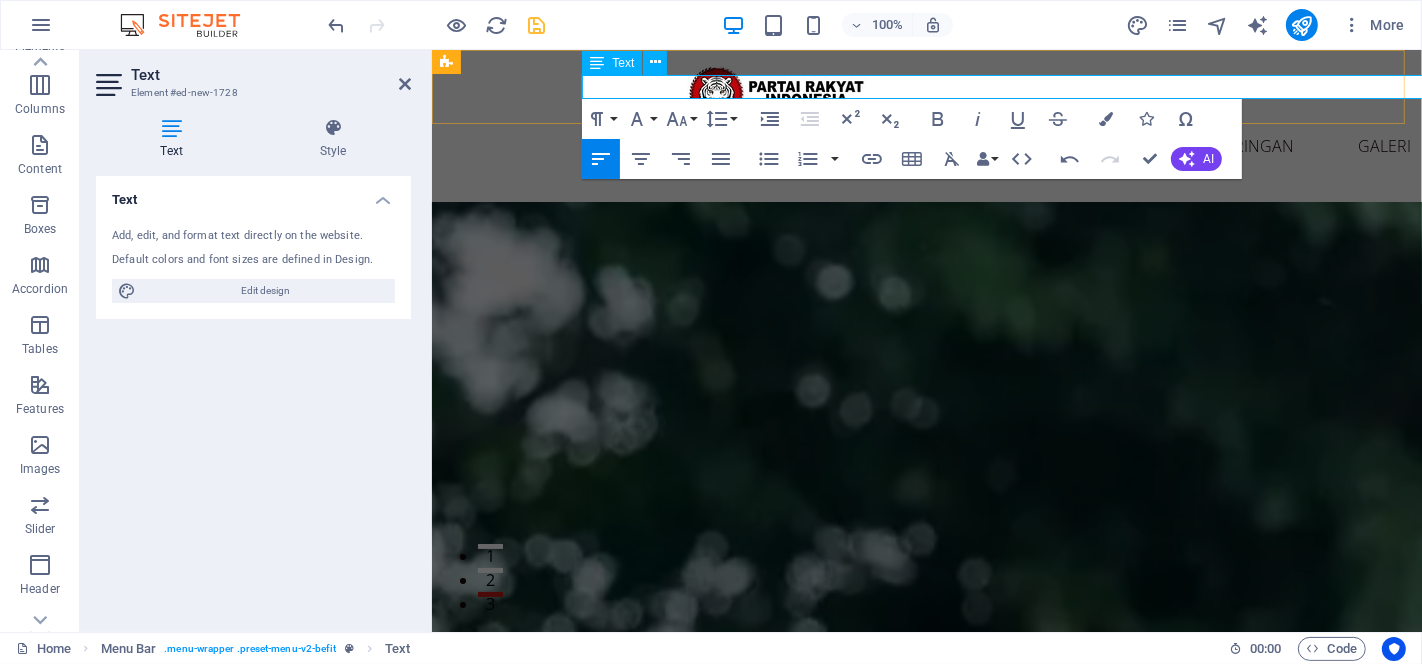 click at bounding box center (926, 134) 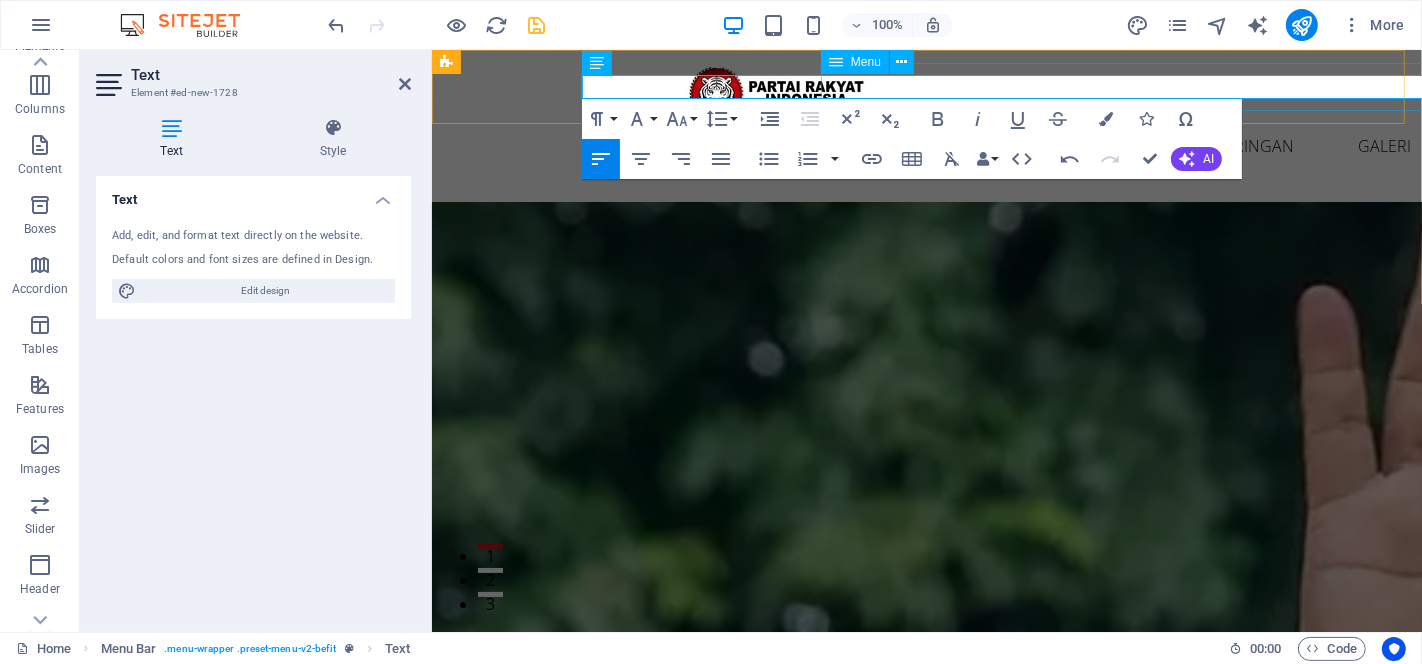 click on "prijatim profil partai Visi Misi Program PPID Anggota Media Sosial PROGRAM Jadwal PRI Kegiatan Aksi Nyata Rumah Pangan Makan Bergizi Ekonomi Rakyat BERITA Nasional Daerah Budaya Wisata UMKM JARINGAN Wilayah GALERI Foto Video E-Buletin Download" at bounding box center [1155, 146] 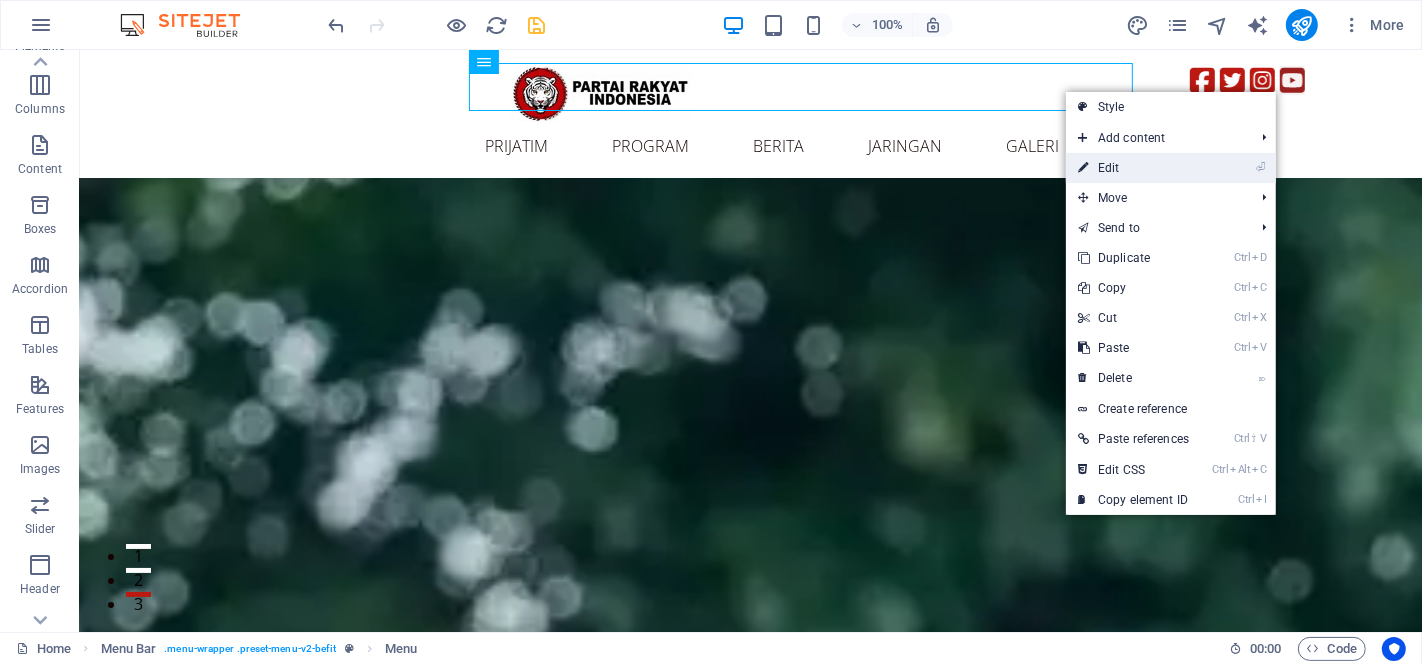 click on "⏎  Edit" at bounding box center (1133, 168) 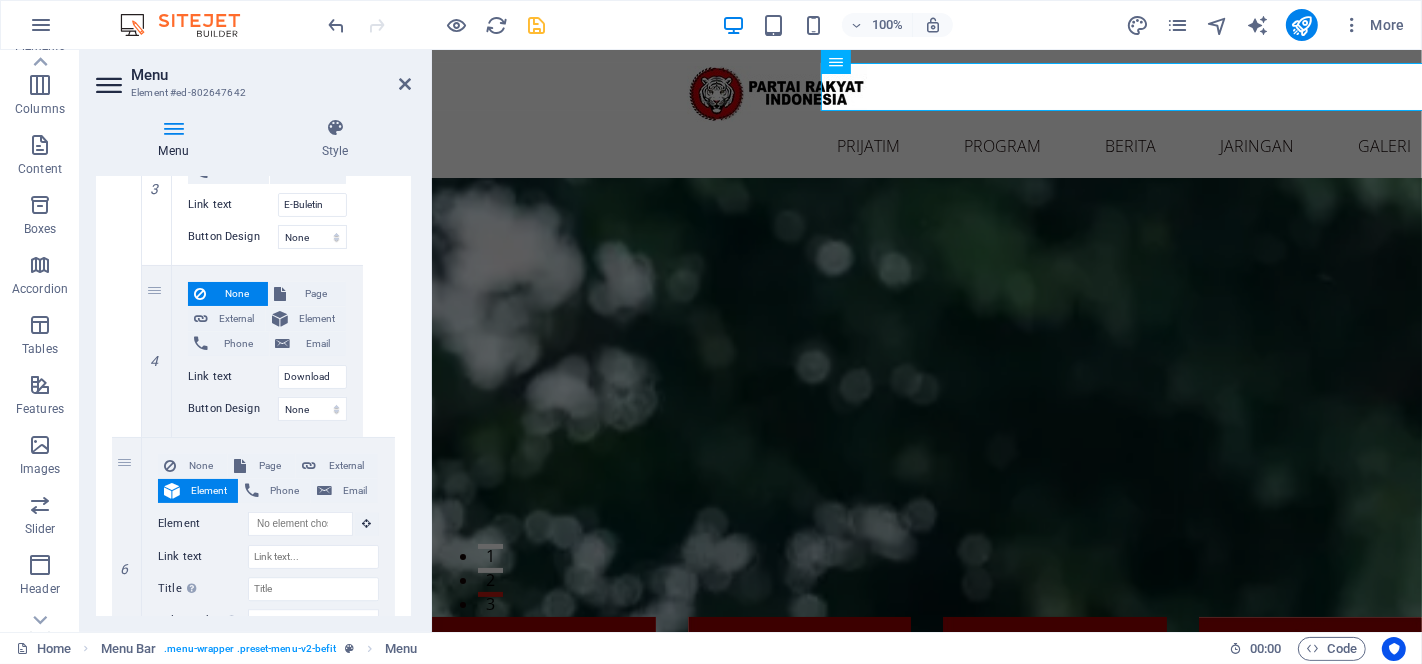 scroll, scrollTop: 4945, scrollLeft: 0, axis: vertical 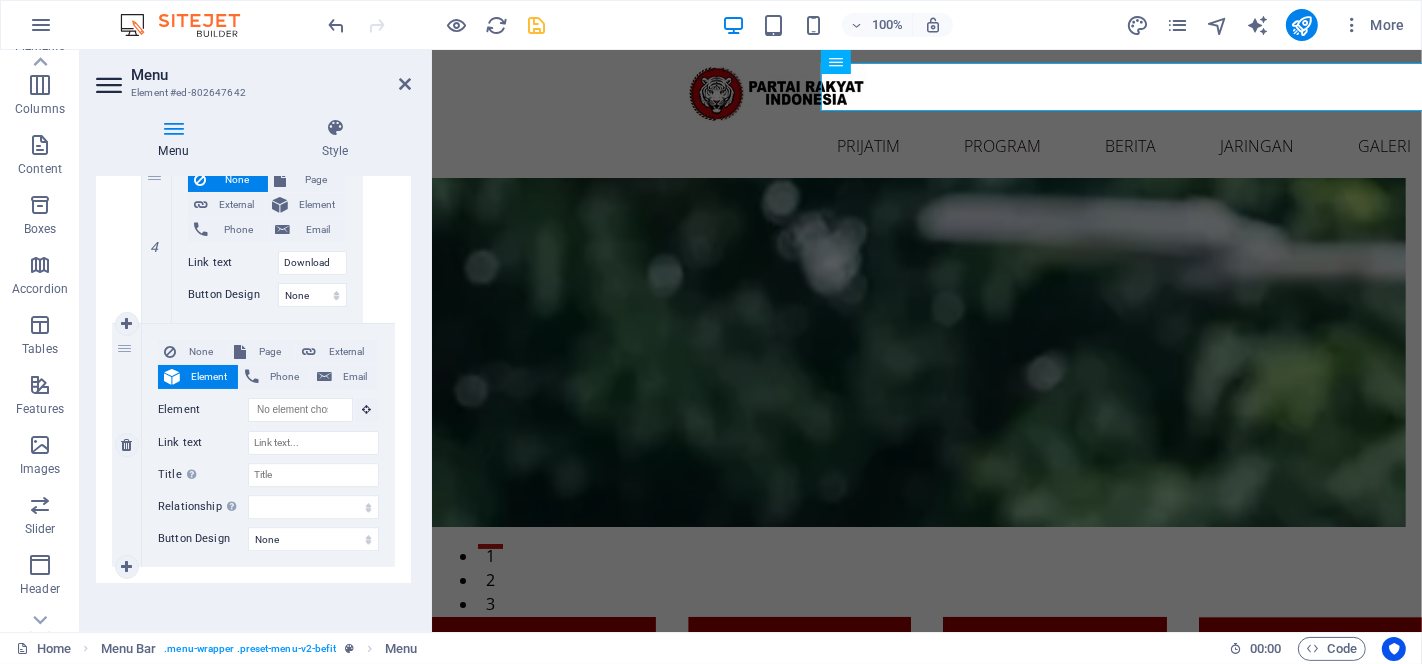 click at bounding box center (126, 567) 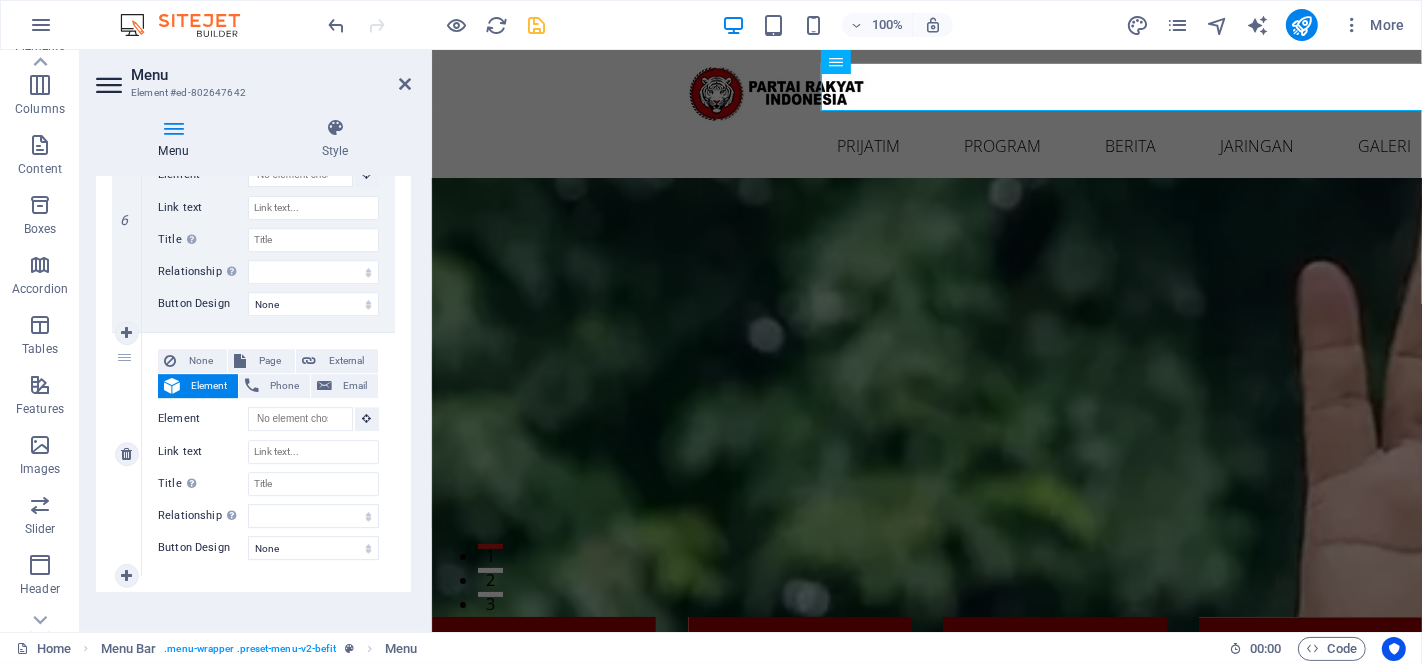 scroll, scrollTop: 5182, scrollLeft: 0, axis: vertical 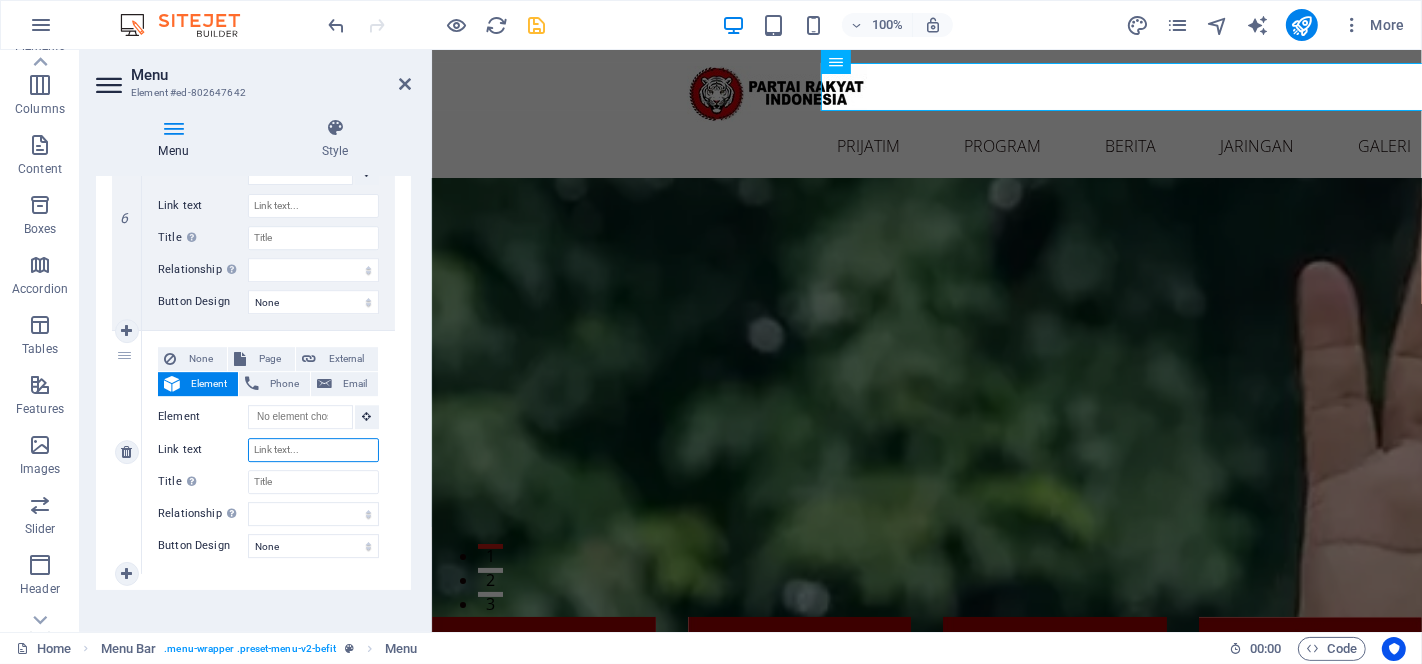 click on "Link text" at bounding box center (313, 450) 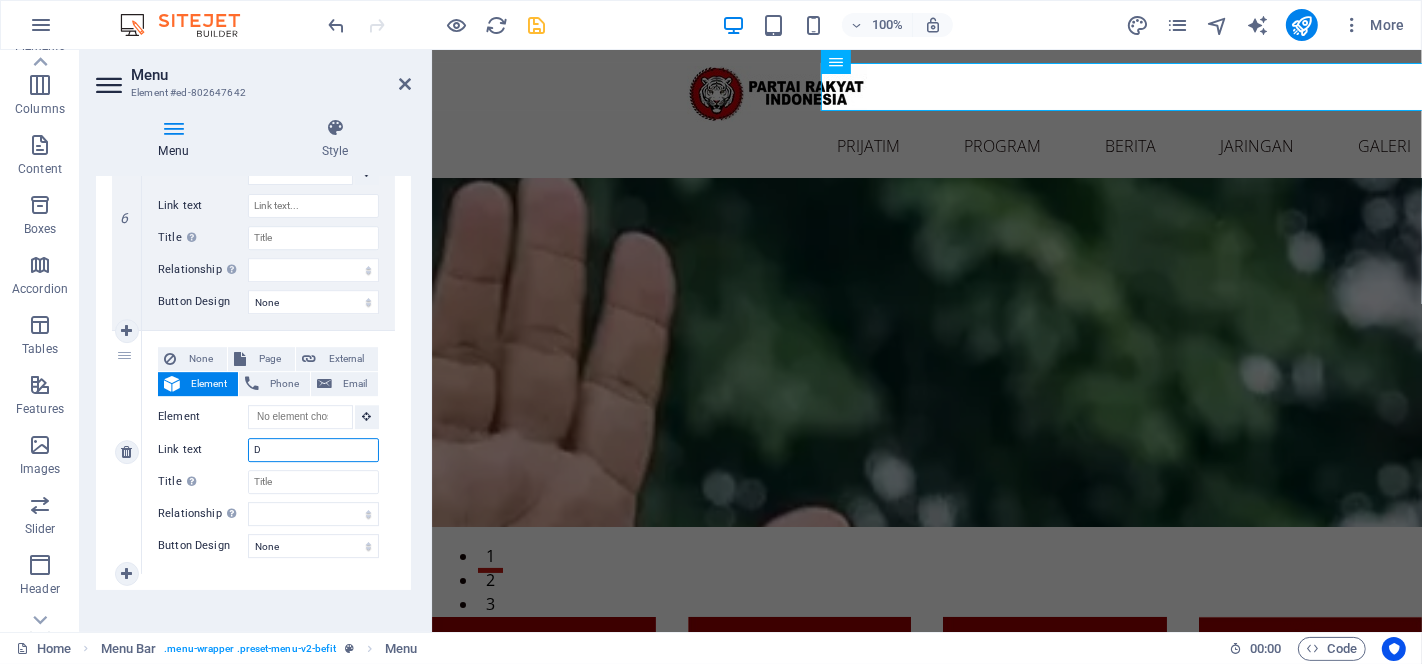 type on "DA" 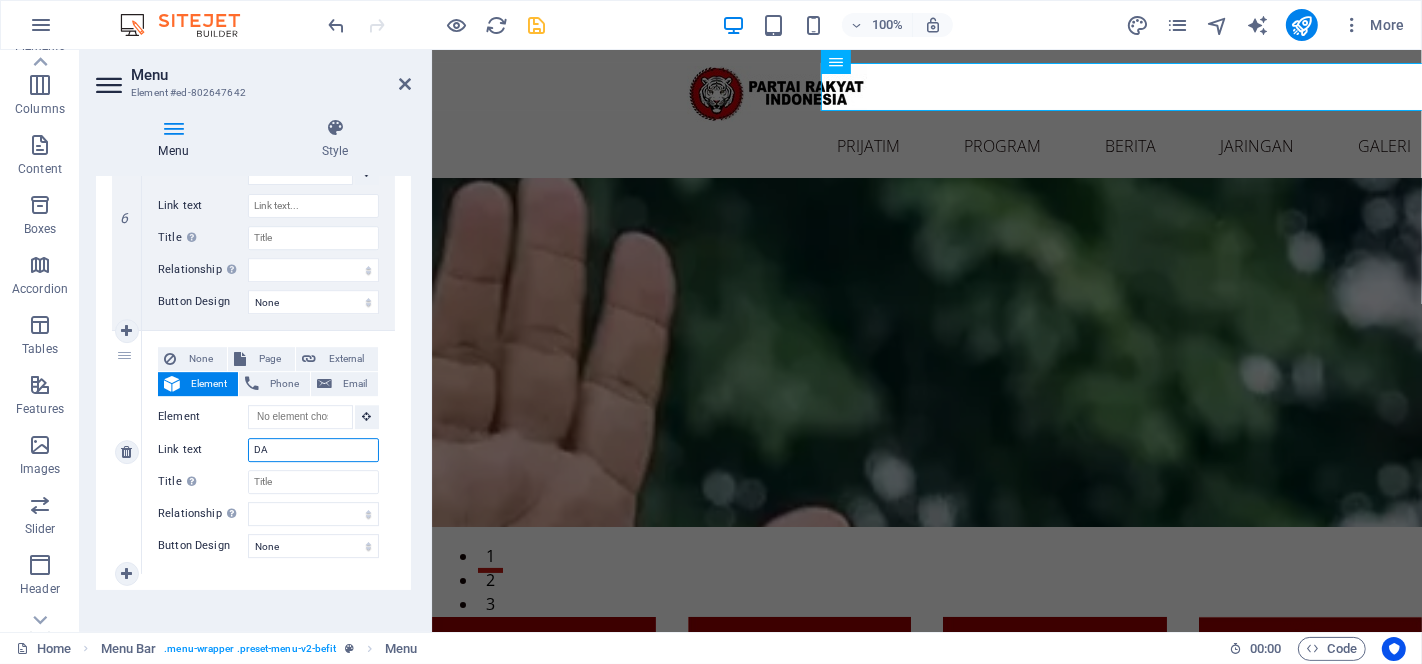 select 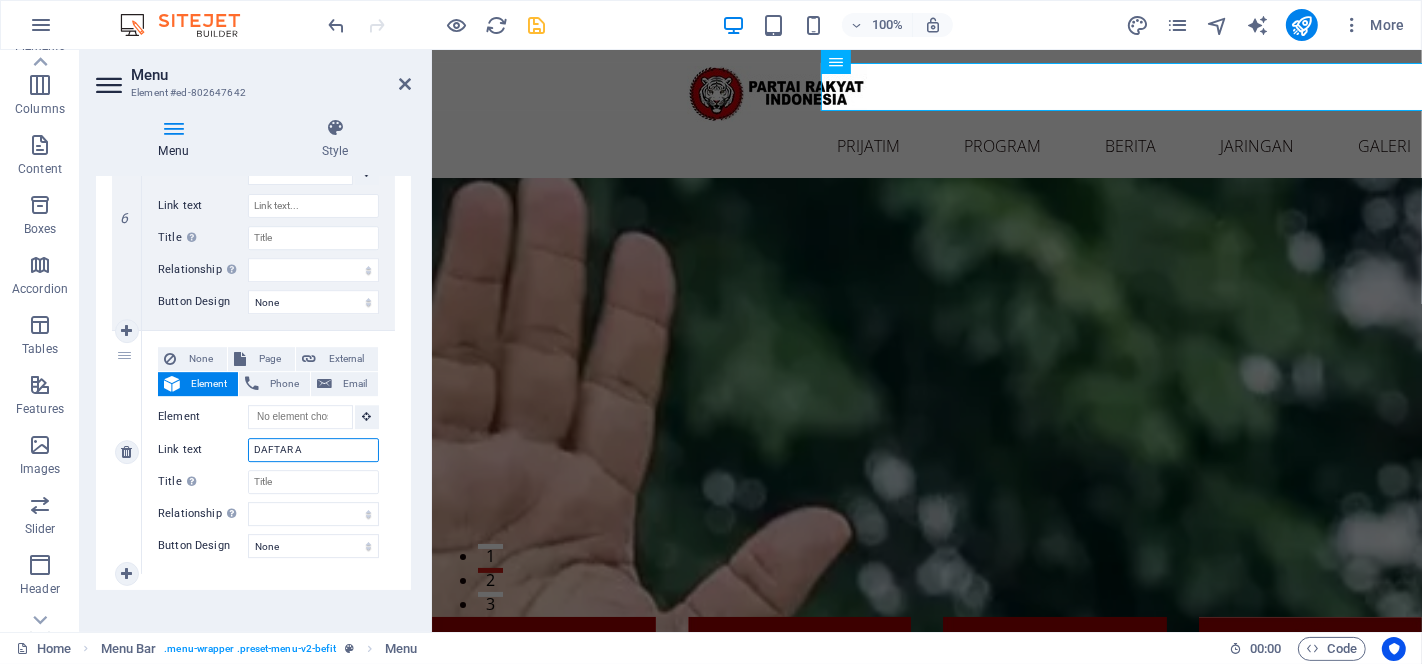 type on "DAFTAR AM" 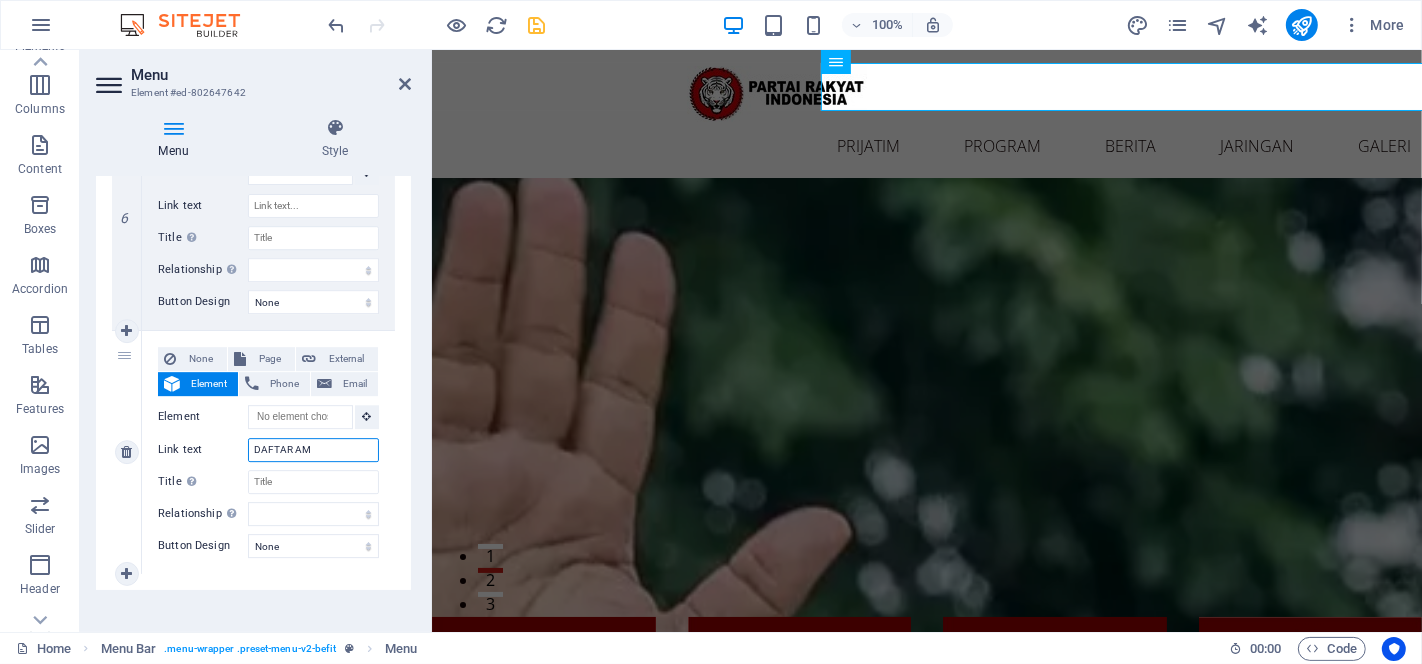 select 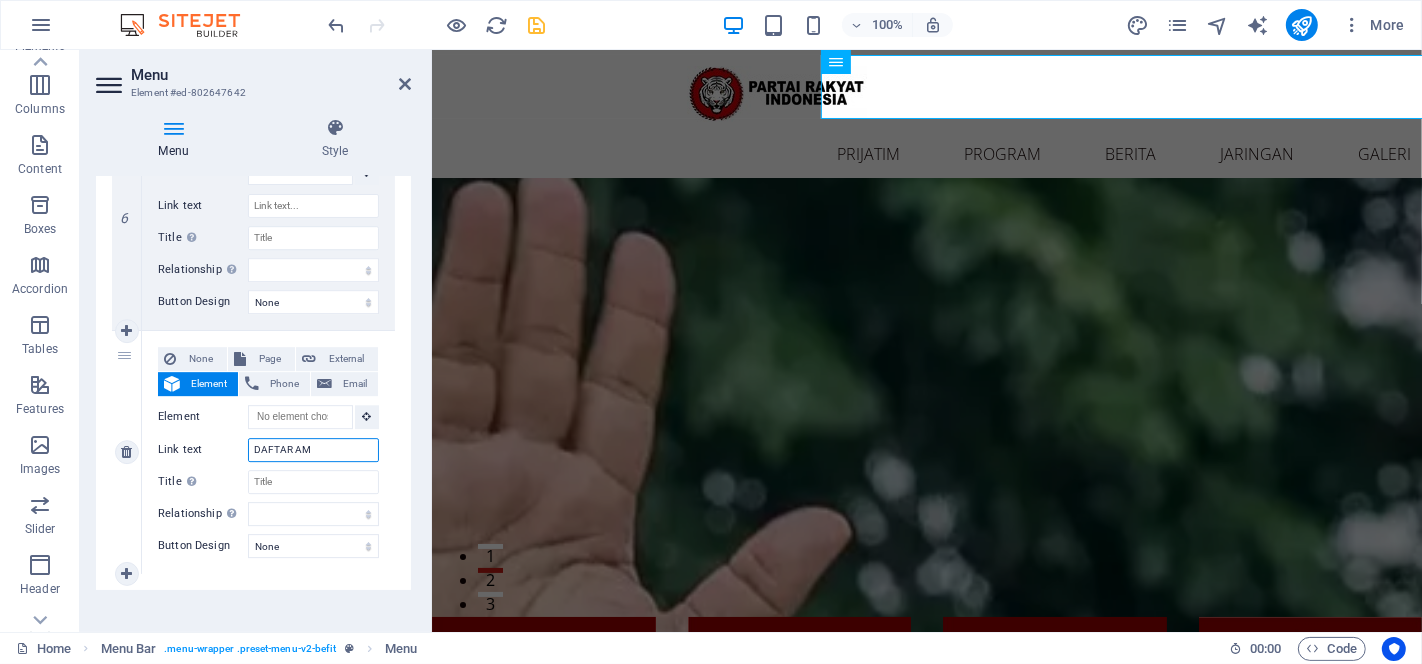 type on "DAFTAR A" 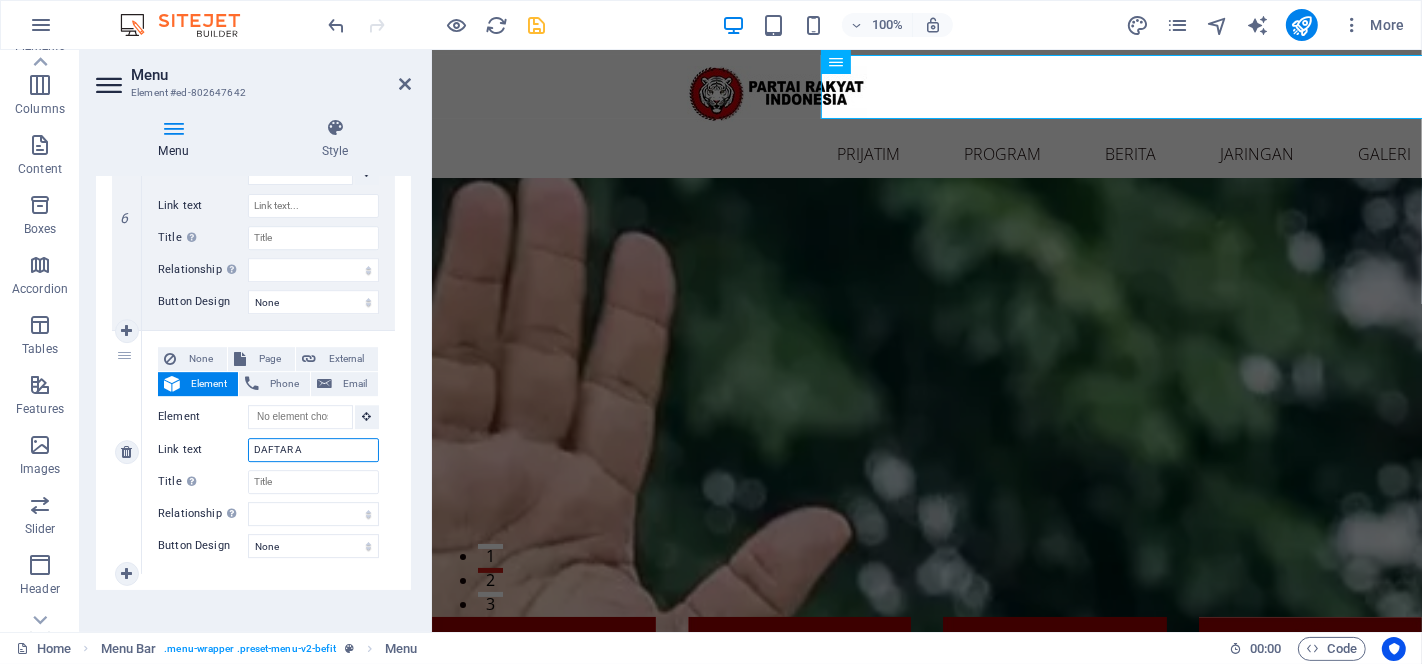 select 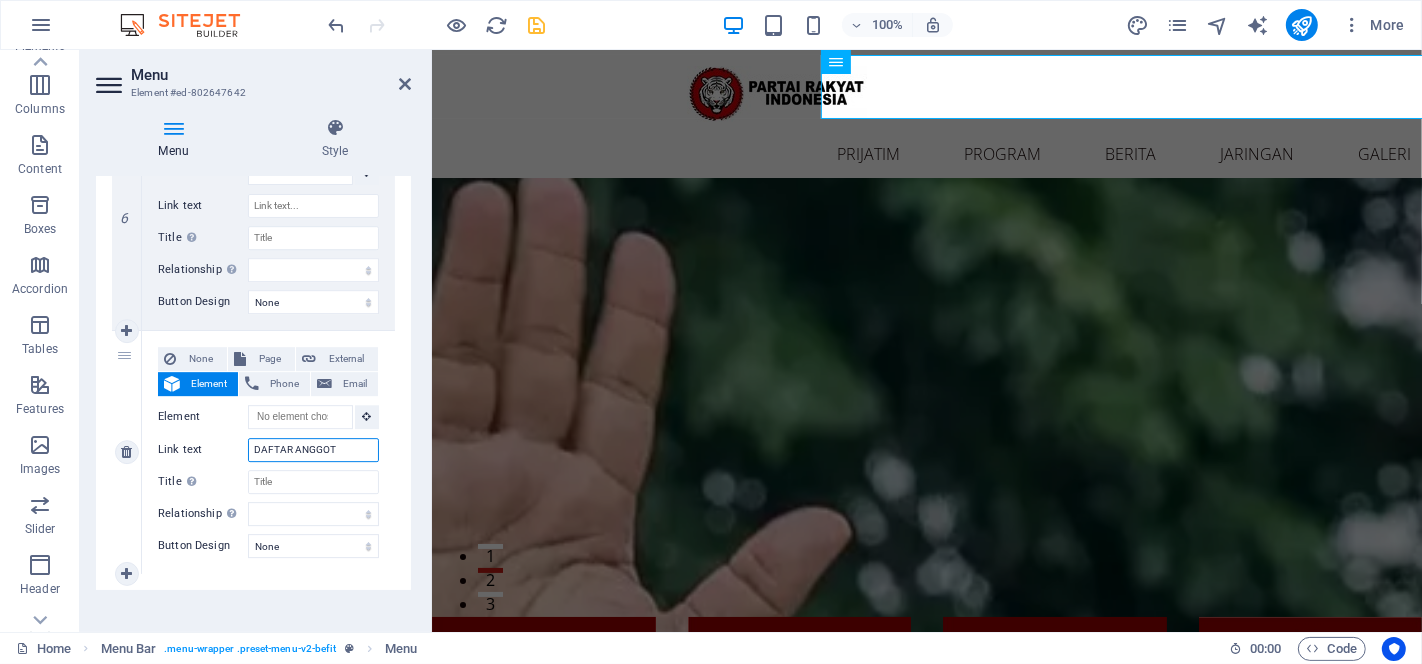 type on "DAFTAR ANGGOTA" 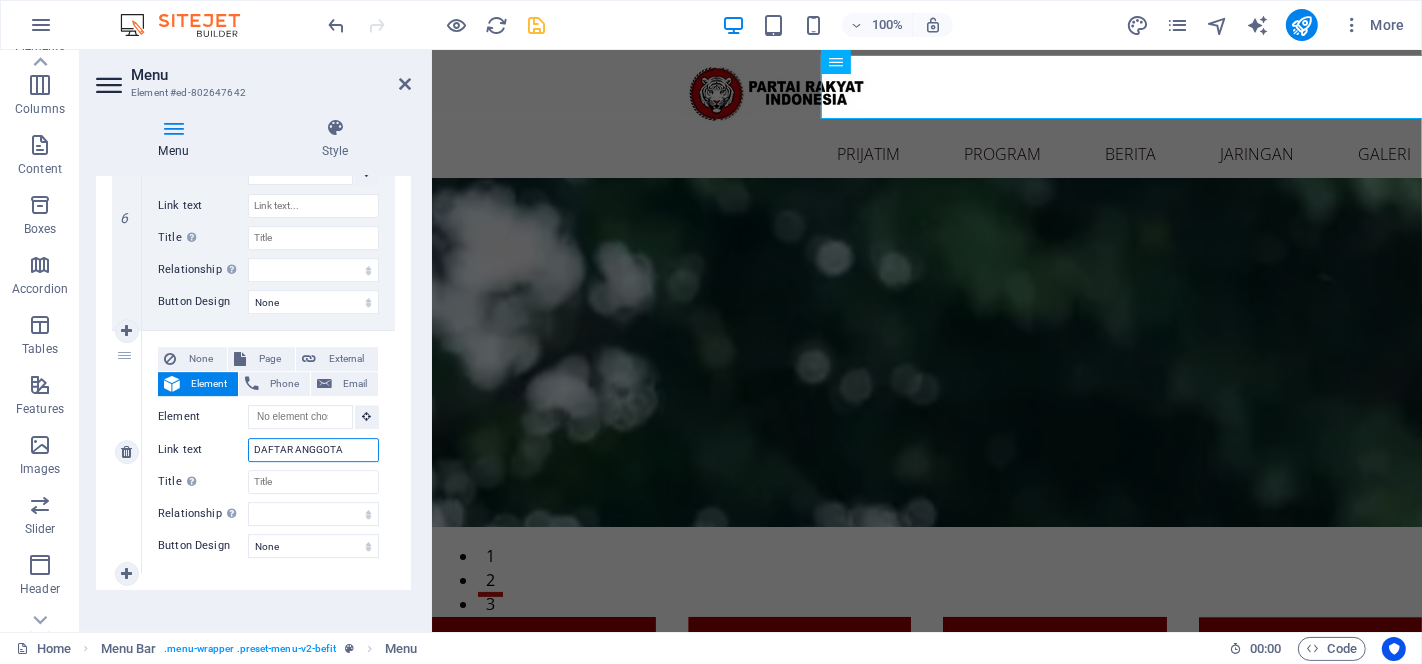 select 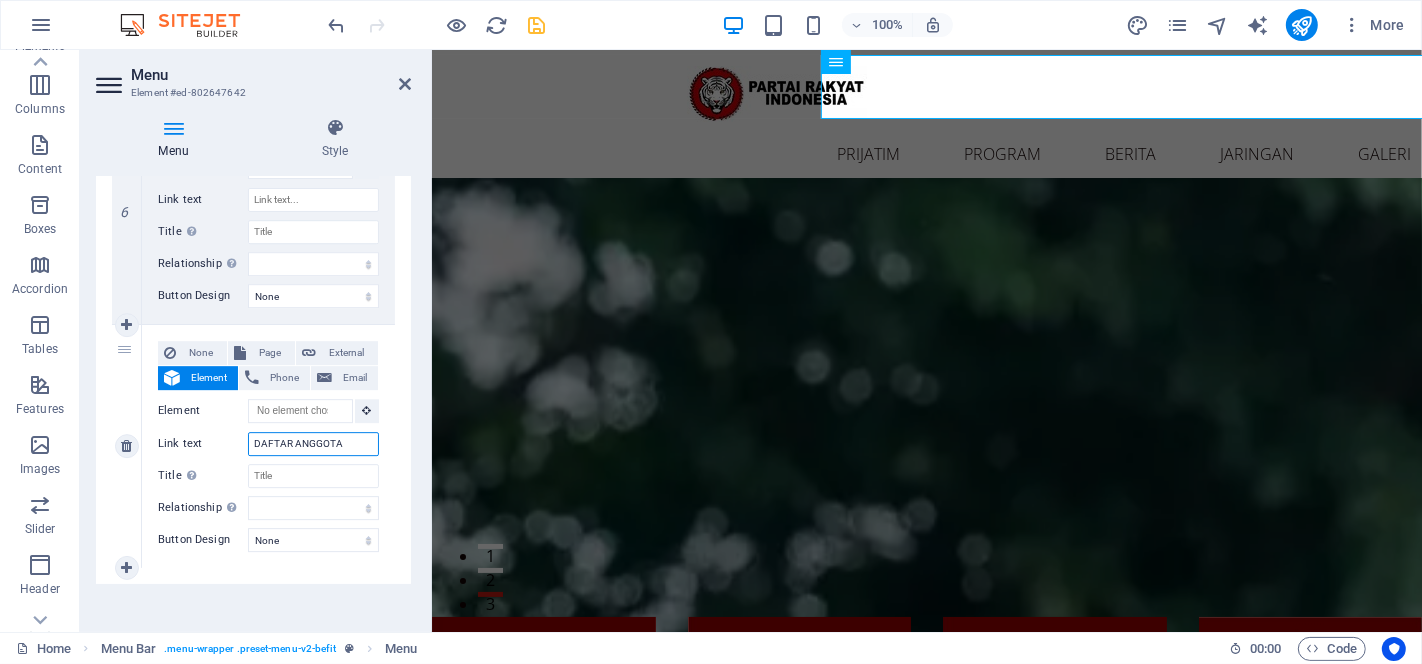 scroll, scrollTop: 5188, scrollLeft: 0, axis: vertical 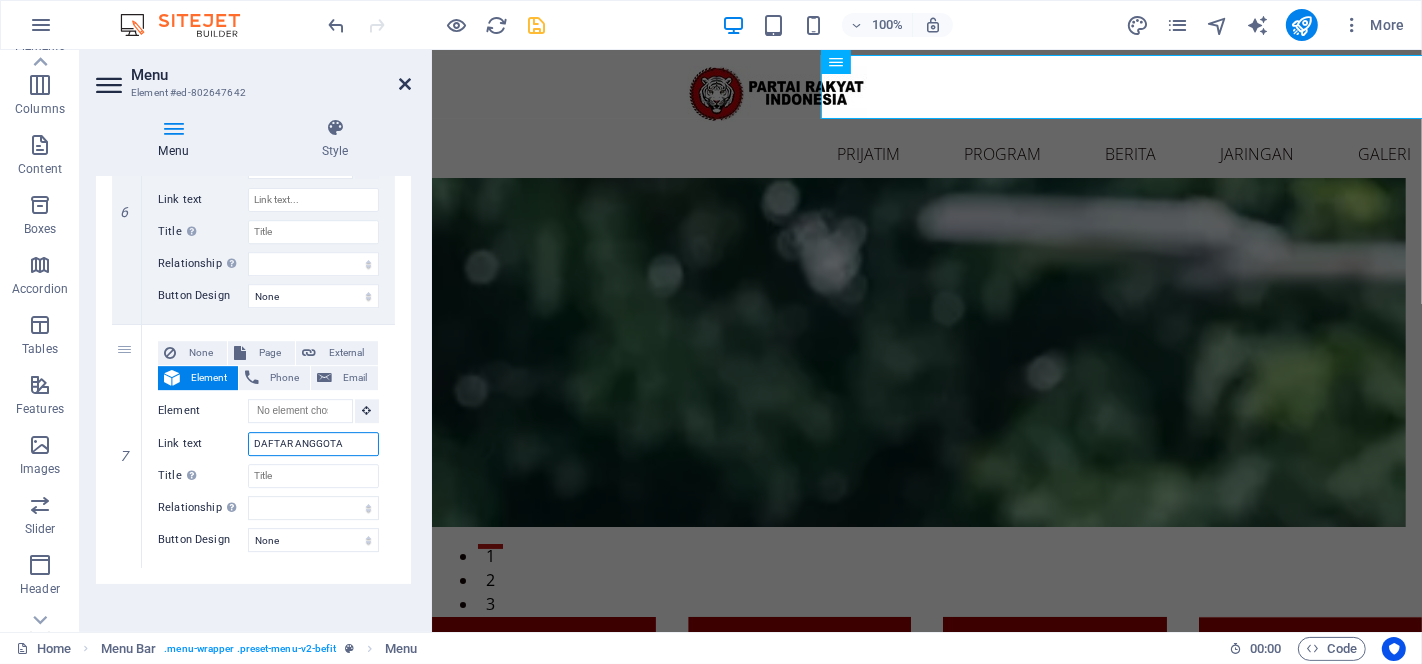 type on "DAFTAR ANGGOTA" 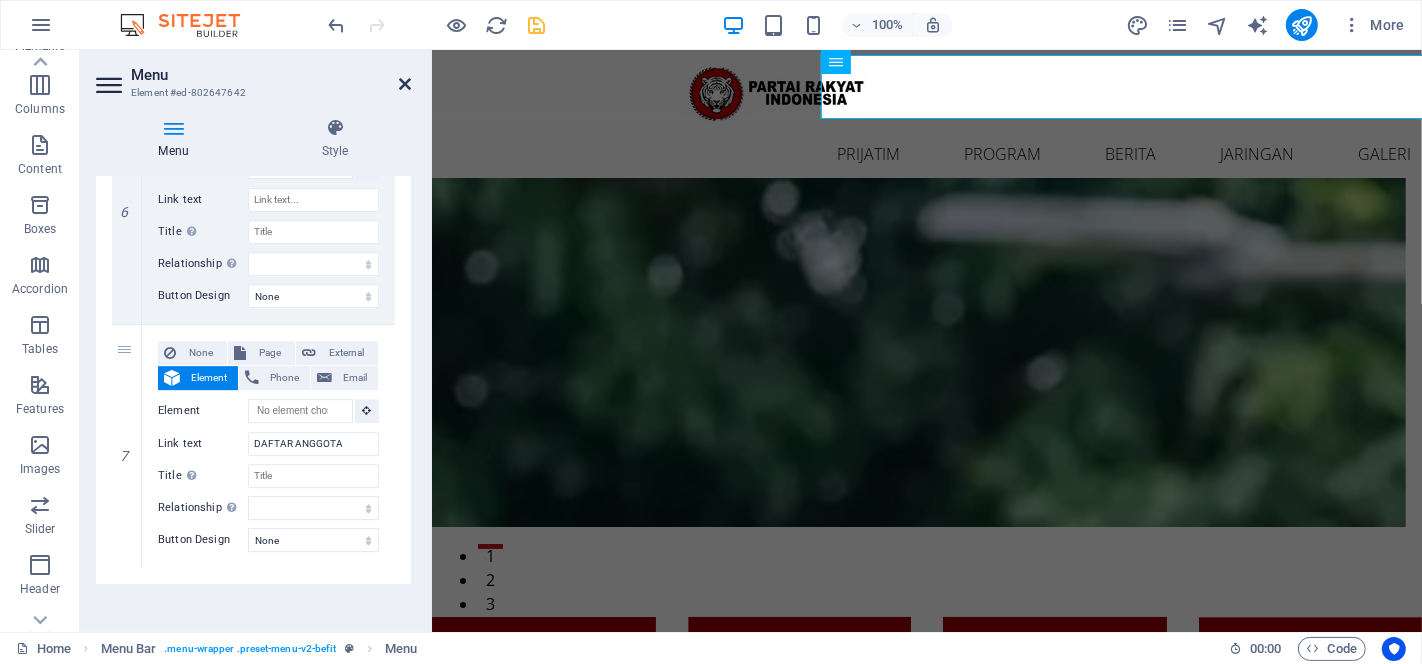 click at bounding box center (405, 84) 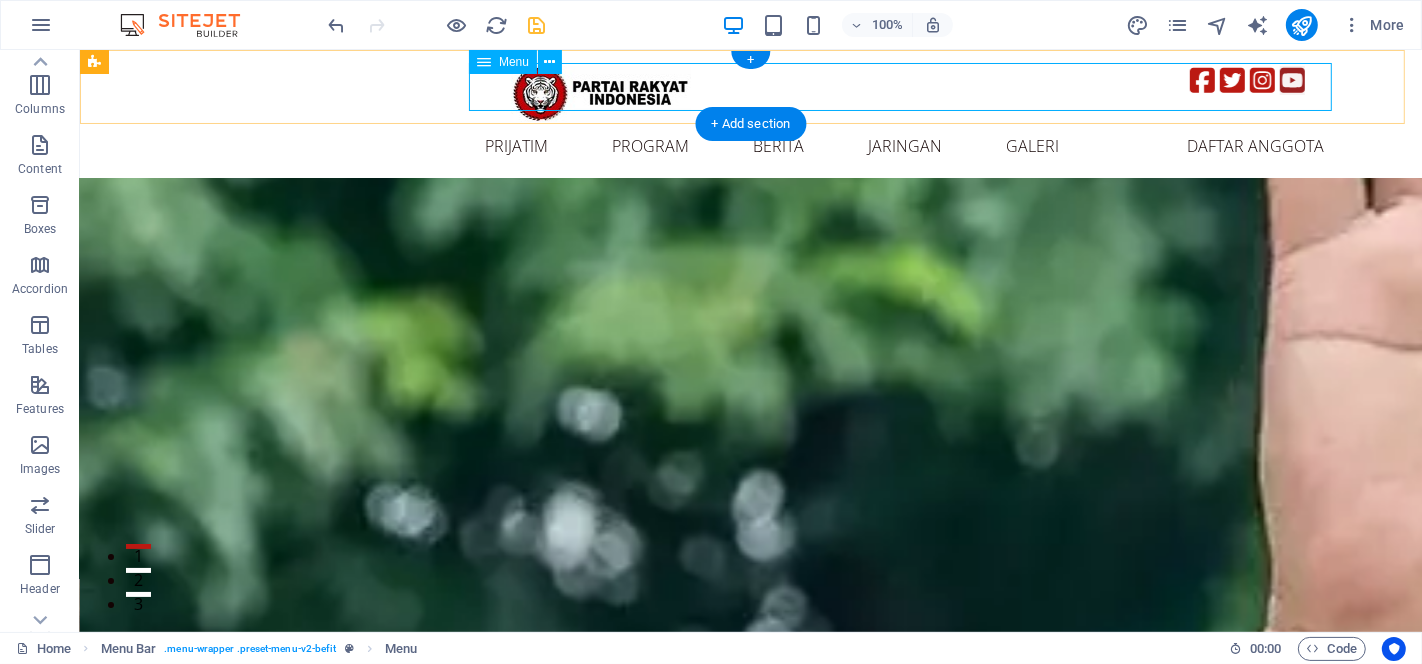 click on "prijatim profil partai Visi Misi Program PPID Anggota Media Sosial PROGRAM Jadwal PRI Kegiatan Aksi Nyata Rumah Pangan Makan Bergizi Ekonomi Rakyat BERITA Nasional Daerah Budaya Wisata UMKM JARINGAN Wilayah GALERI Foto Video E-Buletin Download DAFTAR ANGGOTA" at bounding box center [903, 146] 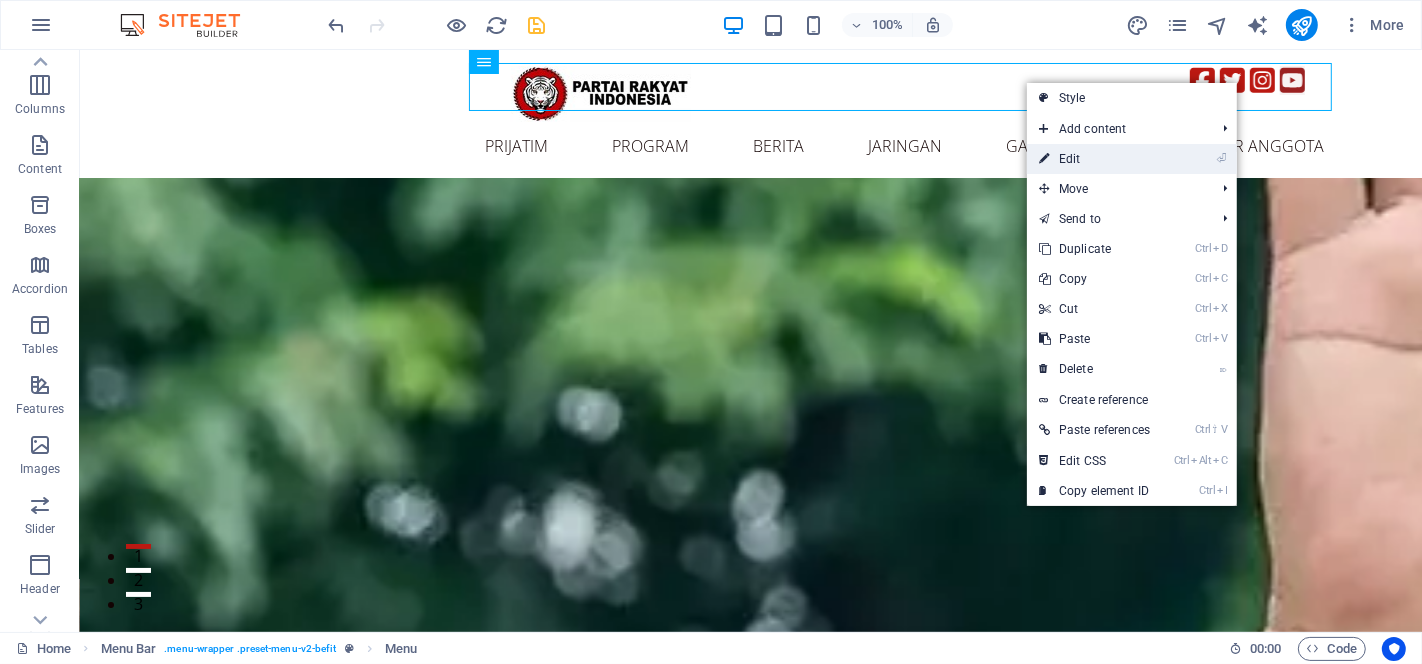 click at bounding box center (1044, 159) 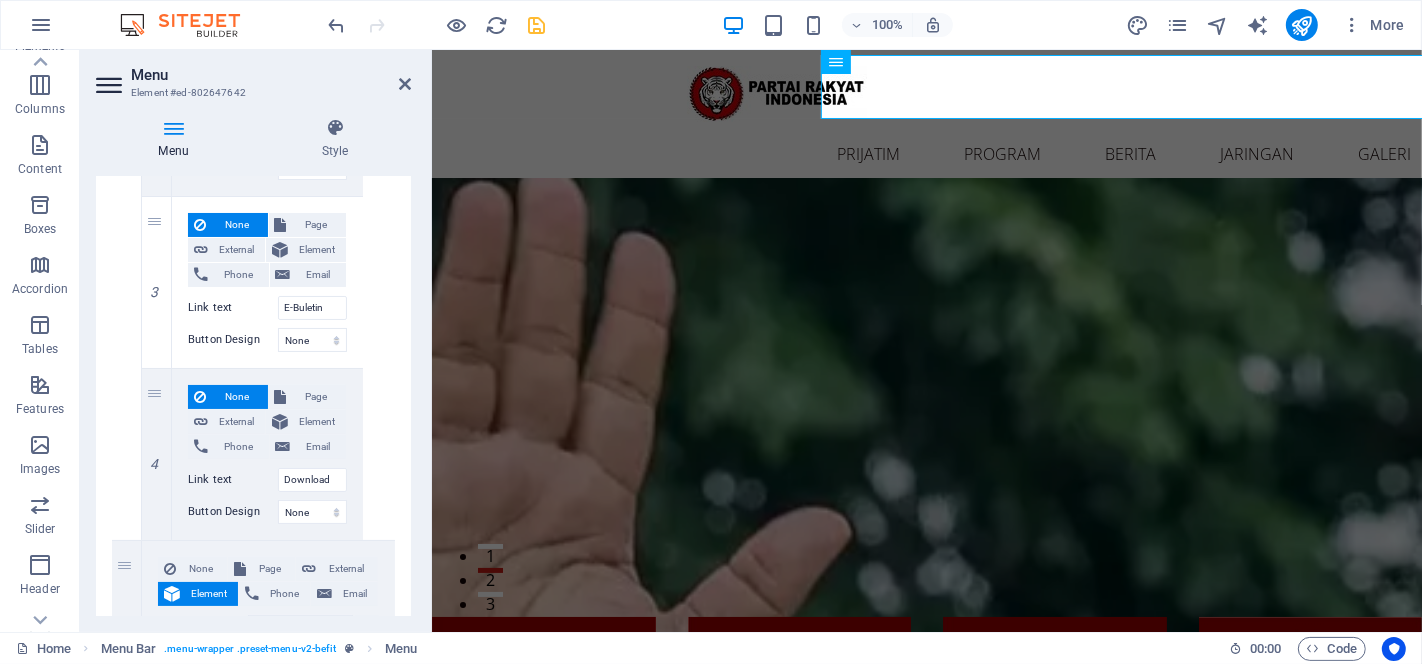 scroll, scrollTop: 5188, scrollLeft: 0, axis: vertical 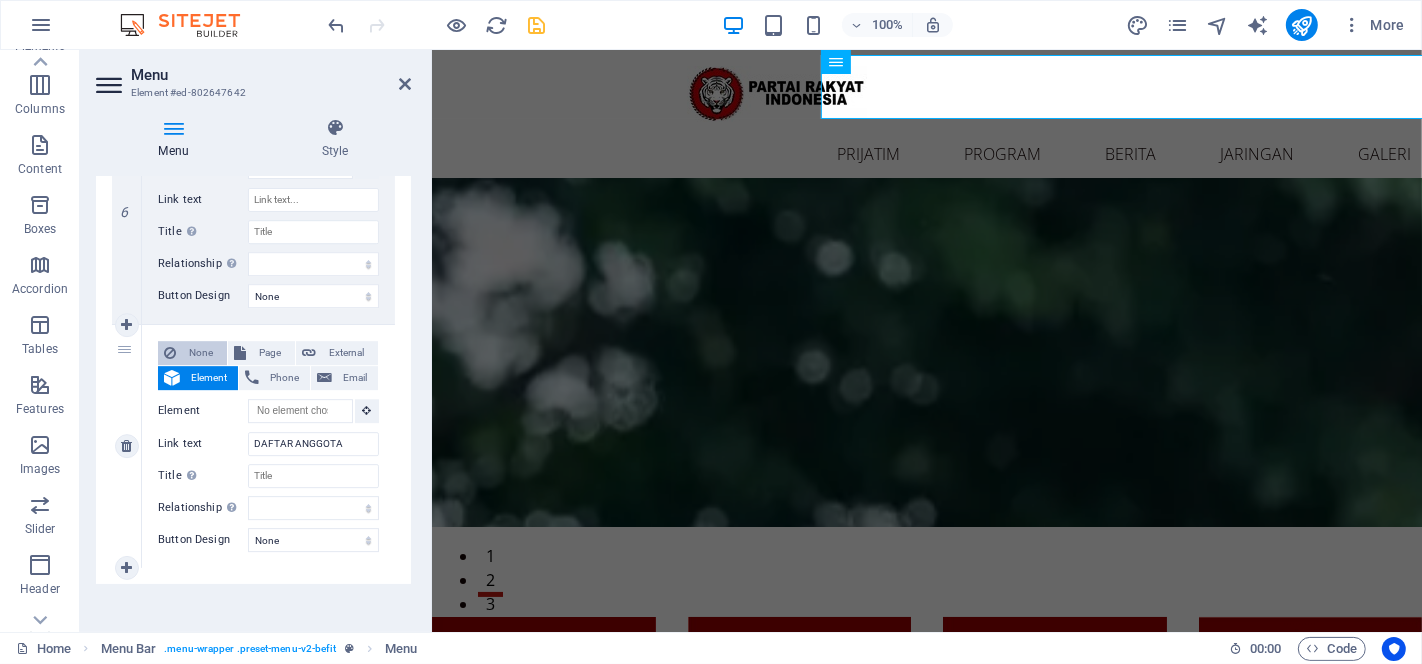 click on "None" at bounding box center [201, 353] 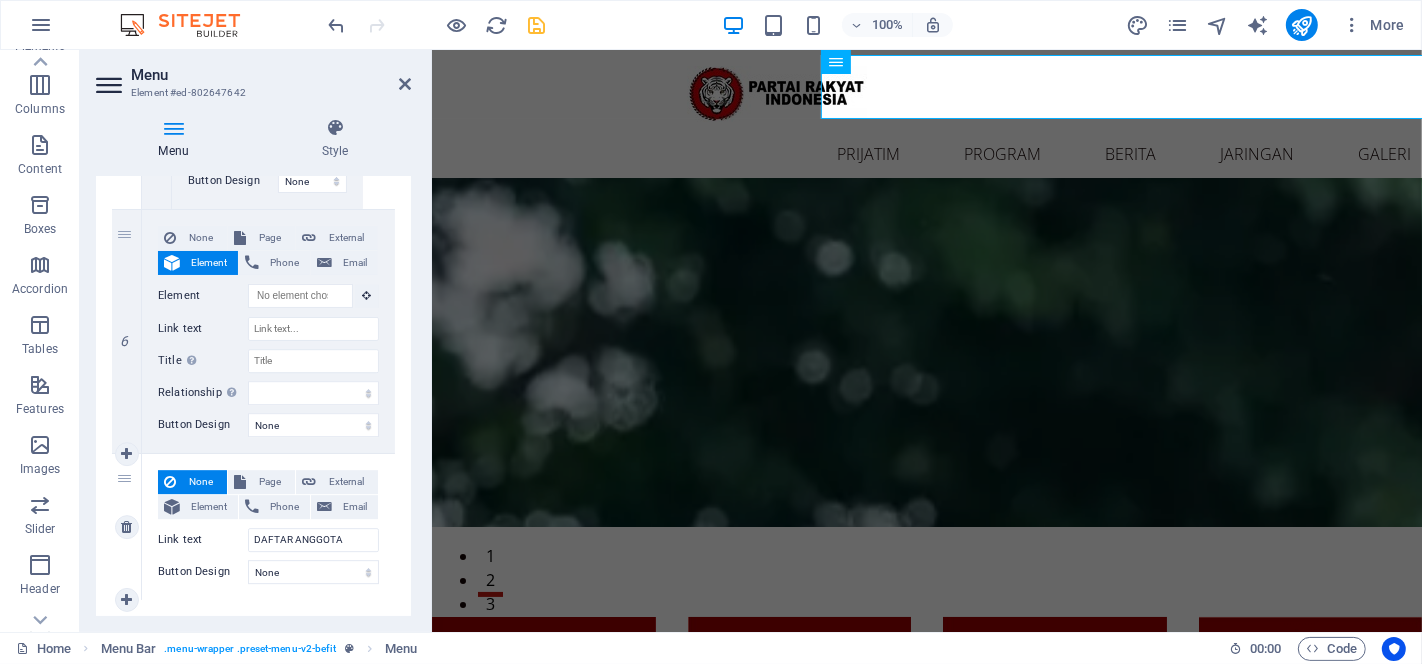 scroll, scrollTop: 5051, scrollLeft: 0, axis: vertical 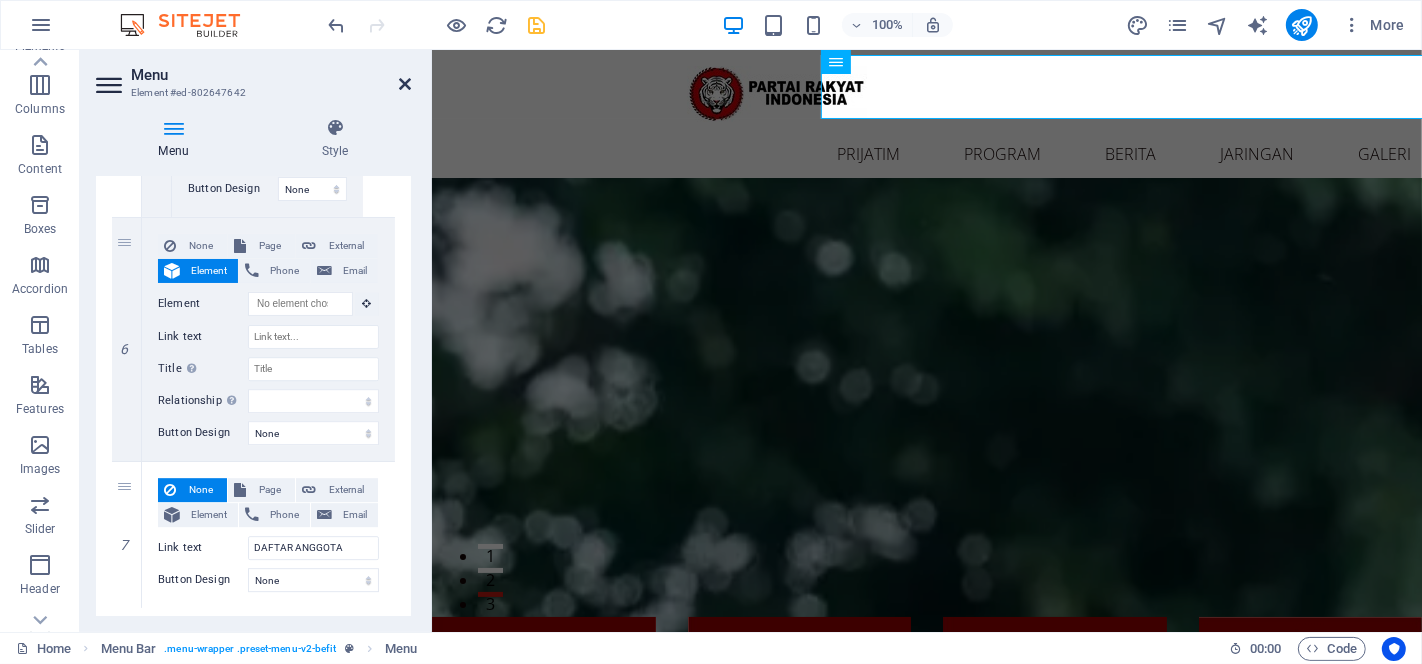click at bounding box center (405, 84) 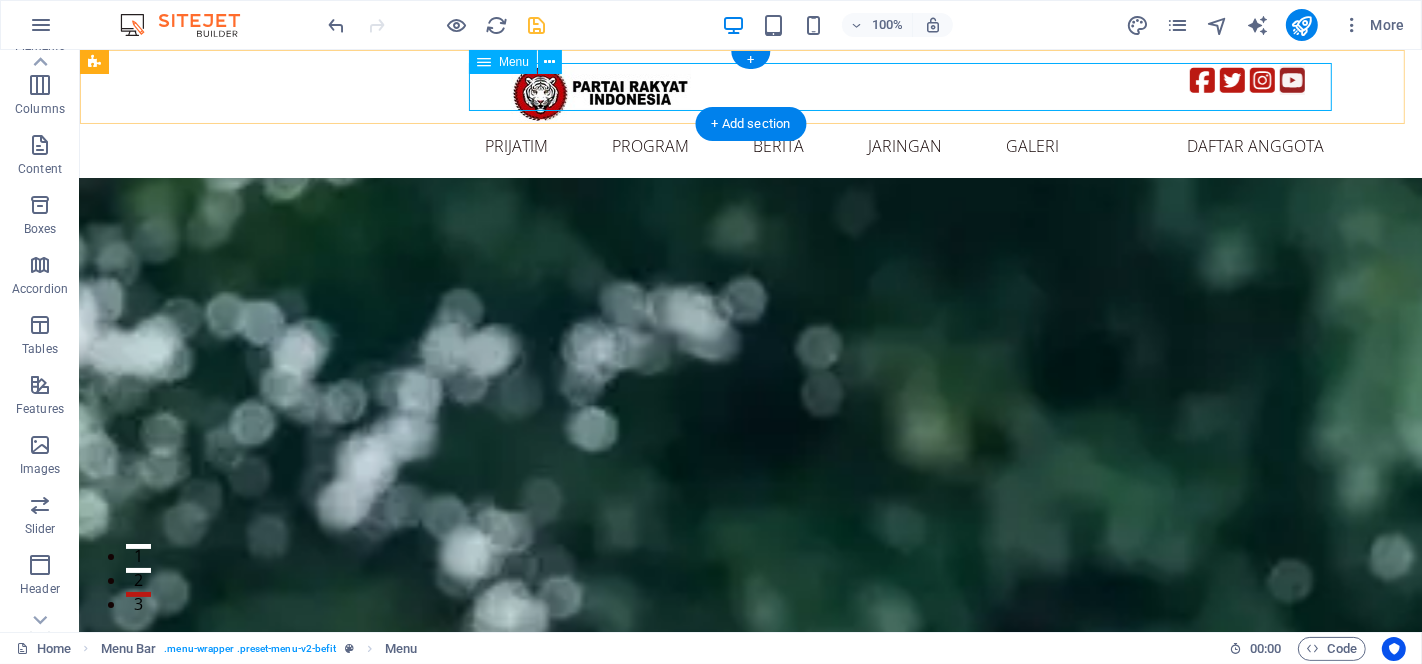 click on "prijatim profil partai Visi Misi Program PPID Anggota Media Sosial PROGRAM Jadwal PRI Kegiatan Aksi Nyata Rumah Pangan Makan Bergizi Ekonomi Rakyat BERITA Nasional Daerah Budaya Wisata UMKM JARINGAN Wilayah GALERI Foto Video E-Buletin Download DAFTAR ANGGOTA" at bounding box center [903, 146] 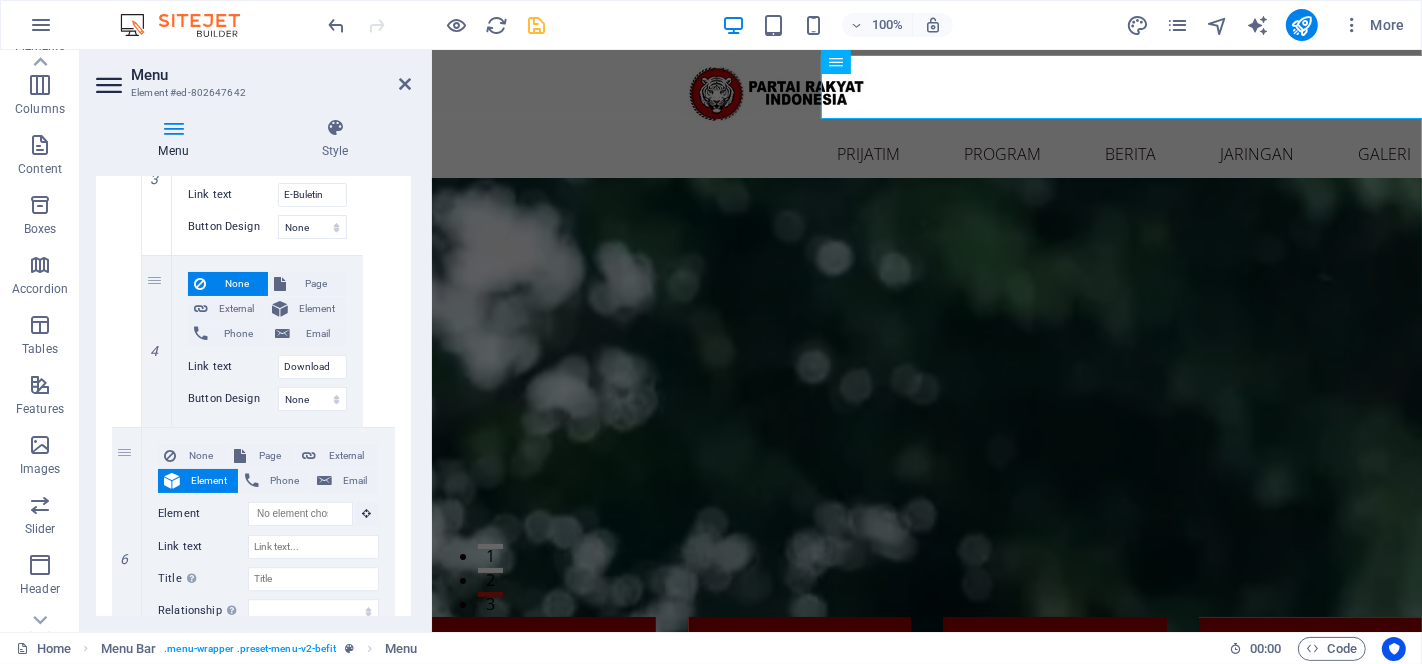 scroll, scrollTop: 5051, scrollLeft: 0, axis: vertical 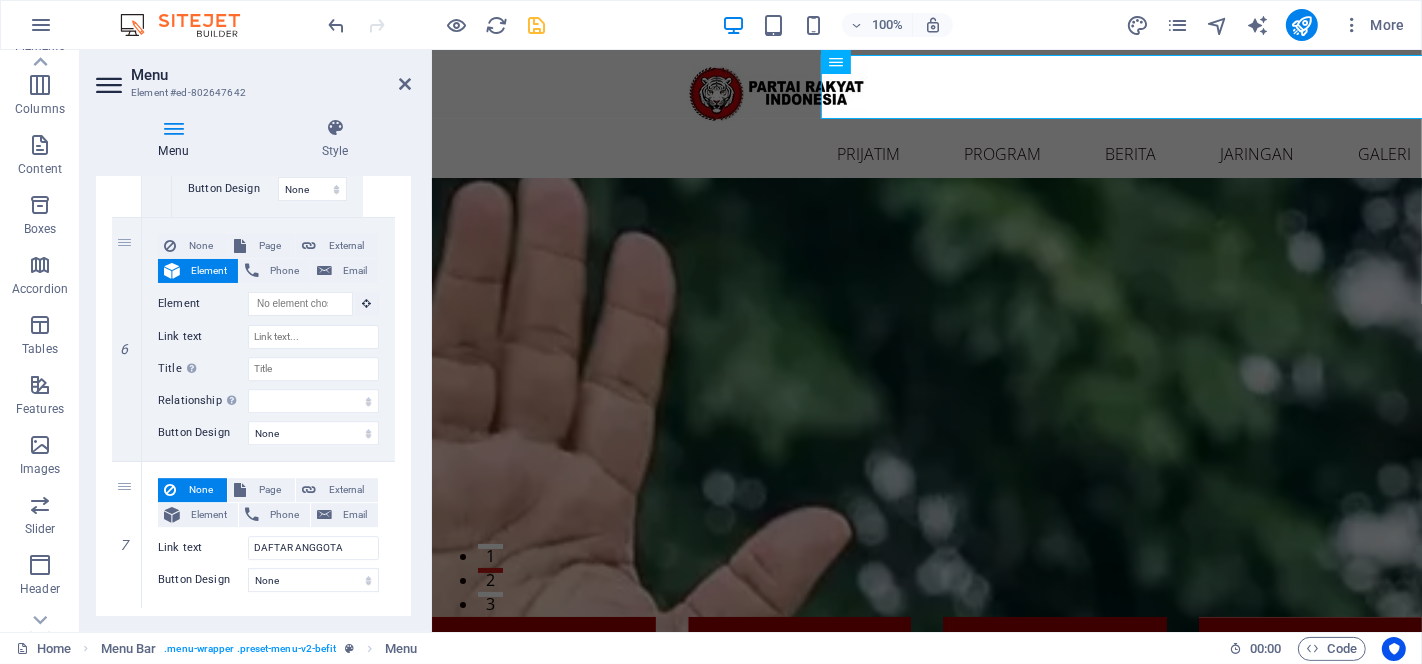 click on "Menu" at bounding box center [271, 75] 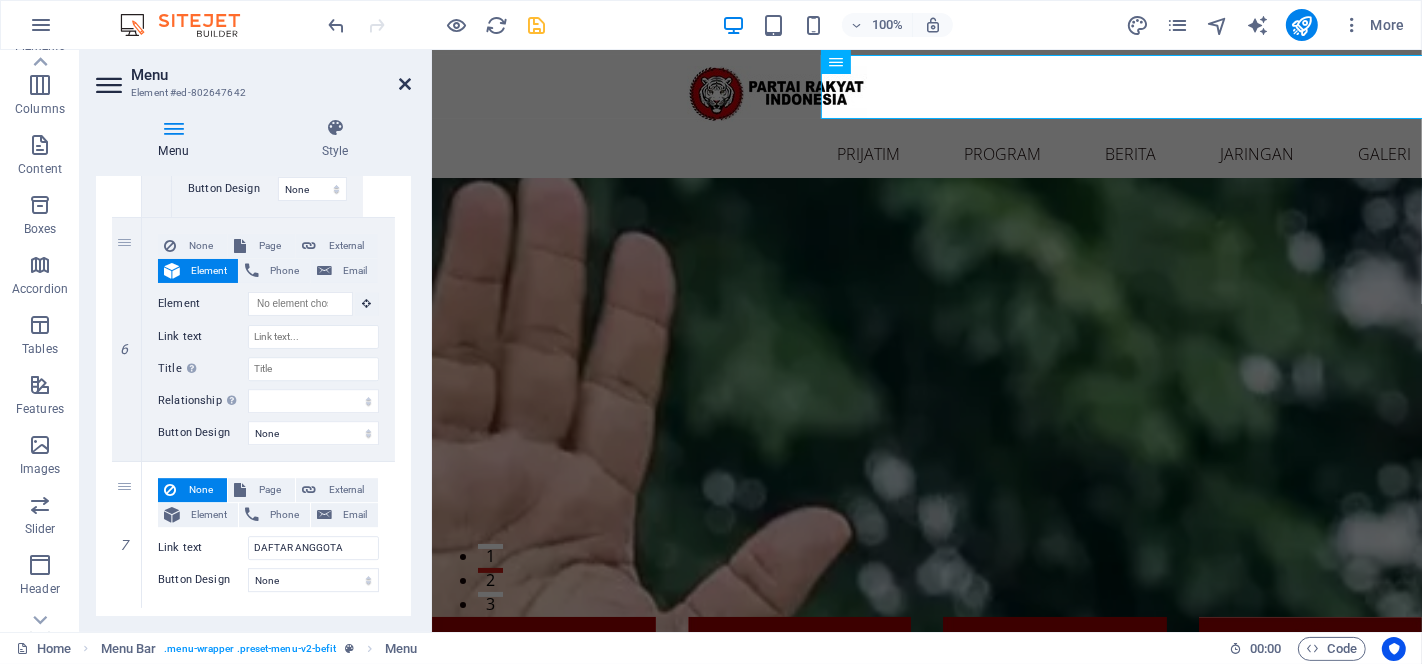click at bounding box center (405, 84) 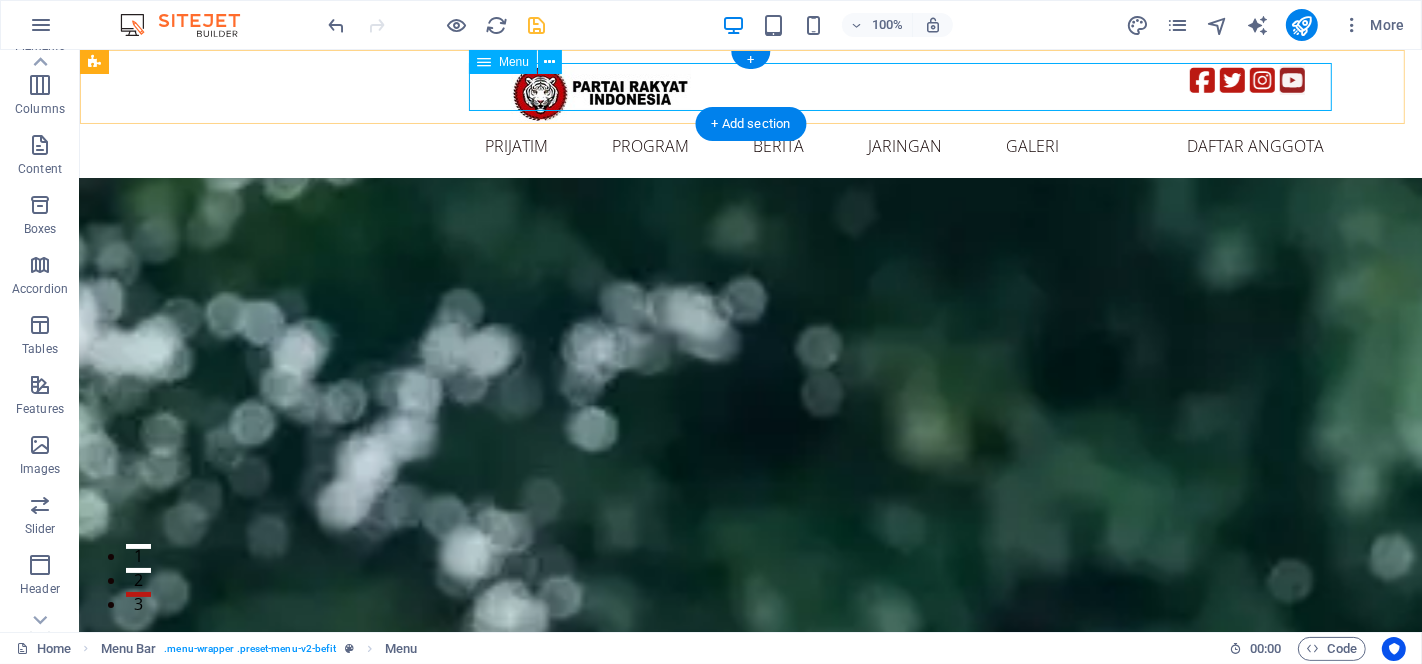 click on "prijatim profil partai Visi Misi Program PPID Anggota Media Sosial PROGRAM Jadwal PRI Kegiatan Aksi Nyata Rumah Pangan Makan Bergizi Ekonomi Rakyat BERITA Nasional Daerah Budaya Wisata UMKM JARINGAN Wilayah GALERI Foto Video E-Buletin Download DAFTAR ANGGOTA" at bounding box center (903, 146) 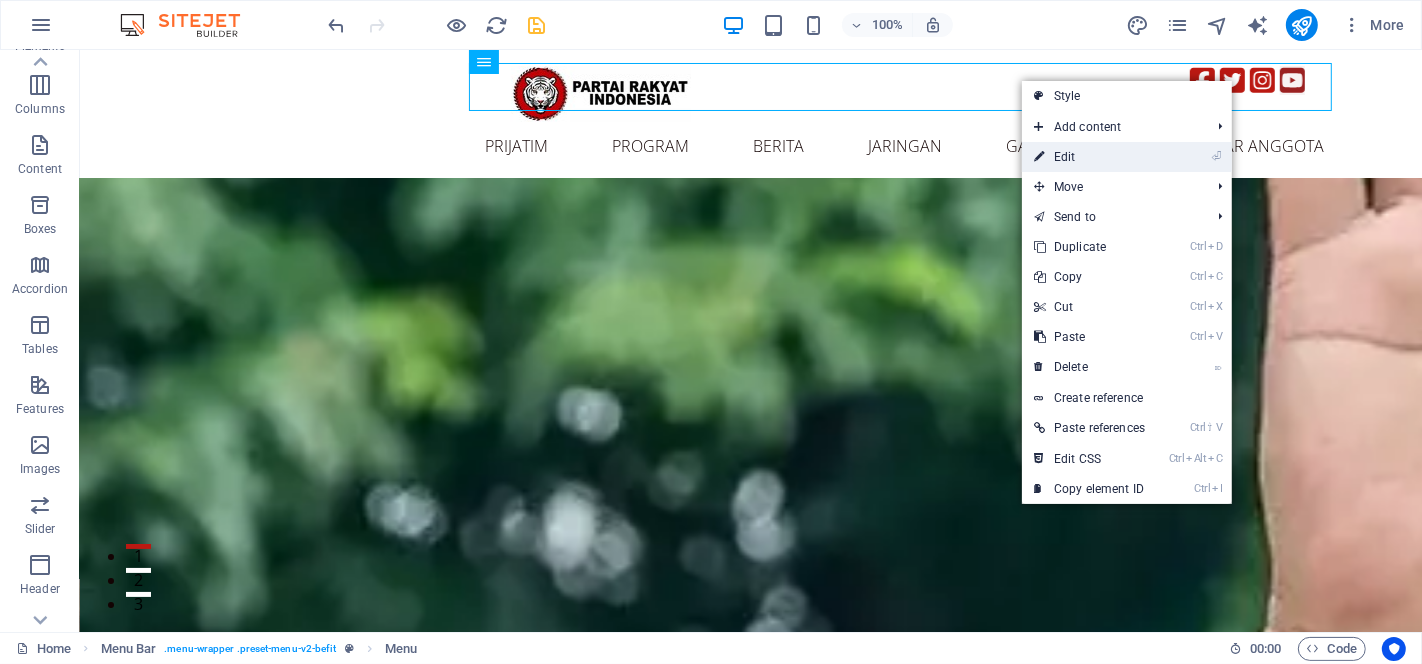 click on "⏎  Edit" at bounding box center [1089, 157] 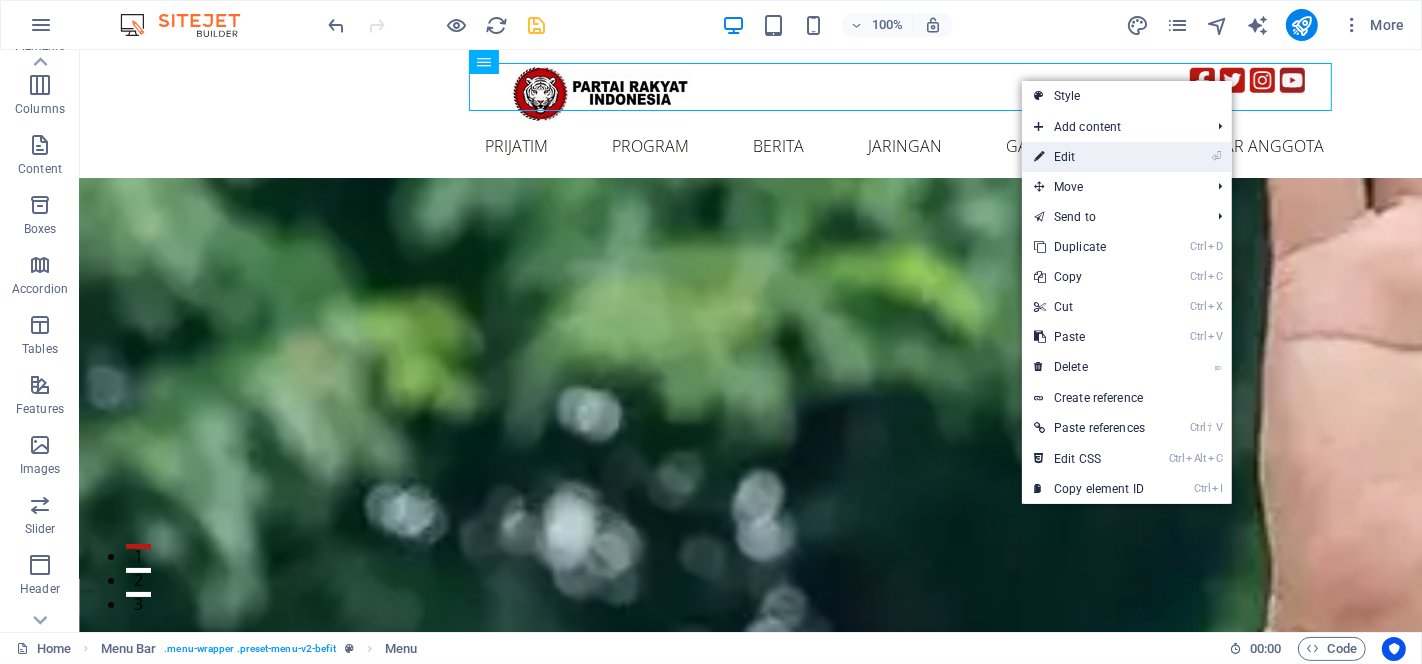 select 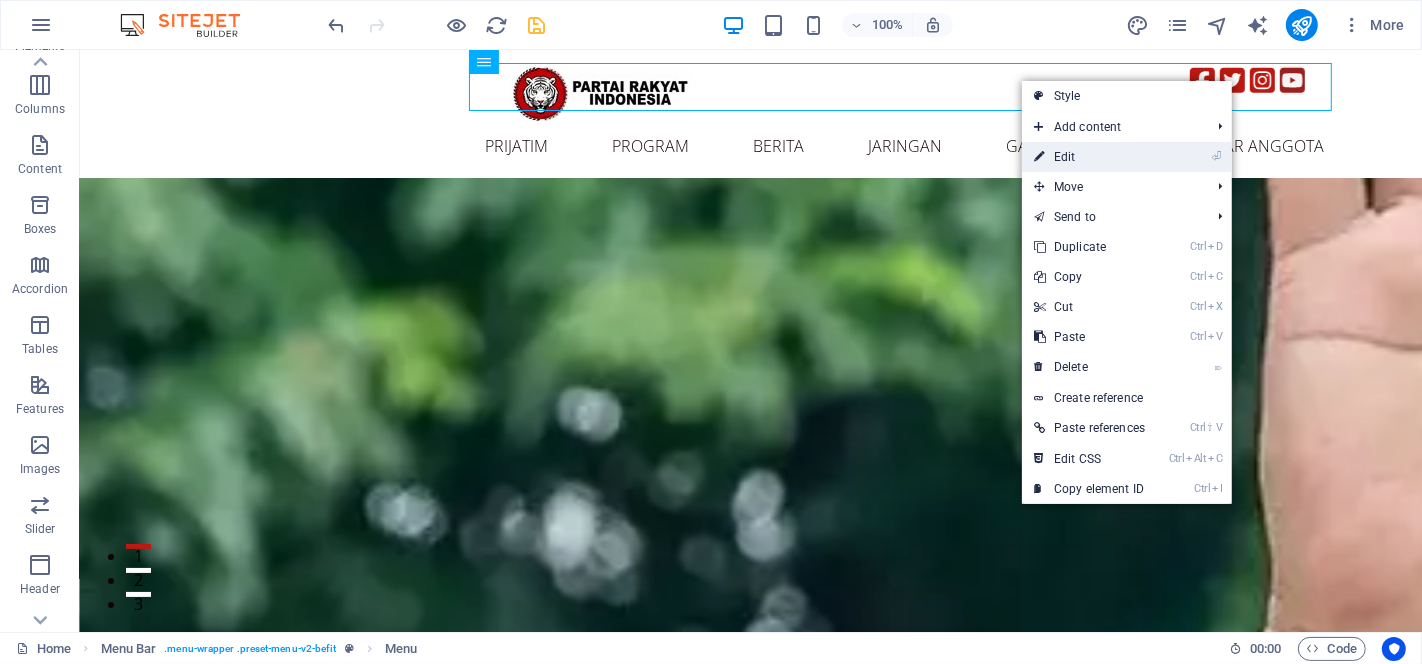 select on "2" 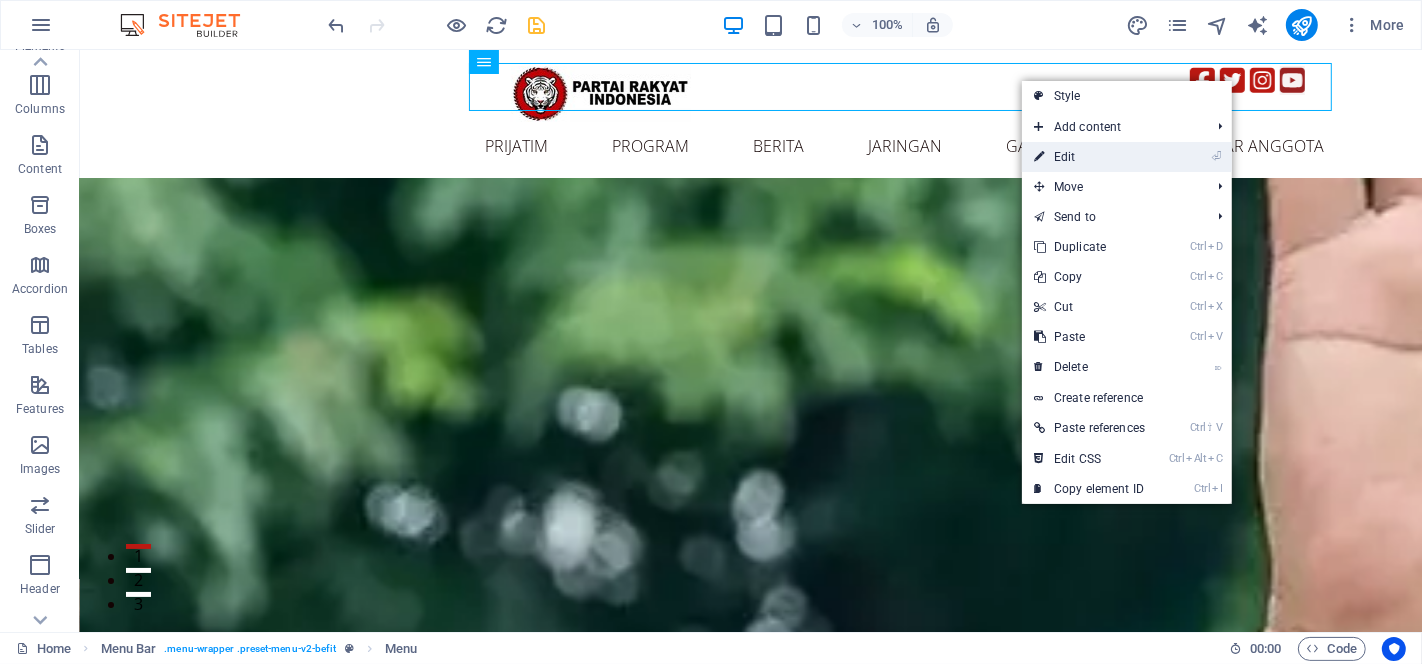 select 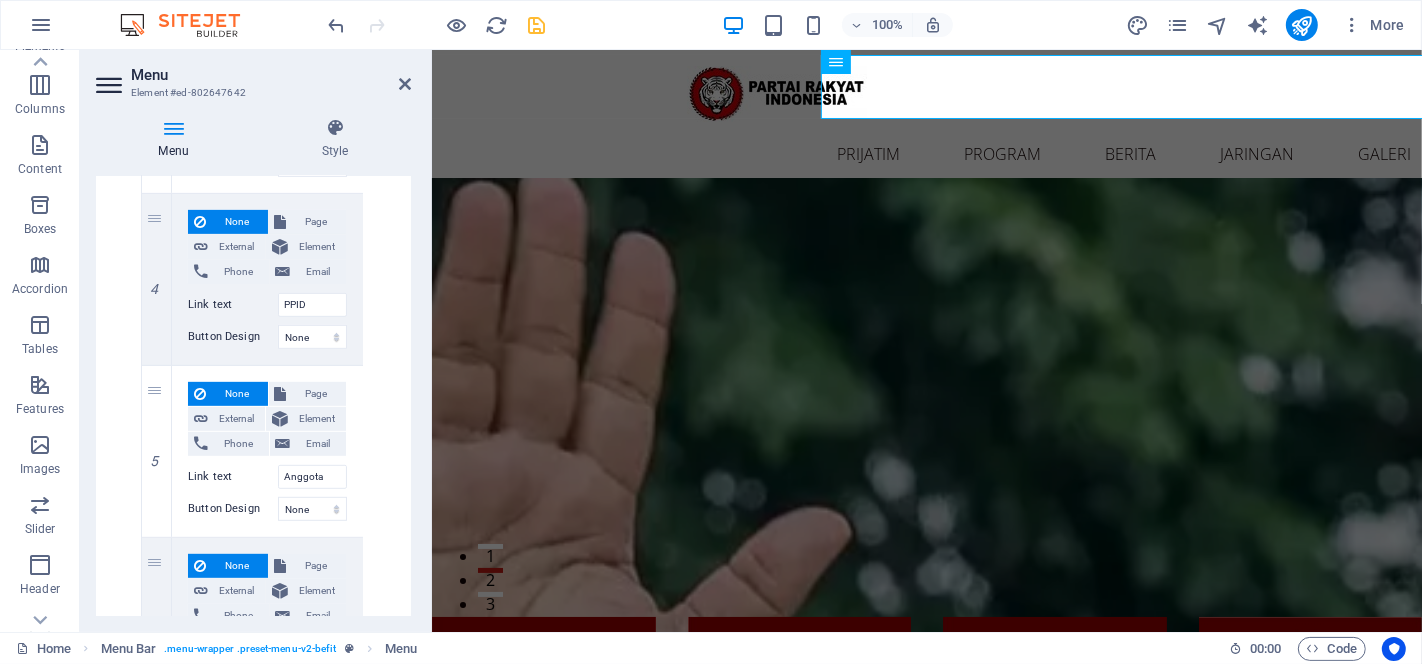 scroll, scrollTop: 837, scrollLeft: 0, axis: vertical 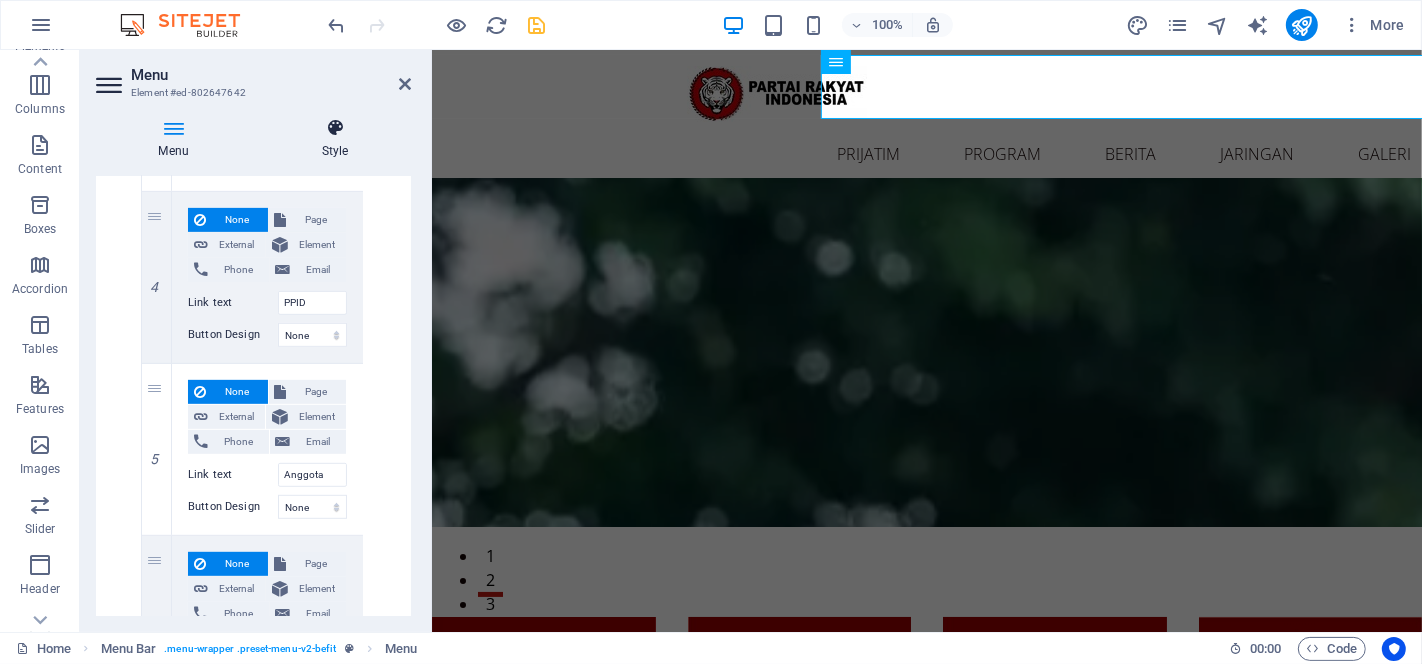 click on "Style" at bounding box center (335, 139) 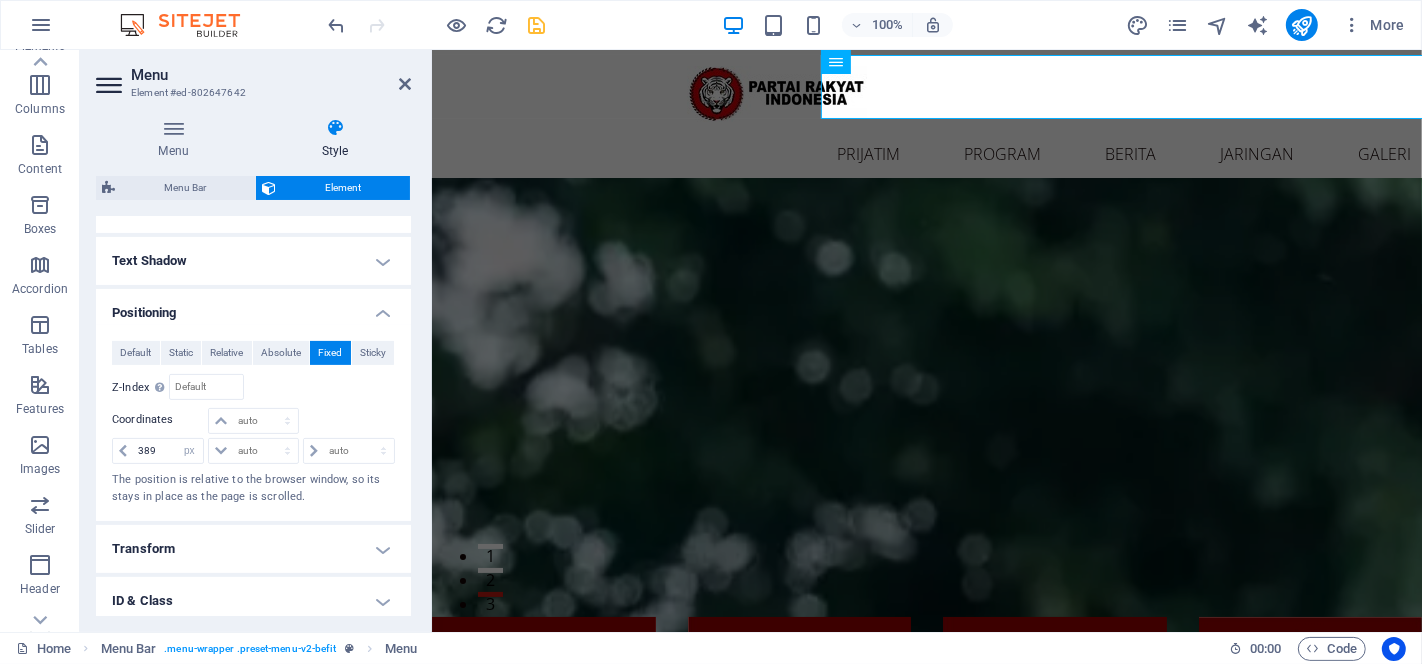 scroll, scrollTop: 521, scrollLeft: 0, axis: vertical 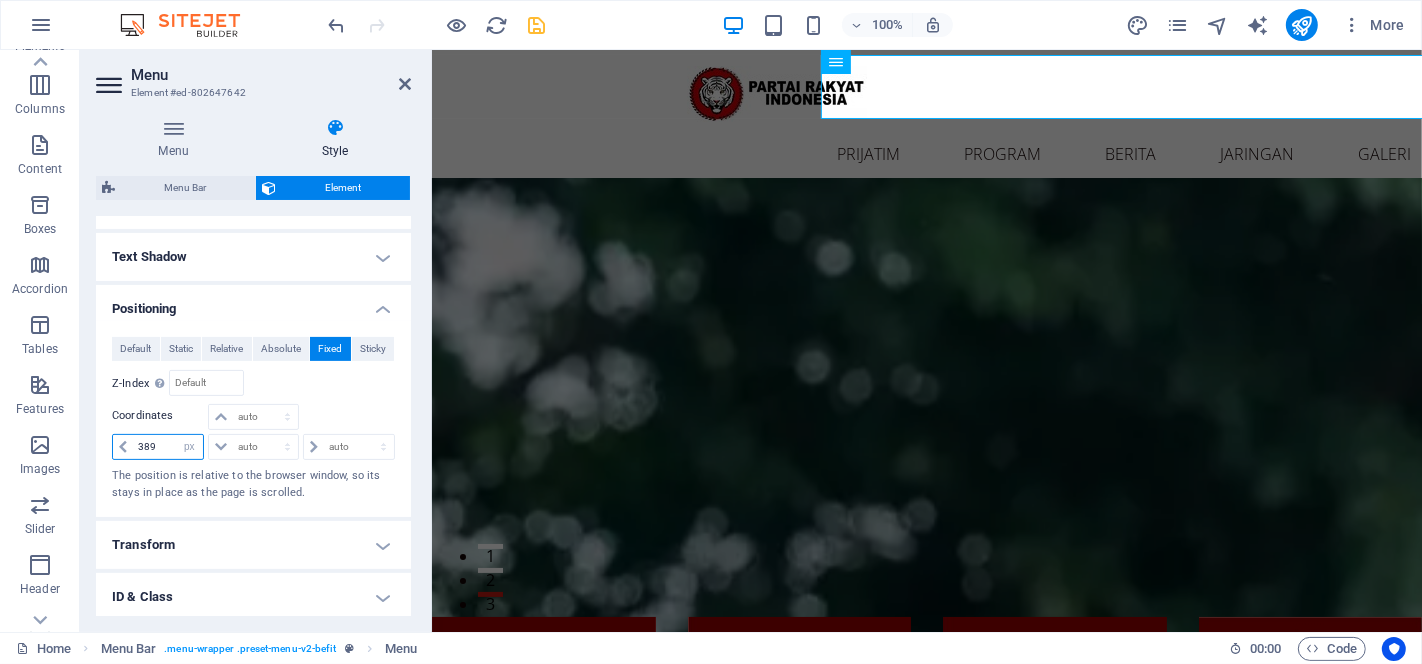 click on "389" at bounding box center (168, 447) 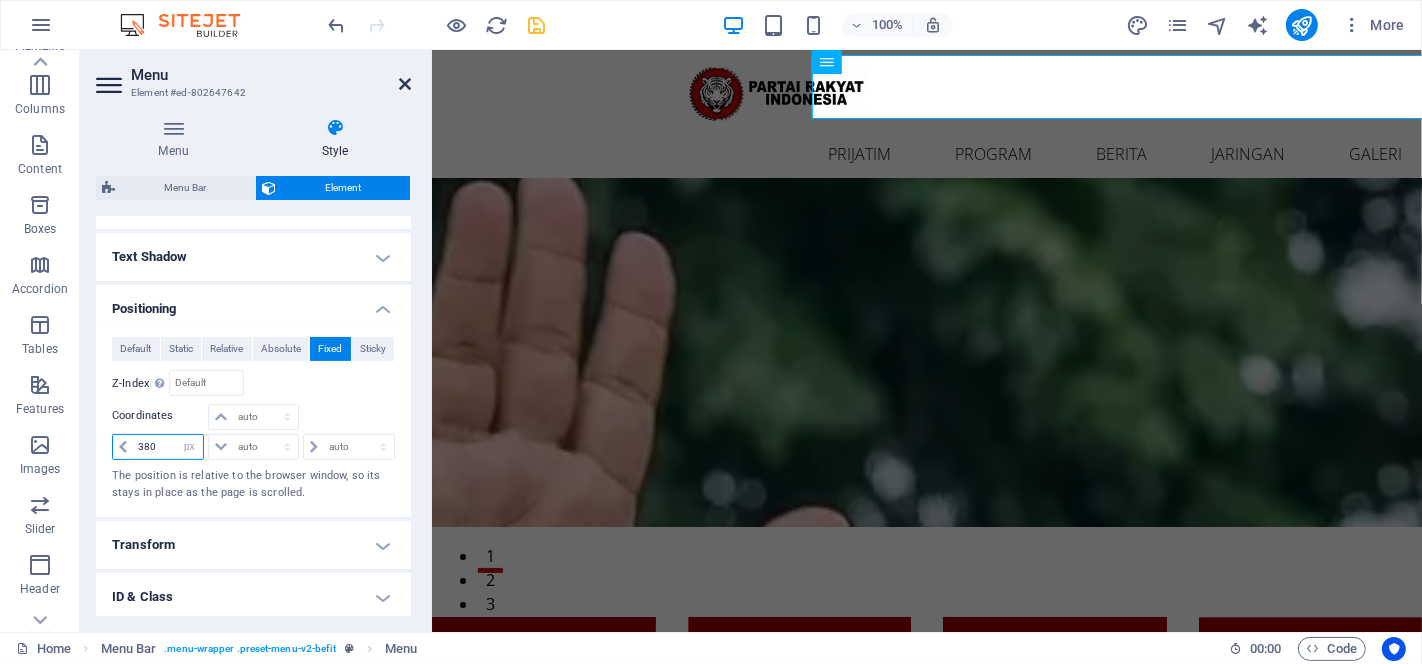 type on "380" 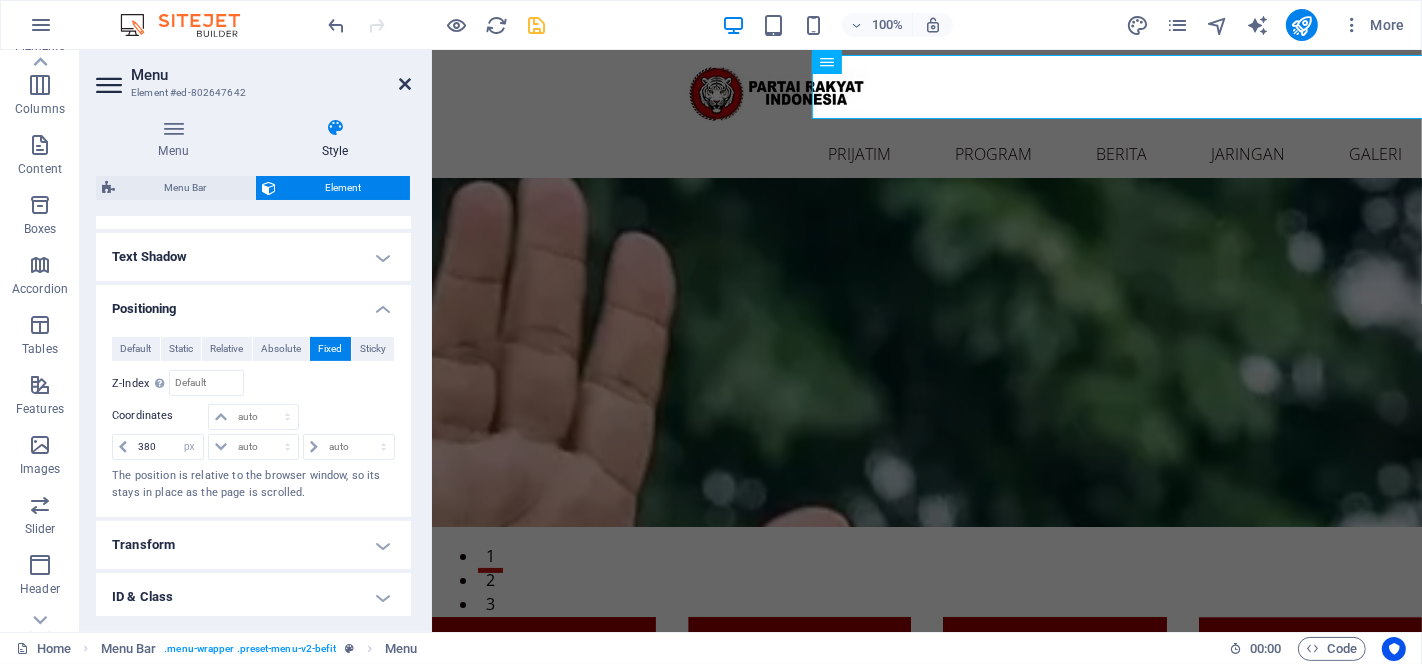 click at bounding box center (405, 84) 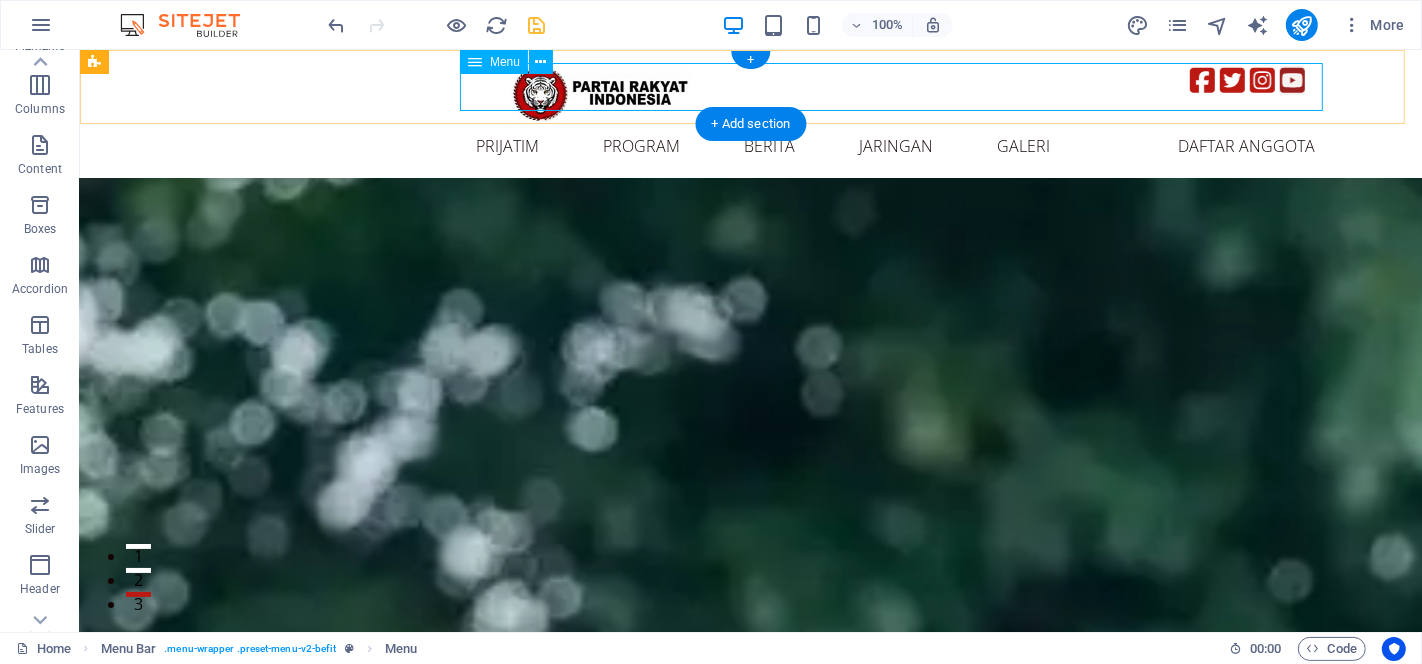 click on "prijatim profil partai Visi Misi Program PPID Anggota Media Sosial PROGRAM Jadwal PRI Kegiatan Aksi Nyata Rumah Pangan Makan Bergizi Ekonomi Rakyat BERITA Nasional Daerah Budaya Wisata UMKM JARINGAN Wilayah GALERI Foto Video E-Buletin Download DAFTAR ANGGOTA" at bounding box center [894, 146] 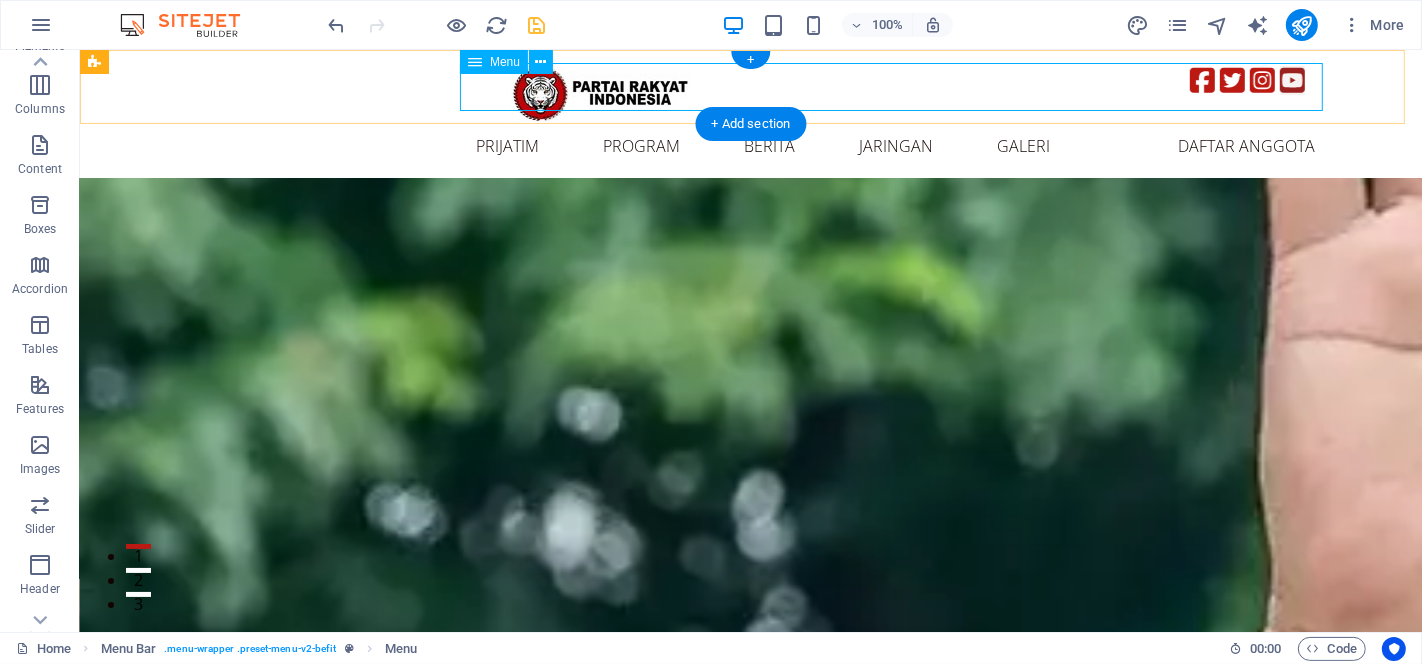 click on "prijatim profil partai Visi Misi Program PPID Anggota Media Sosial PROGRAM Jadwal PRI Kegiatan Aksi Nyata Rumah Pangan Makan Bergizi Ekonomi Rakyat BERITA Nasional Daerah Budaya Wisata UMKM JARINGAN Wilayah GALERI Foto Video E-Buletin Download DAFTAR ANGGOTA" at bounding box center [894, 146] 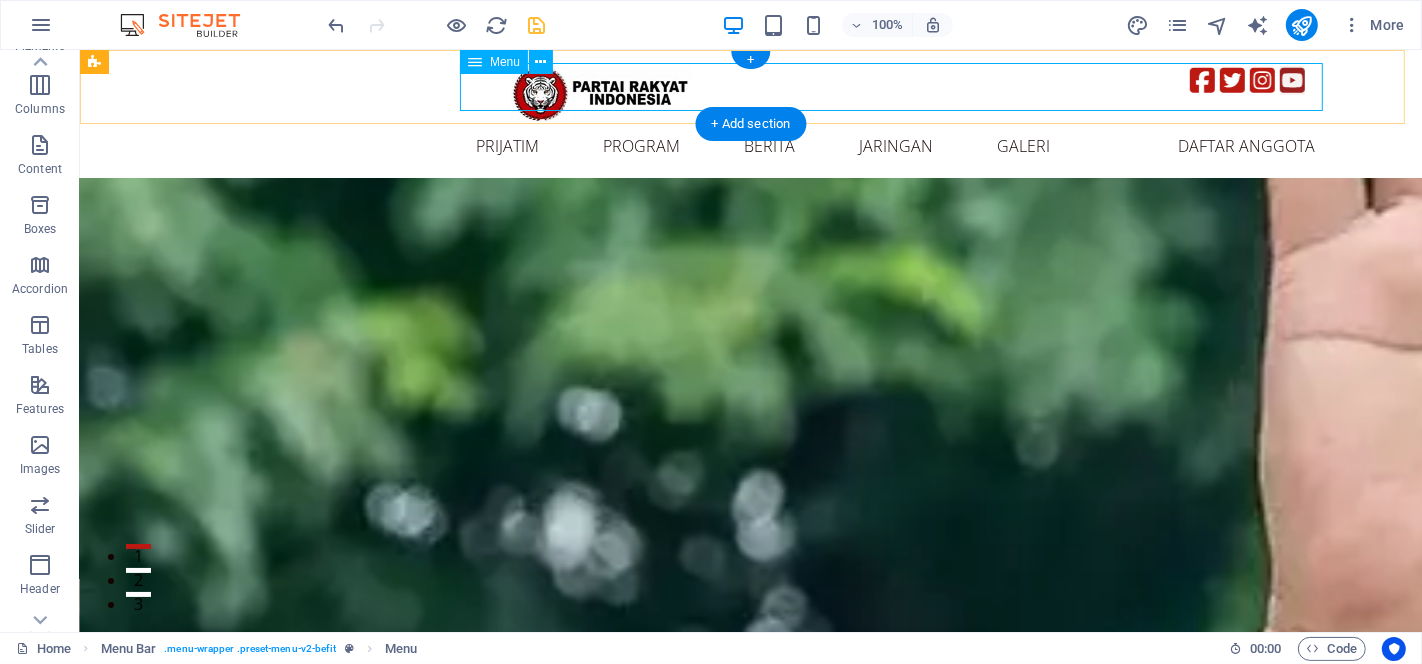 click on "prijatim profil partai Visi Misi Program PPID Anggota Media Sosial PROGRAM Jadwal PRI Kegiatan Aksi Nyata Rumah Pangan Makan Bergizi Ekonomi Rakyat BERITA Nasional Daerah Budaya Wisata UMKM JARINGAN Wilayah GALERI Foto Video E-Buletin Download DAFTAR ANGGOTA" at bounding box center (894, 146) 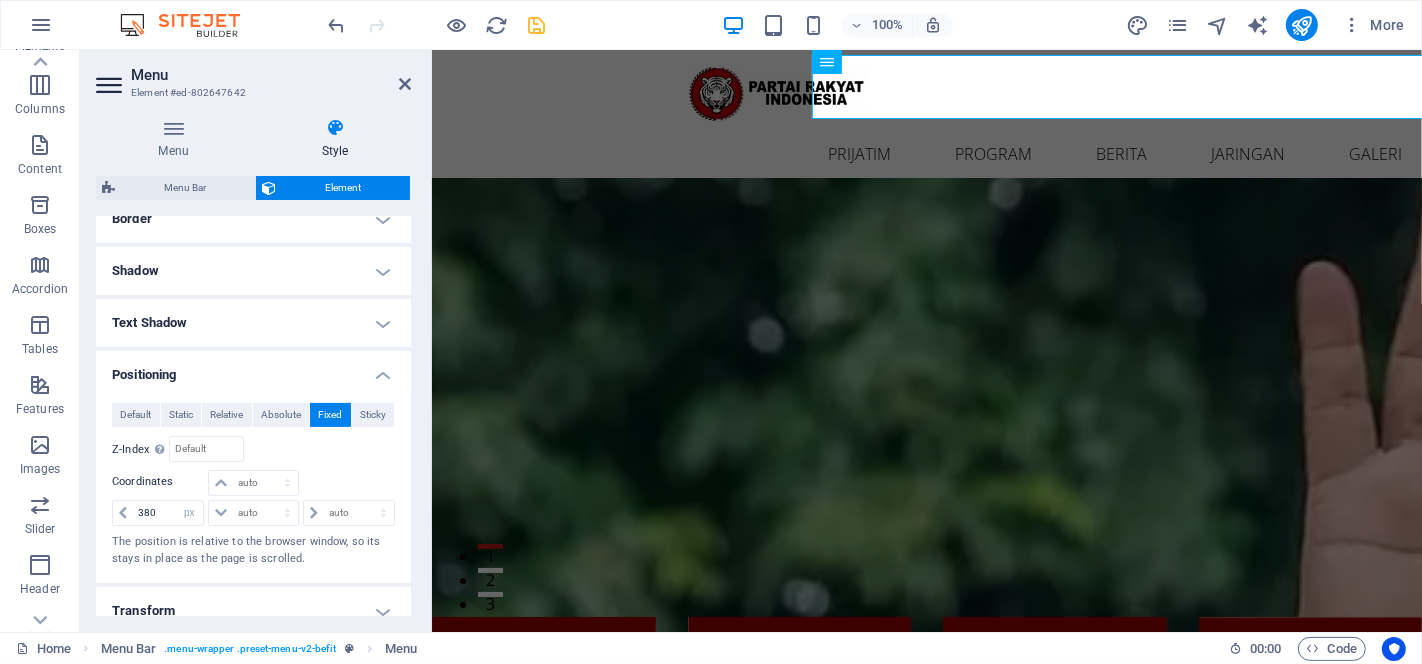 scroll, scrollTop: 485, scrollLeft: 0, axis: vertical 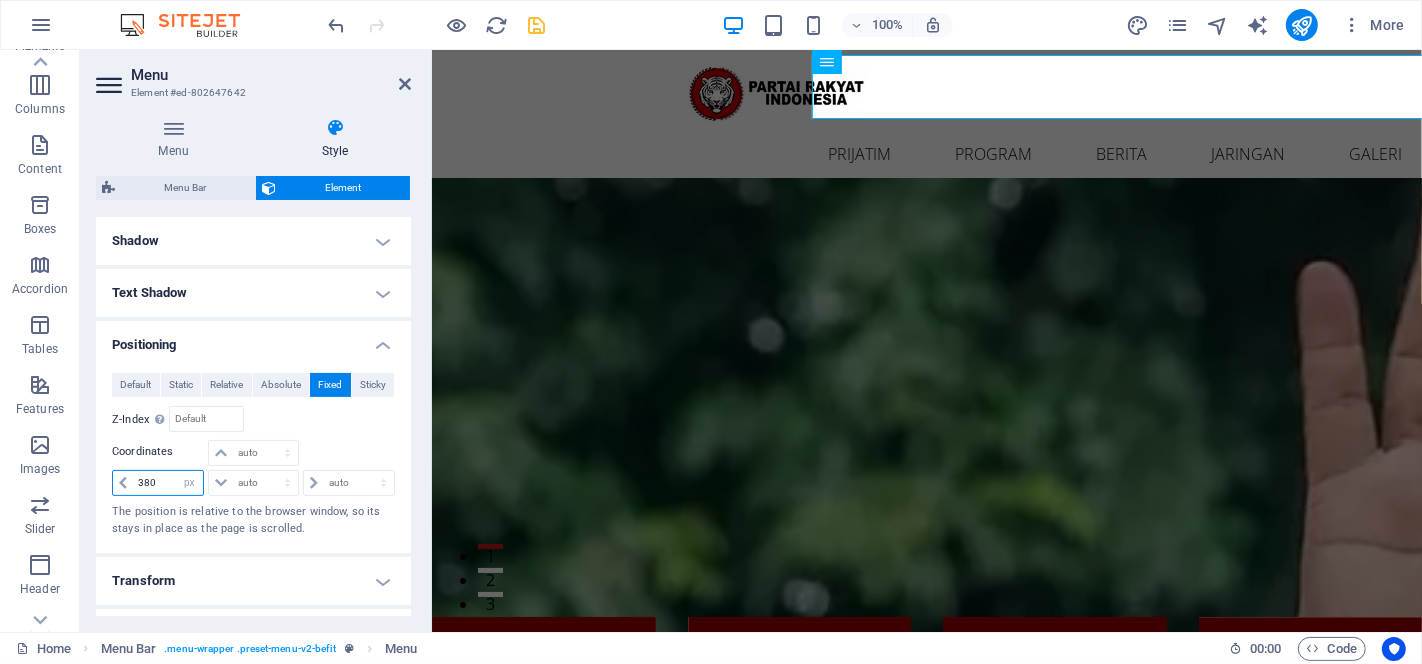 click on "380" at bounding box center (168, 483) 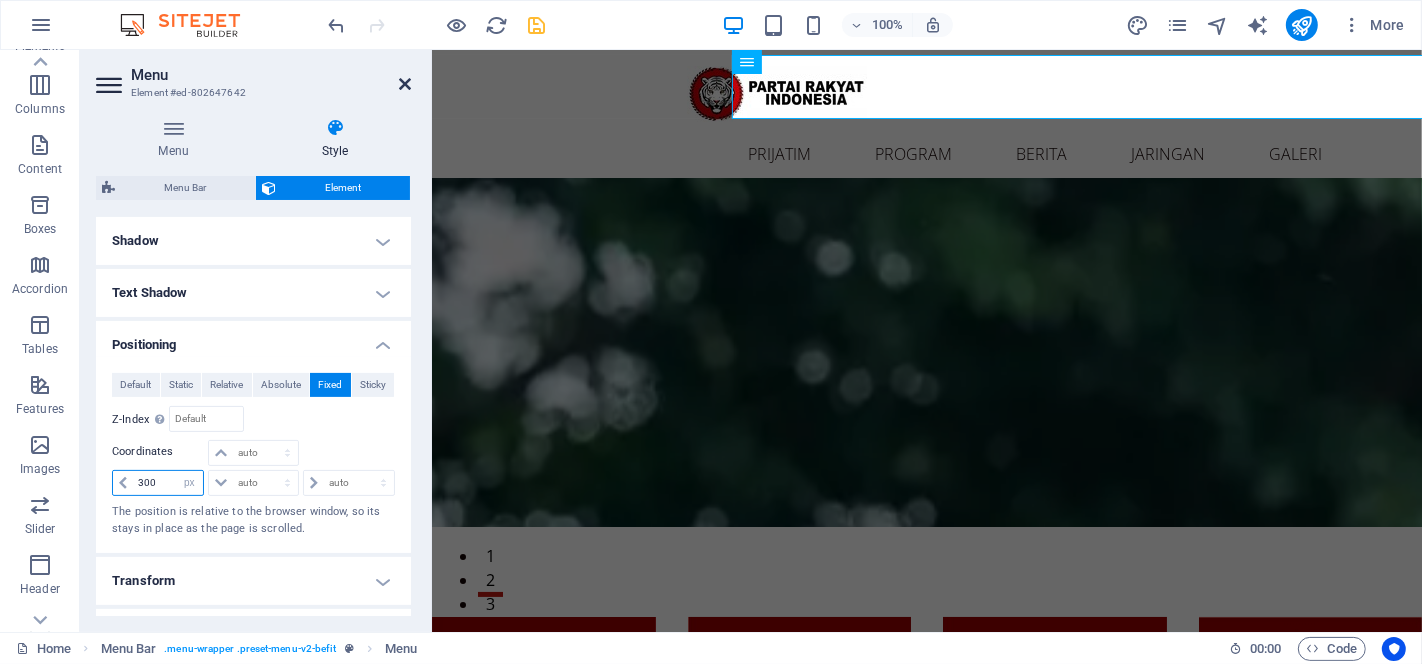 type on "300" 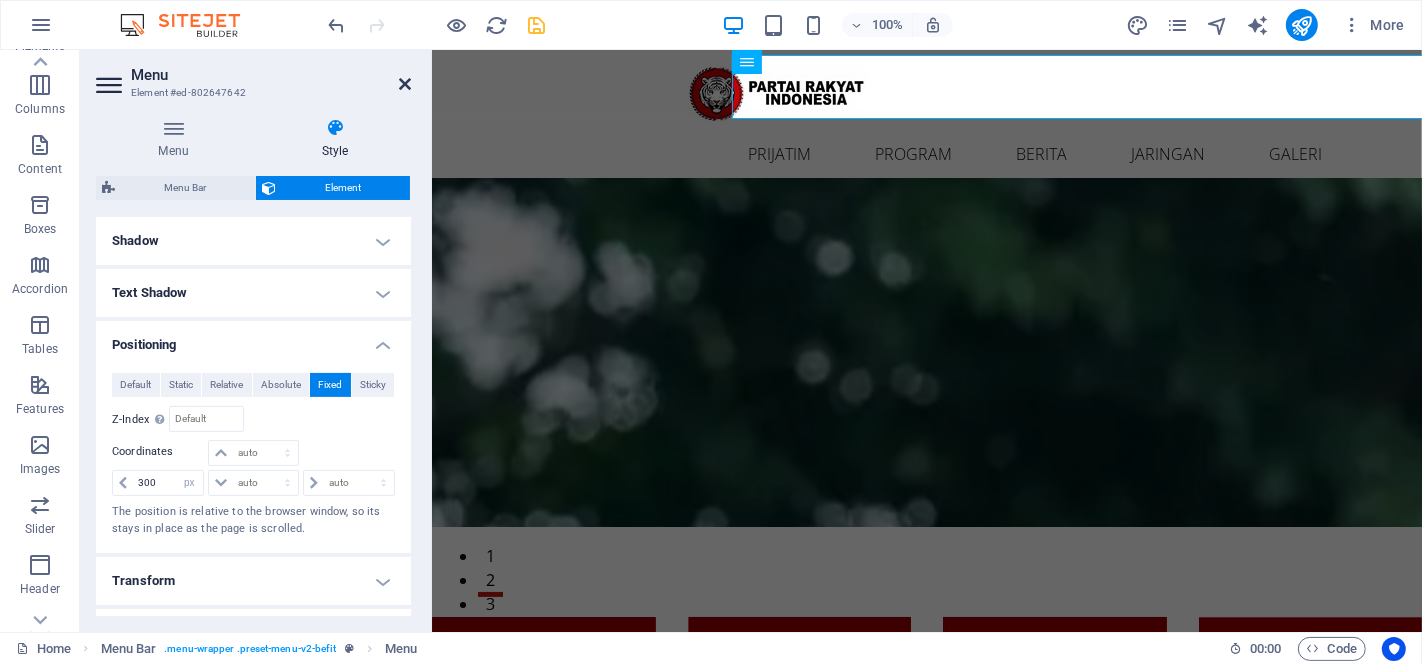 click at bounding box center (405, 84) 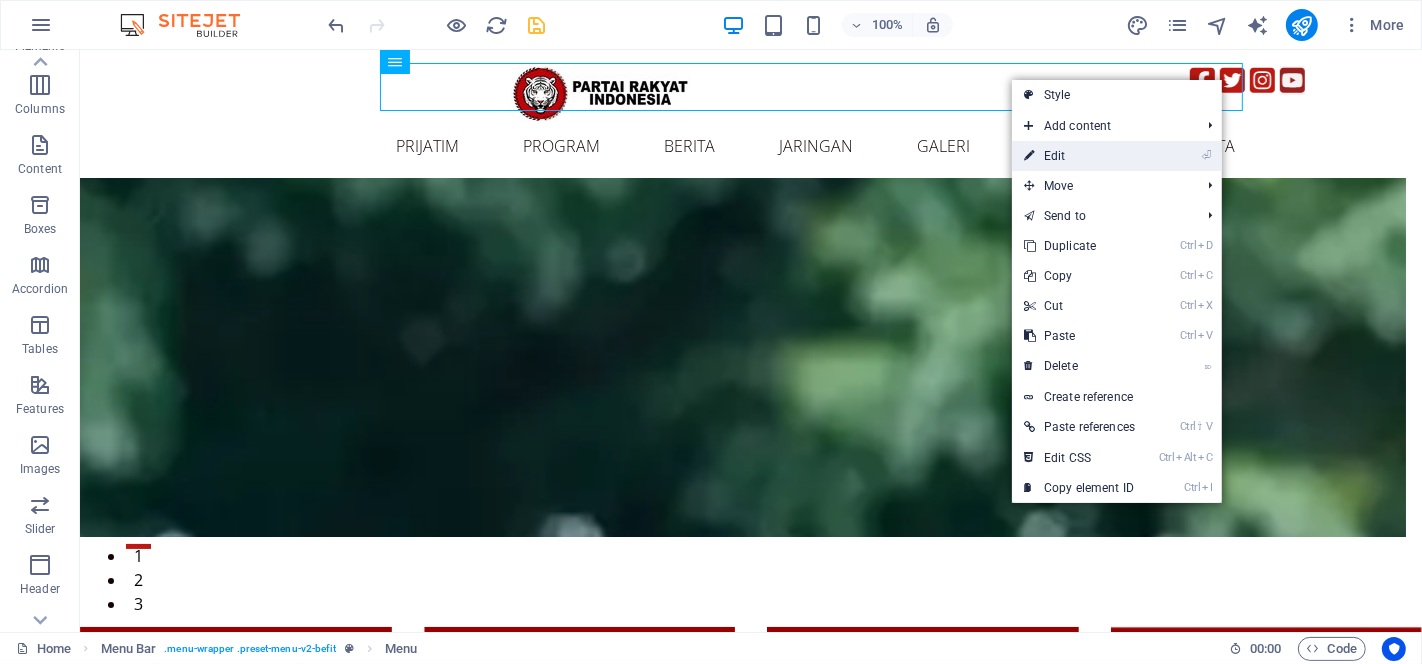 click on "⏎  Edit" at bounding box center [1079, 156] 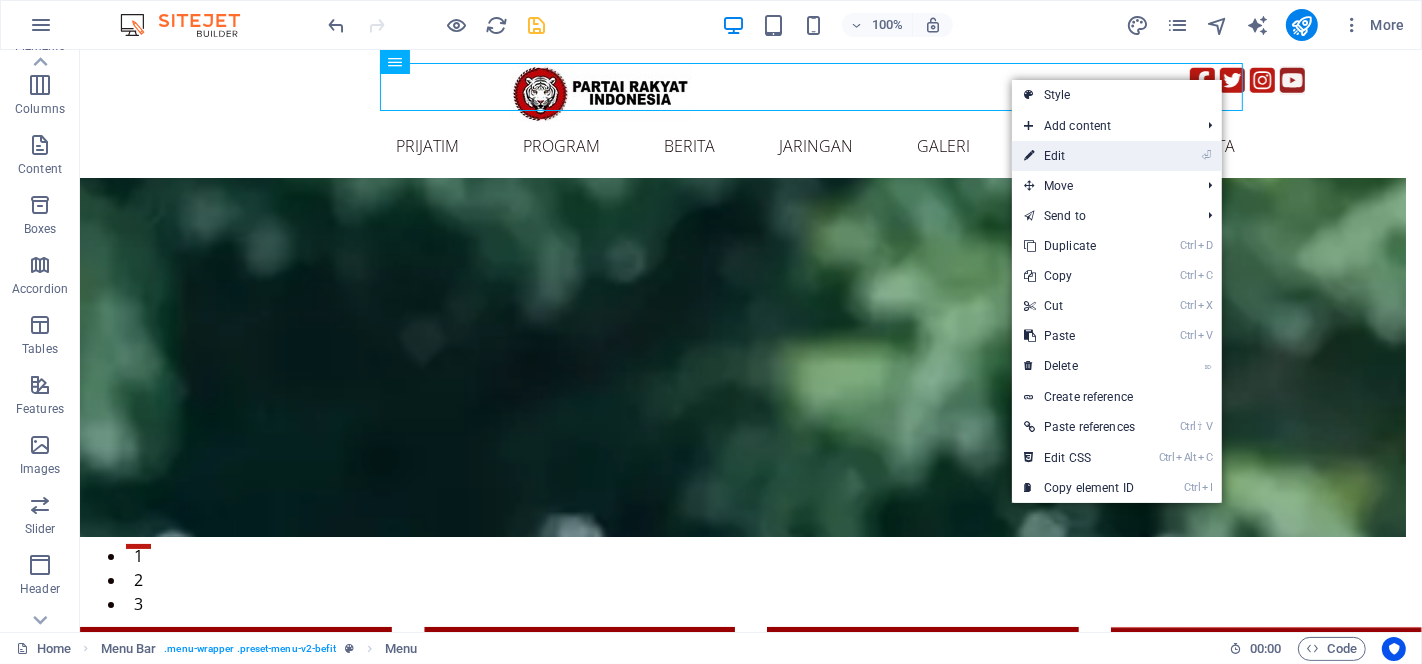 select on "px" 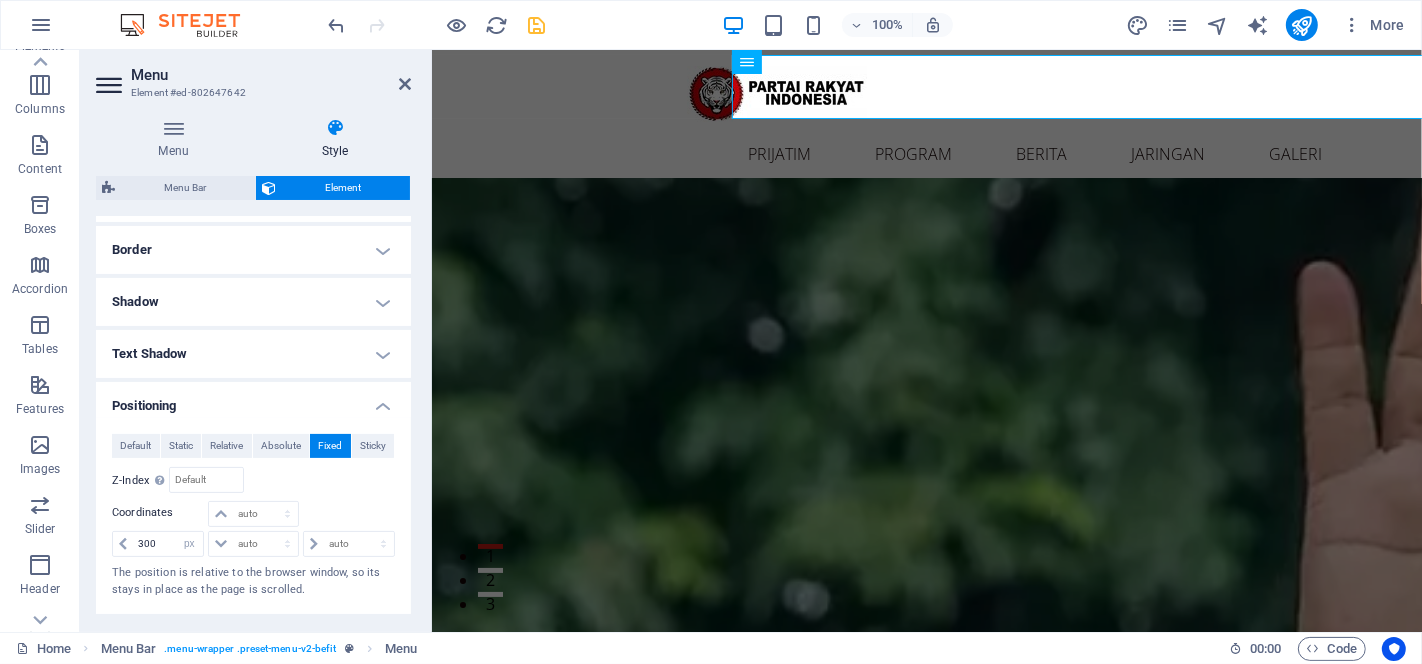 scroll, scrollTop: 462, scrollLeft: 0, axis: vertical 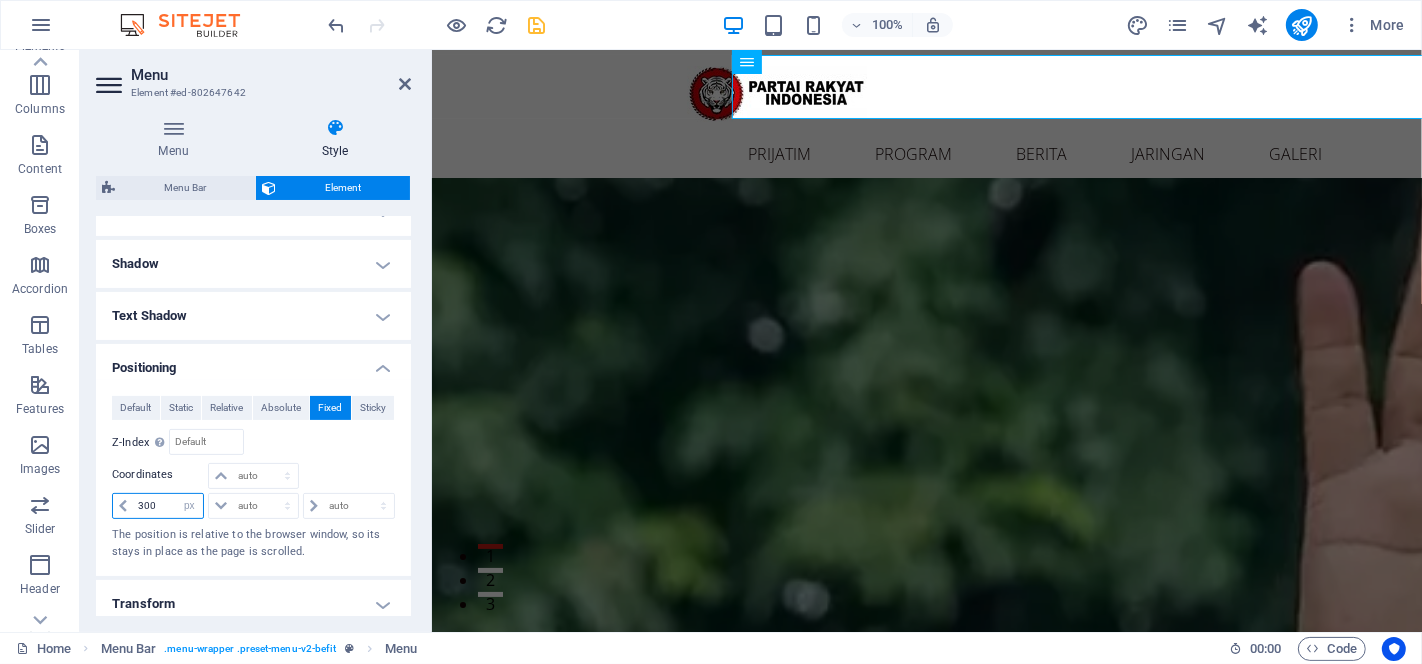 click on "300" at bounding box center (168, 506) 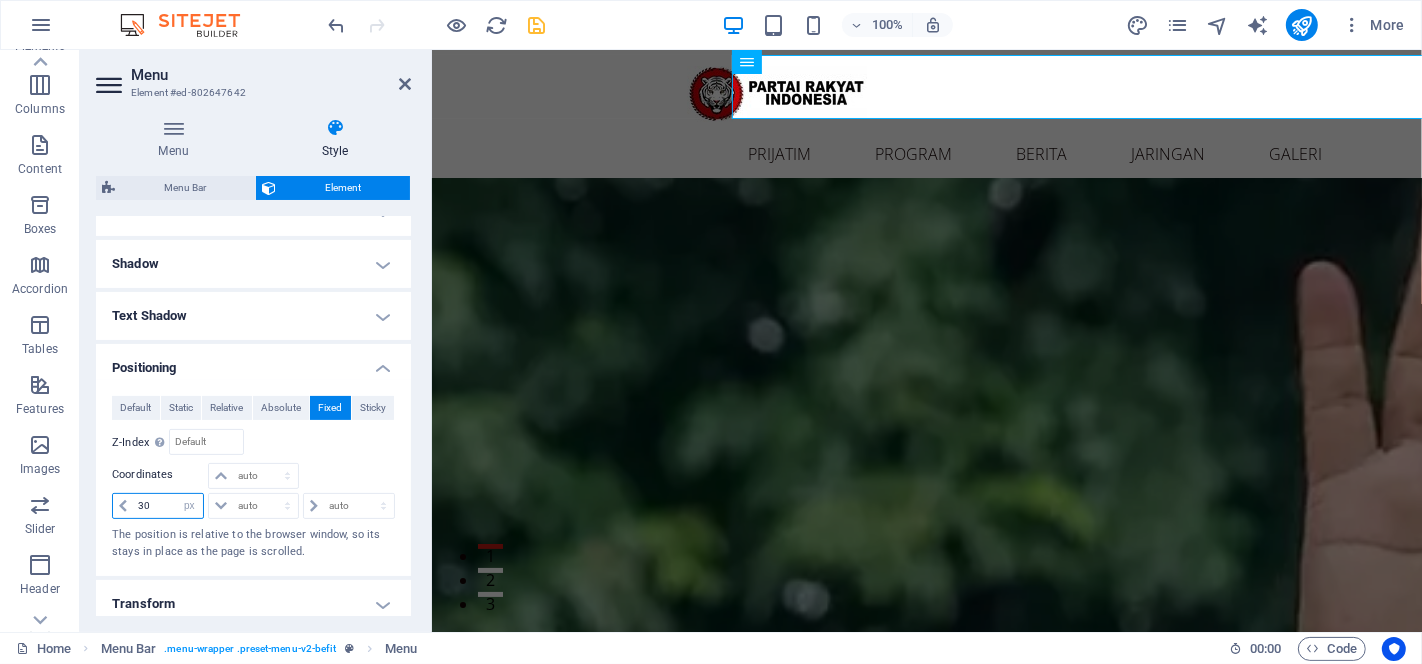type on "3" 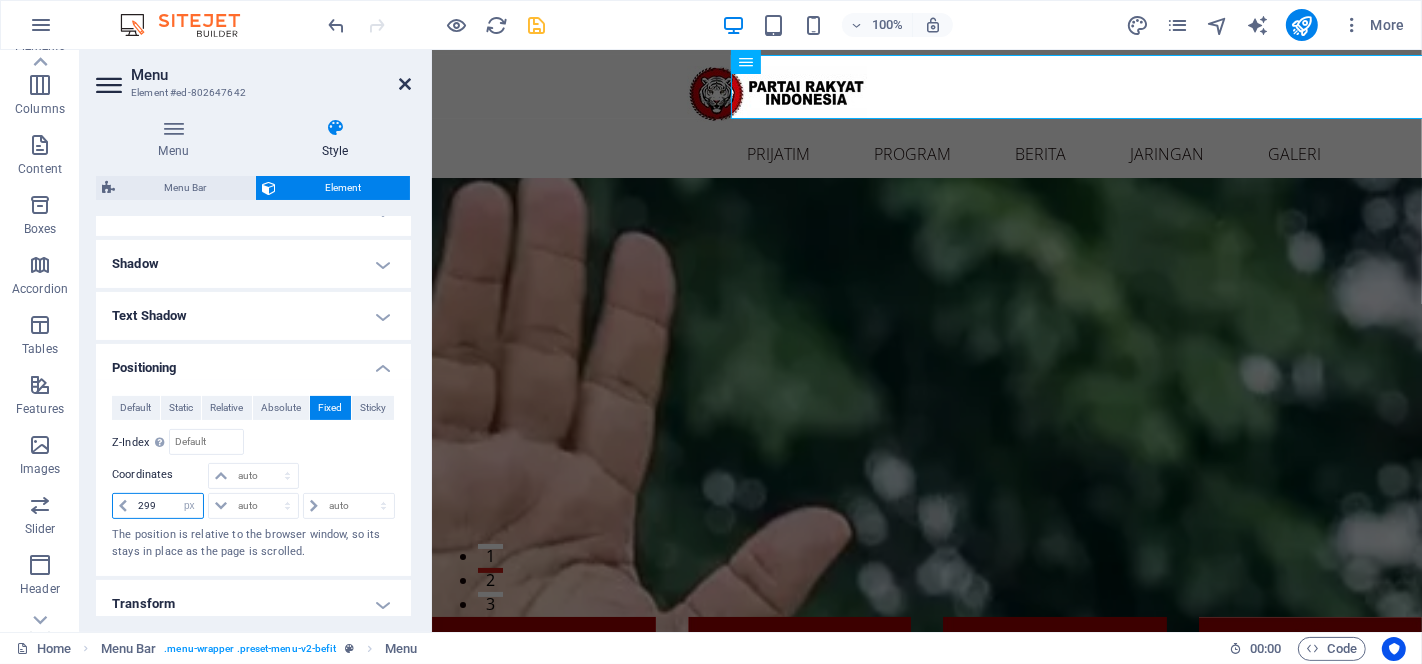 type on "299" 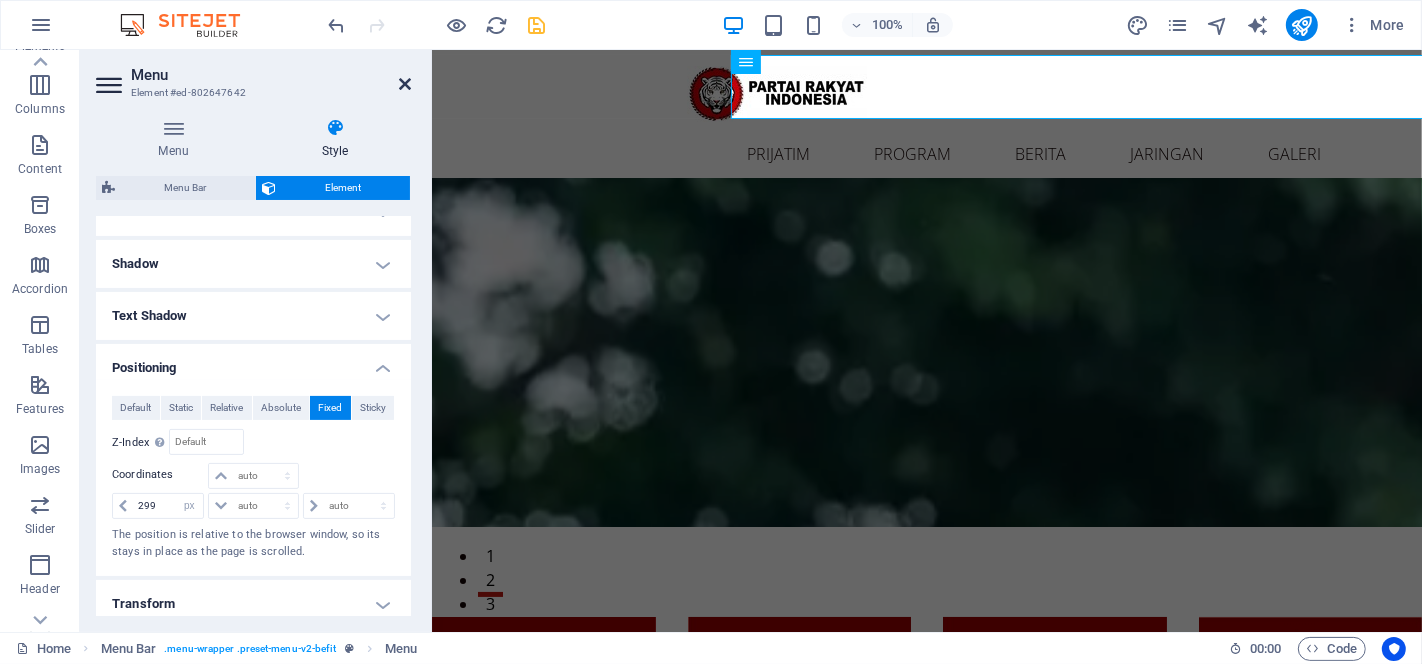click at bounding box center (405, 84) 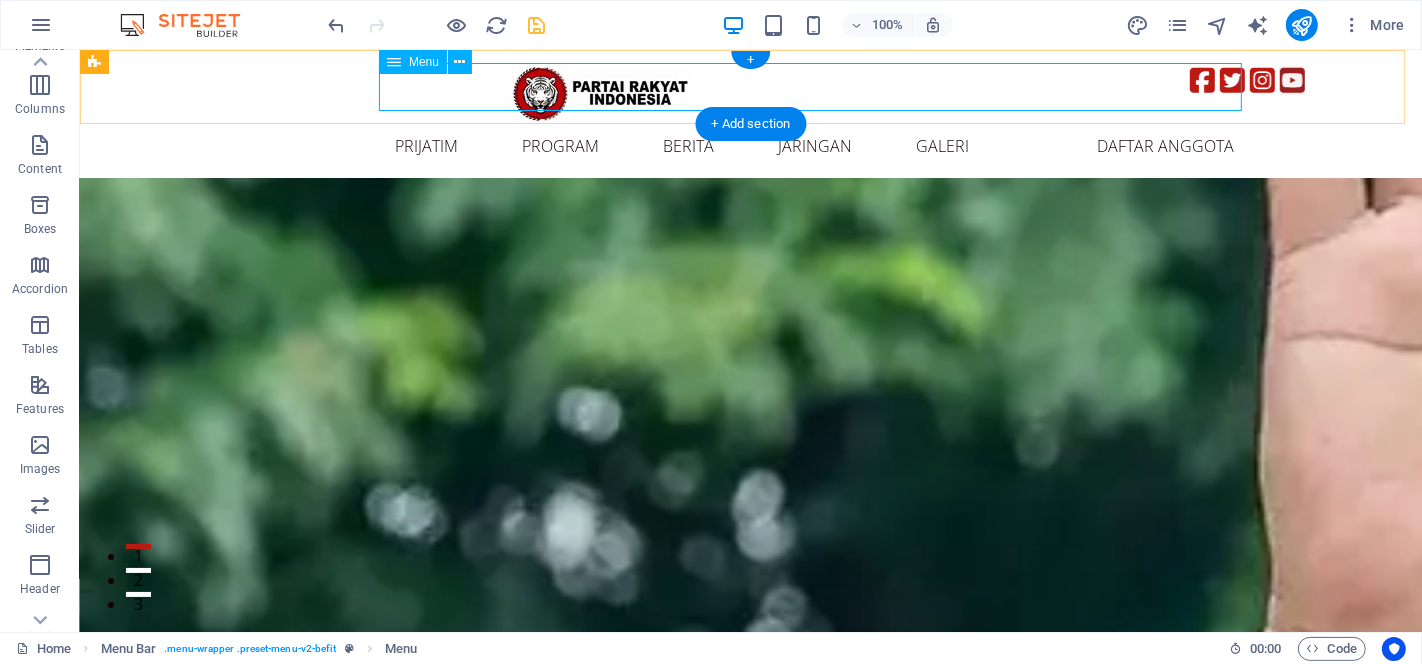 click on "prijatim profil partai Visi Misi Program PPID Anggota Media Sosial PROGRAM Jadwal PRI Kegiatan Aksi Nyata Rumah Pangan Makan Bergizi Ekonomi Rakyat BERITA Nasional Daerah Budaya Wisata UMKM JARINGAN Wilayah GALERI Foto Video E-Buletin Download DAFTAR ANGGOTA" at bounding box center [813, 146] 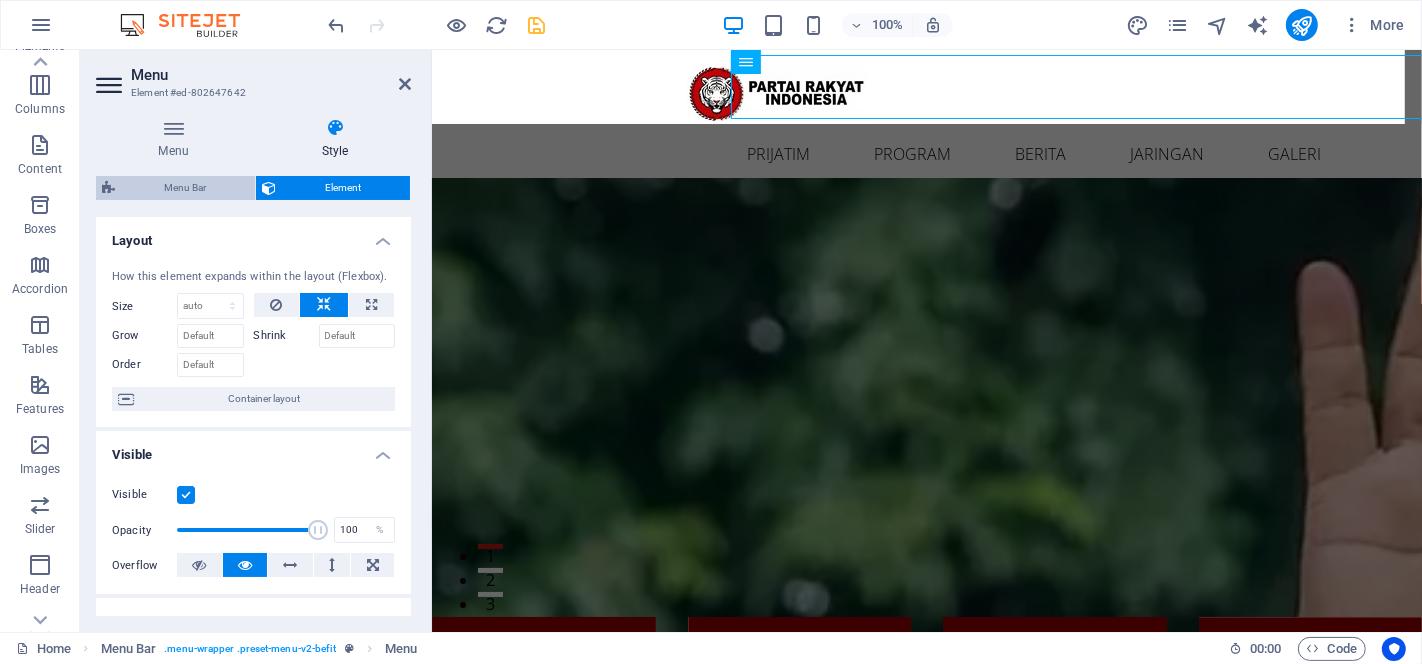 click on "Menu Bar" at bounding box center [185, 188] 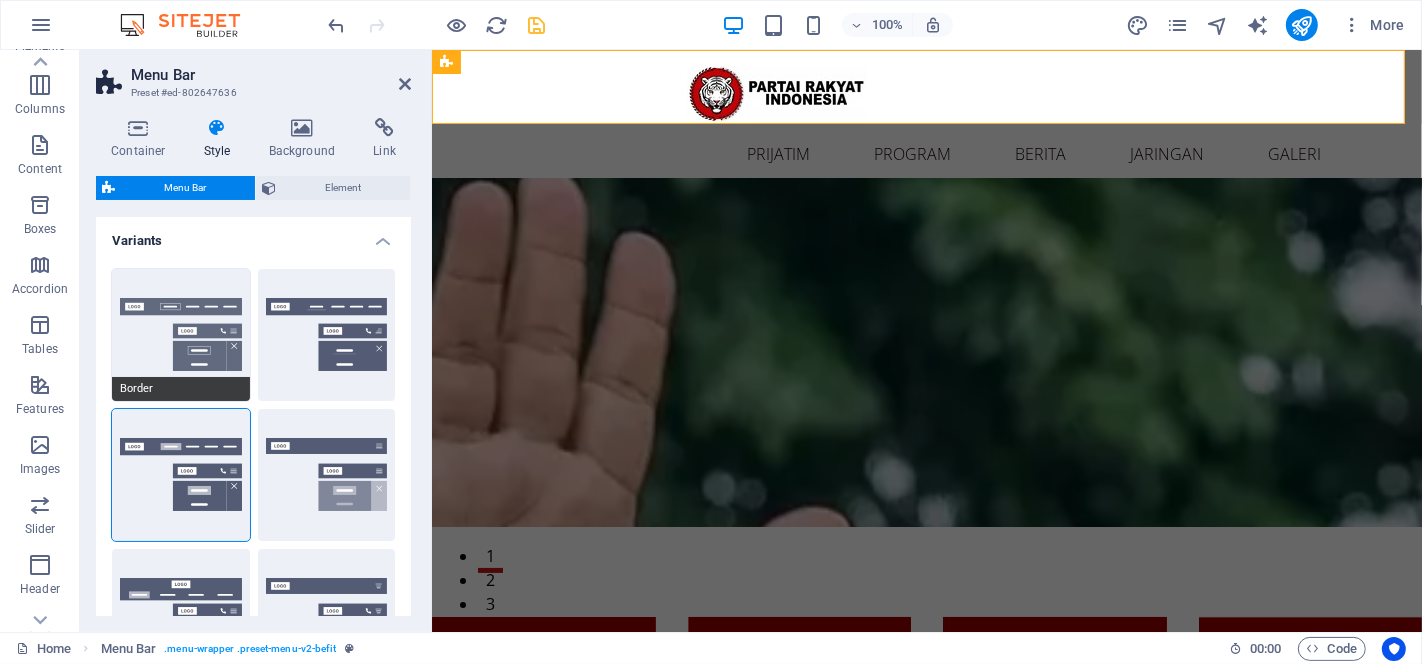 click on "Border" at bounding box center [181, 335] 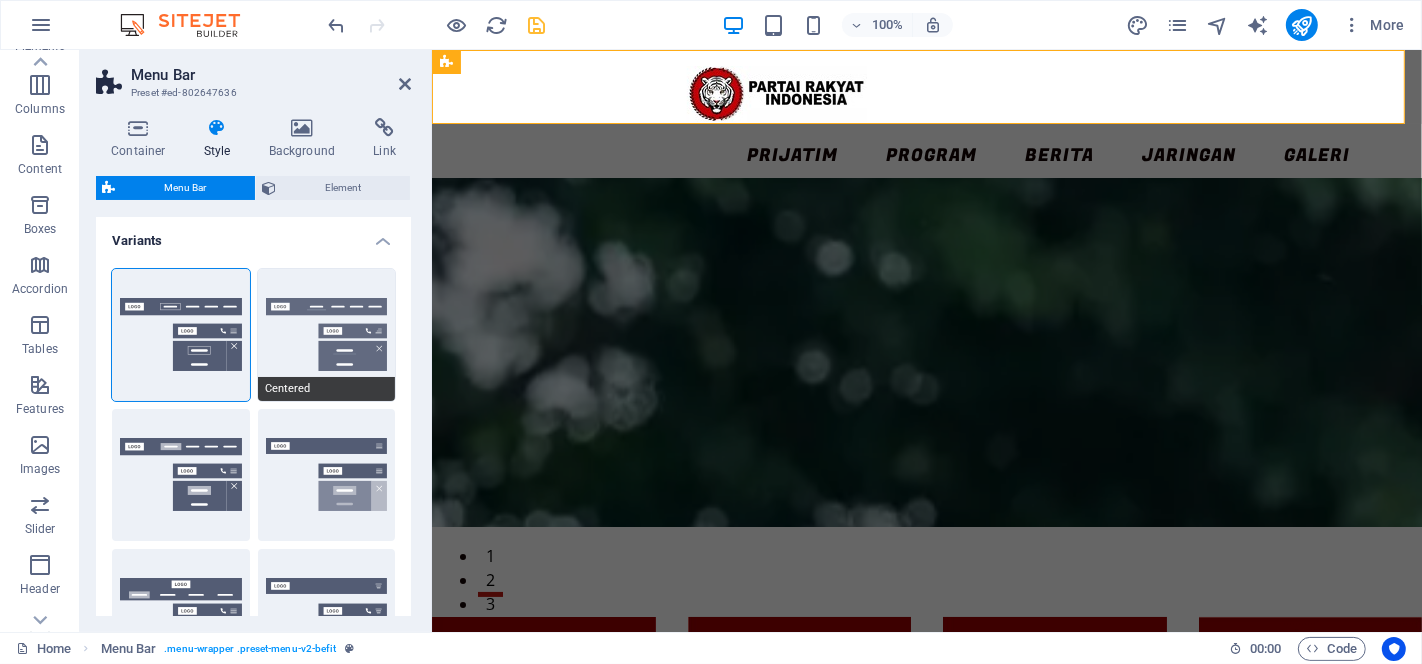 click on "Centered" at bounding box center [327, 335] 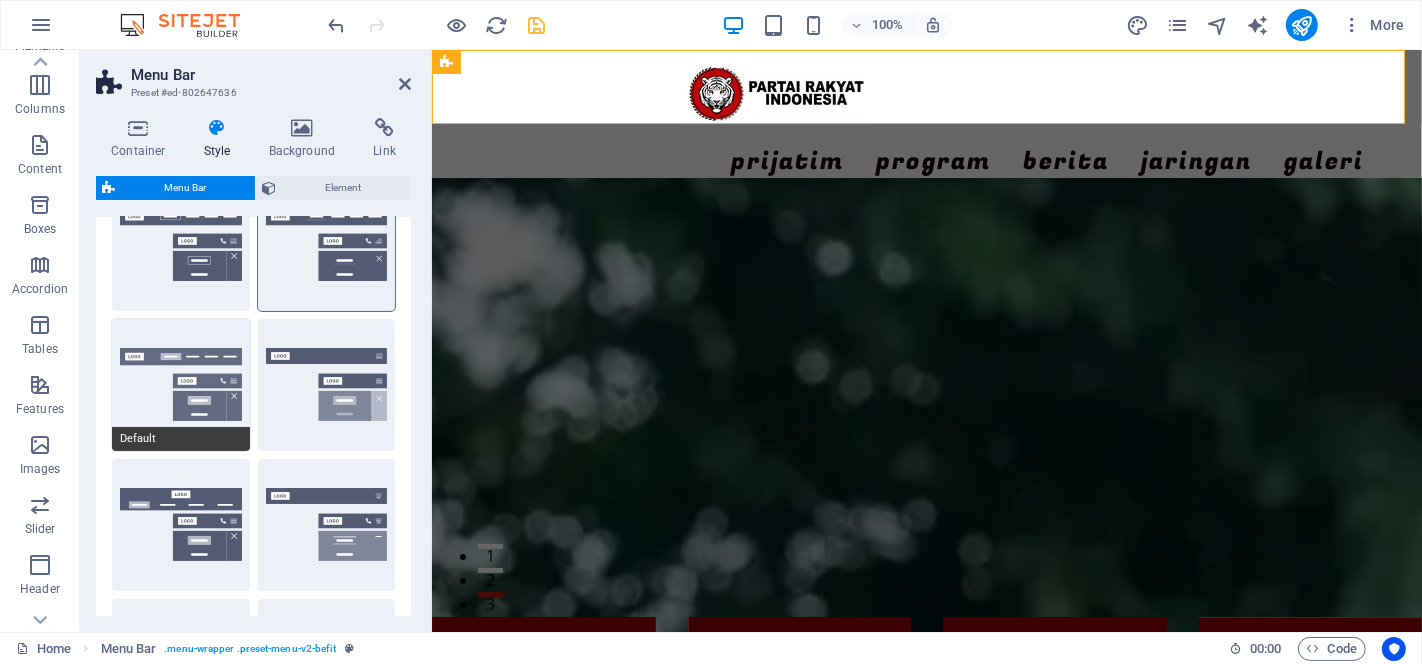 scroll, scrollTop: 91, scrollLeft: 0, axis: vertical 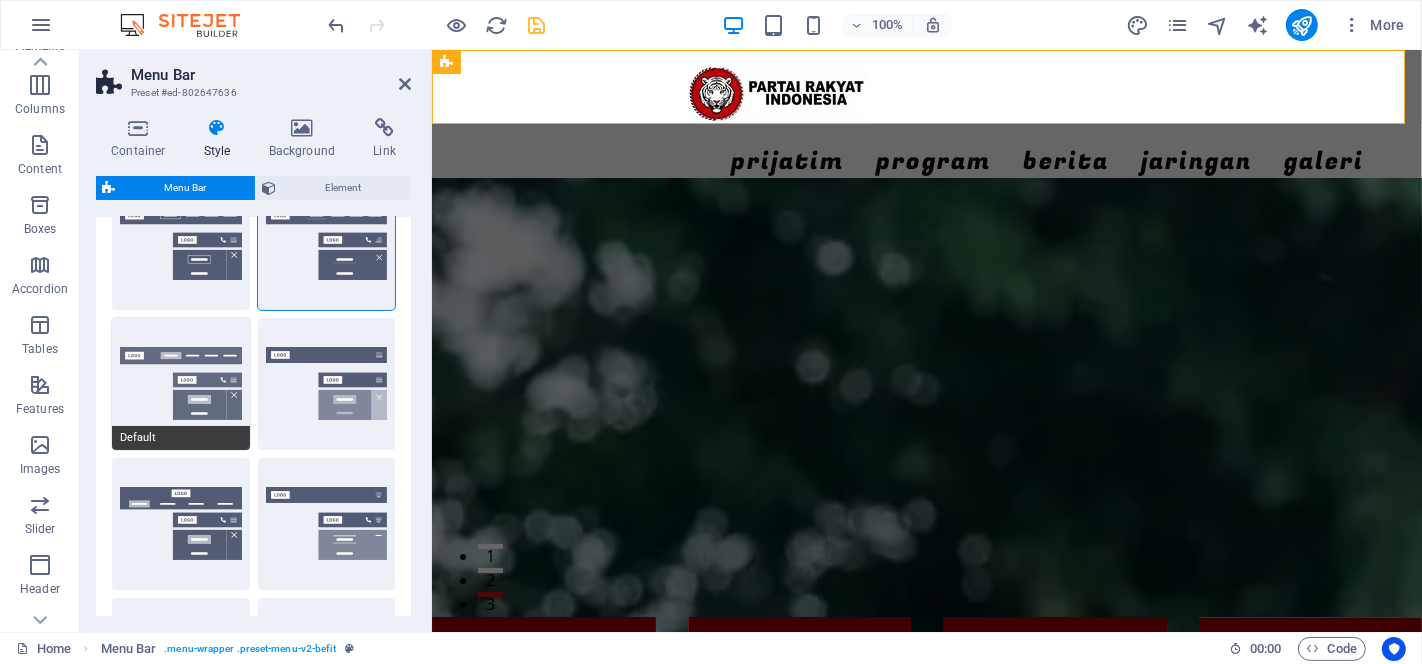 click on "Default" at bounding box center [181, 384] 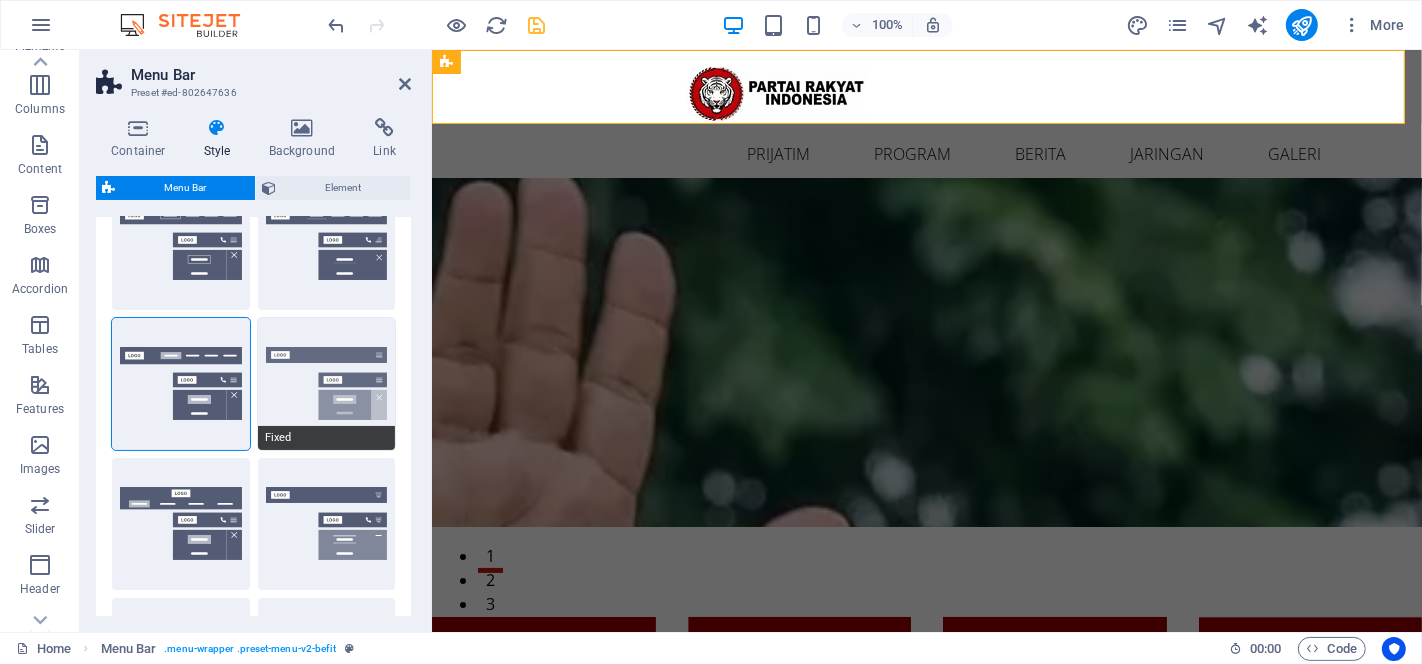 click on "Fixed" at bounding box center (327, 384) 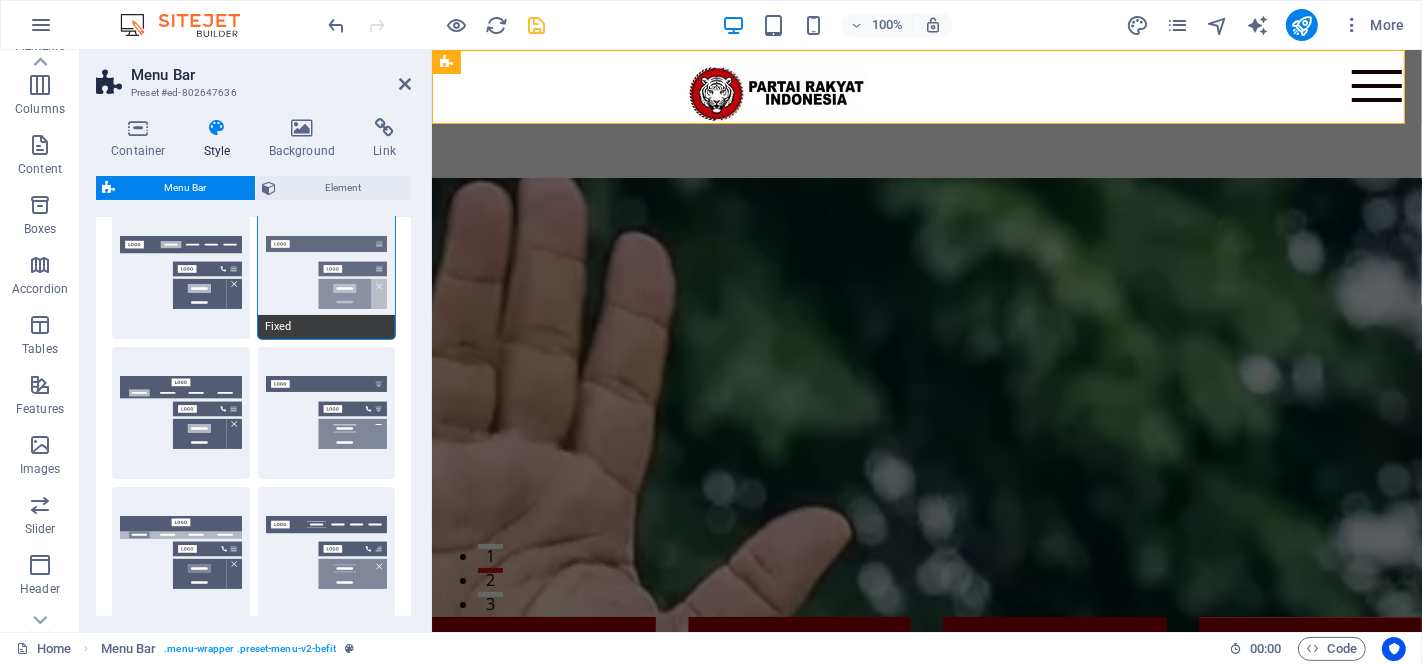 scroll, scrollTop: 226, scrollLeft: 0, axis: vertical 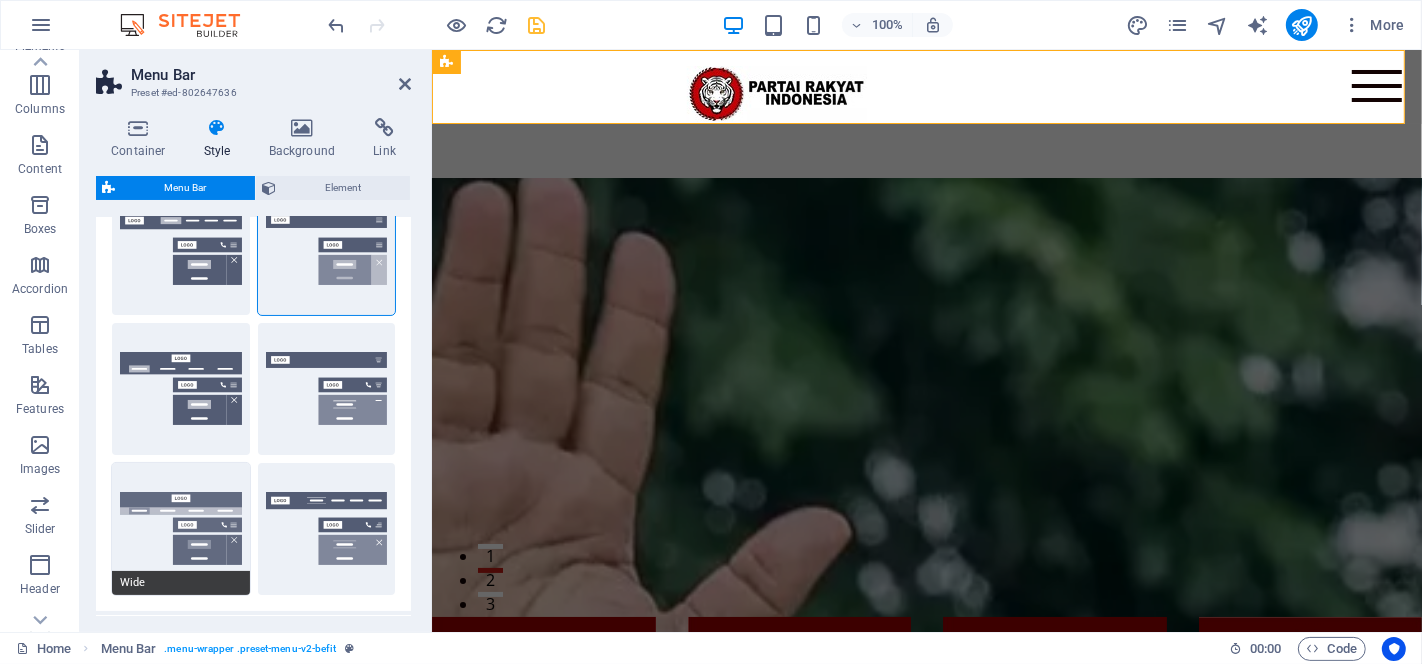 click on "Wide" at bounding box center (181, 529) 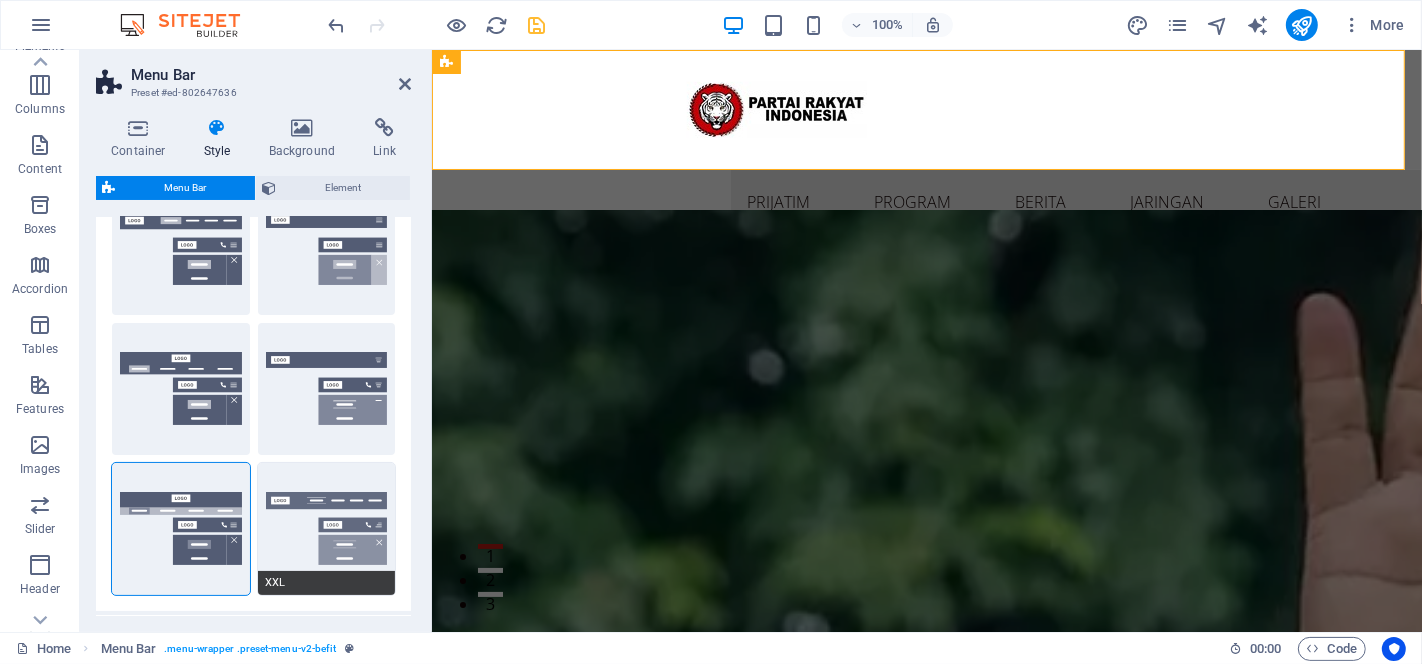 click on "XXL" at bounding box center (327, 529) 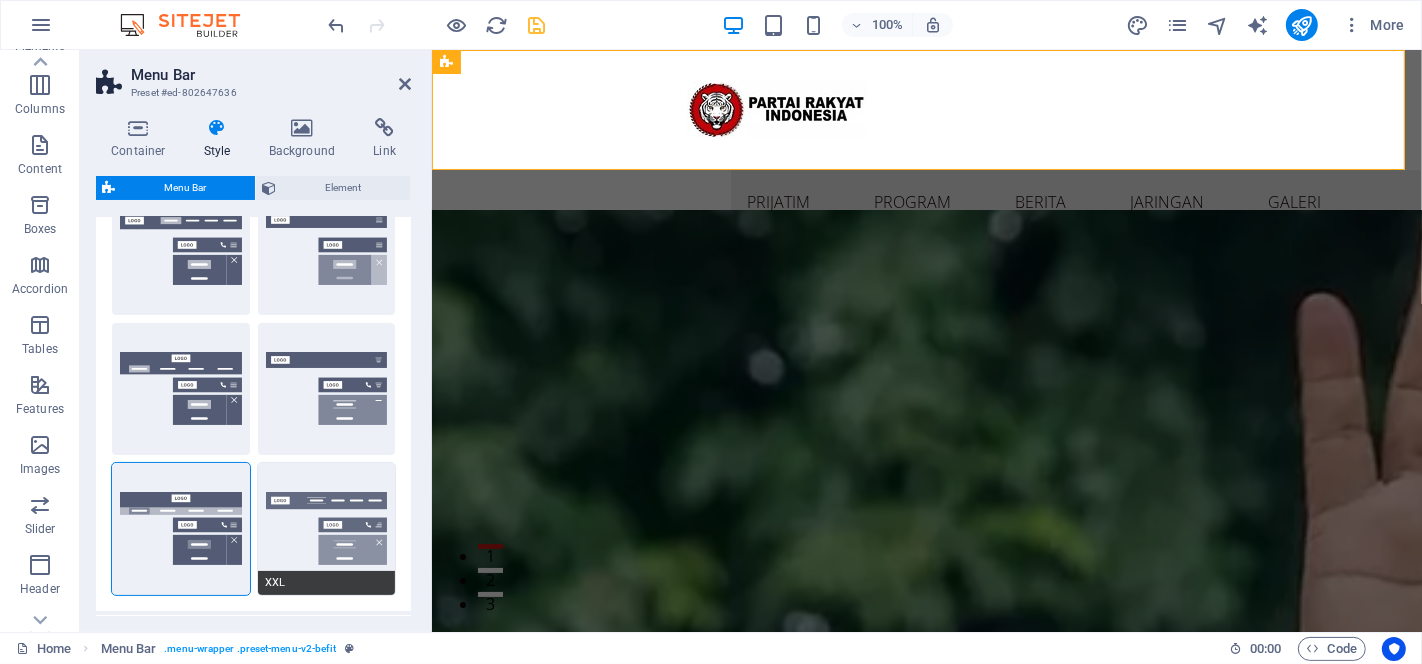 type on "1" 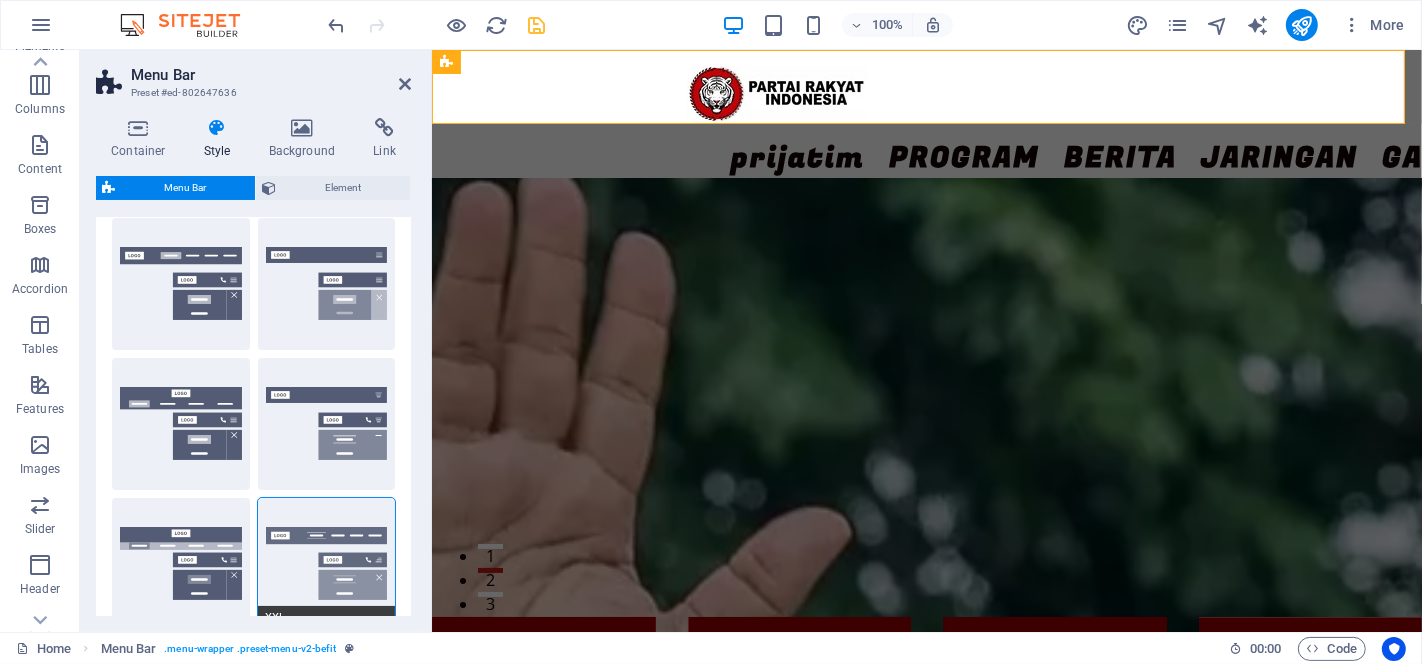 scroll, scrollTop: 0, scrollLeft: 0, axis: both 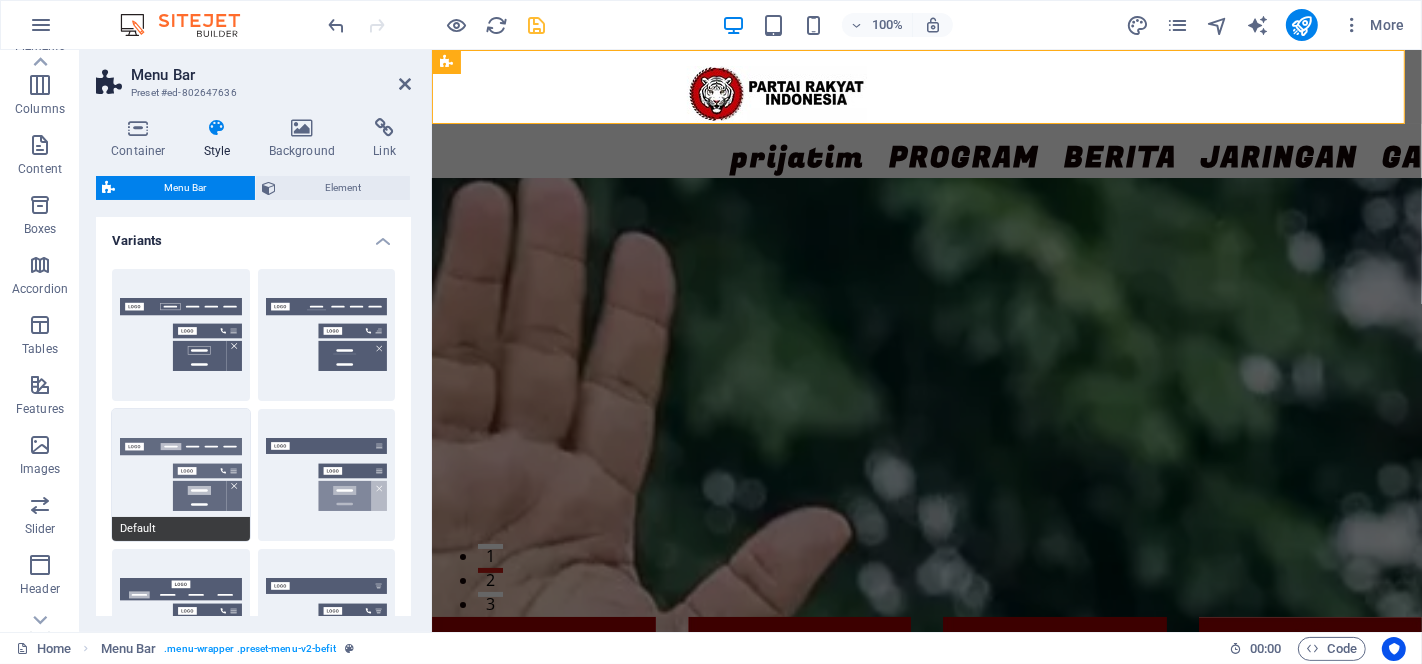 click on "Default" at bounding box center (181, 475) 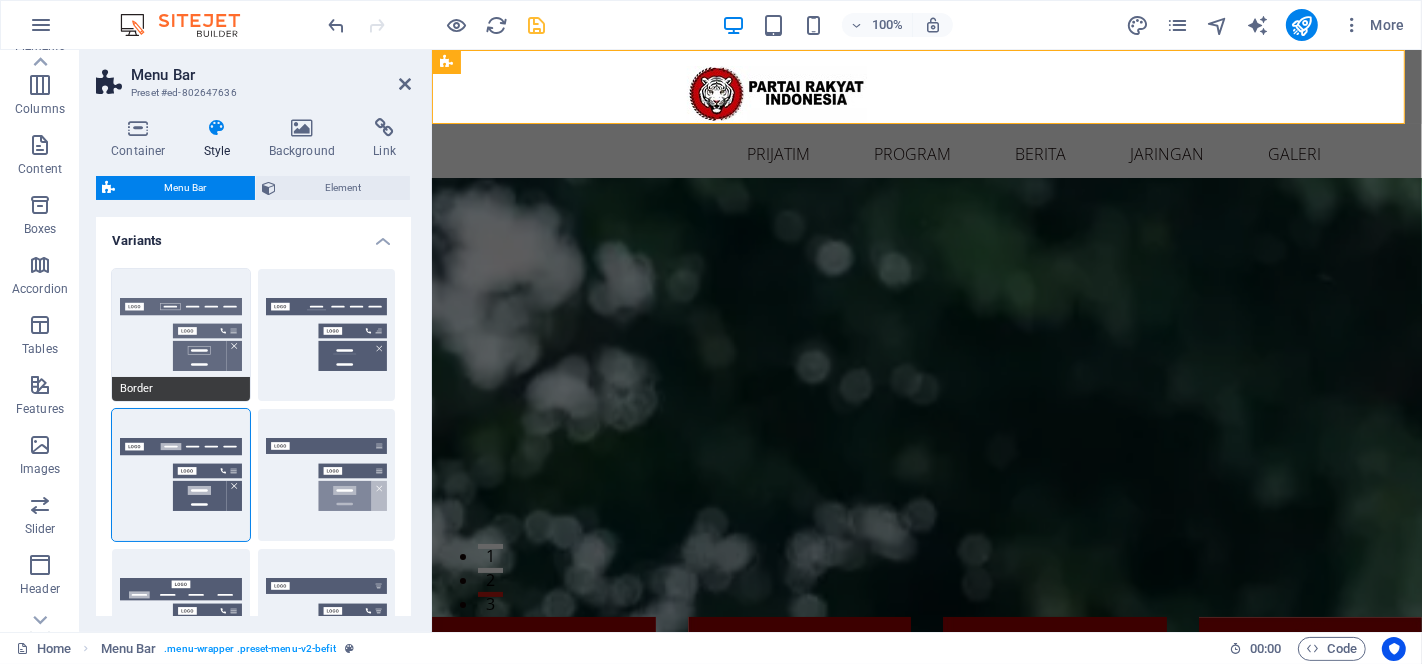 click on "Border" at bounding box center (181, 335) 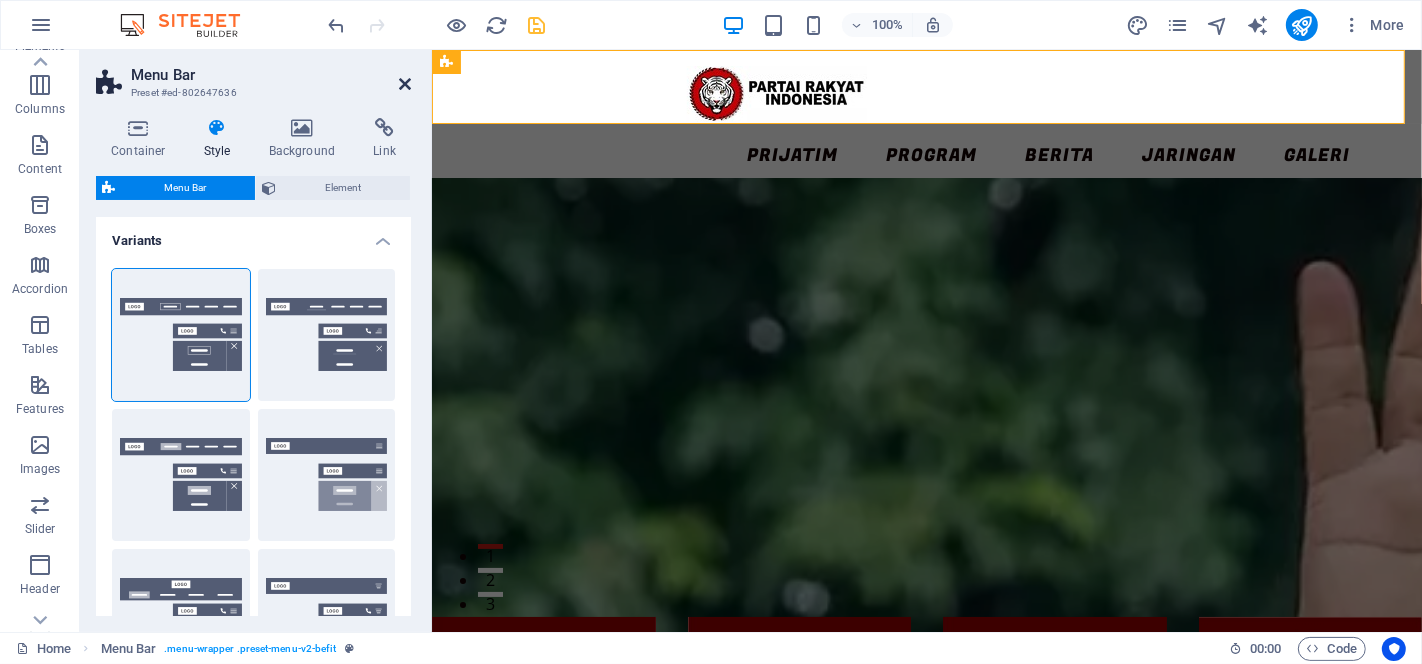 click at bounding box center [405, 84] 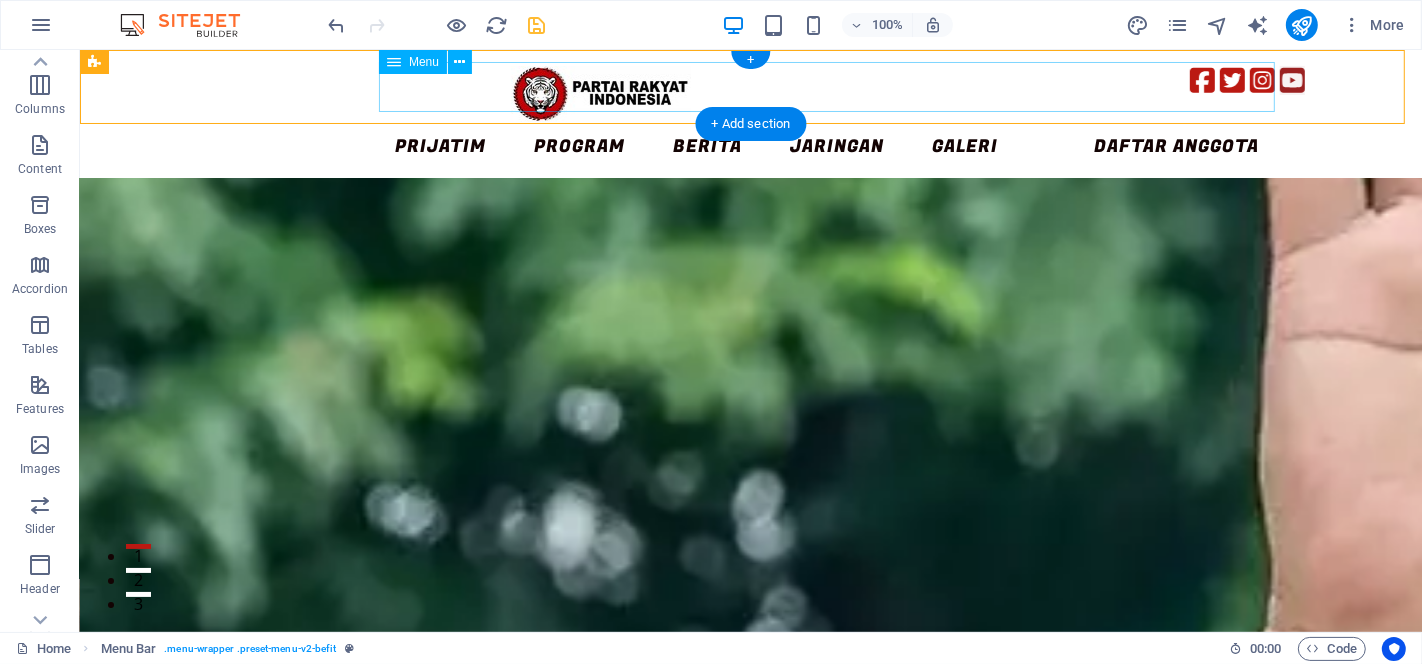 click on "prijatim profil partai Visi Misi Program PPID Anggota Media Sosial PROGRAM Jadwal PRI Kegiatan Aksi Nyata Rumah Pangan Makan Bergizi Ekonomi Rakyat BERITA Nasional Daerah Budaya Wisata UMKM JARINGAN Wilayah GALERI Foto Video E-Buletin Download DAFTAR ANGGOTA" at bounding box center [826, 147] 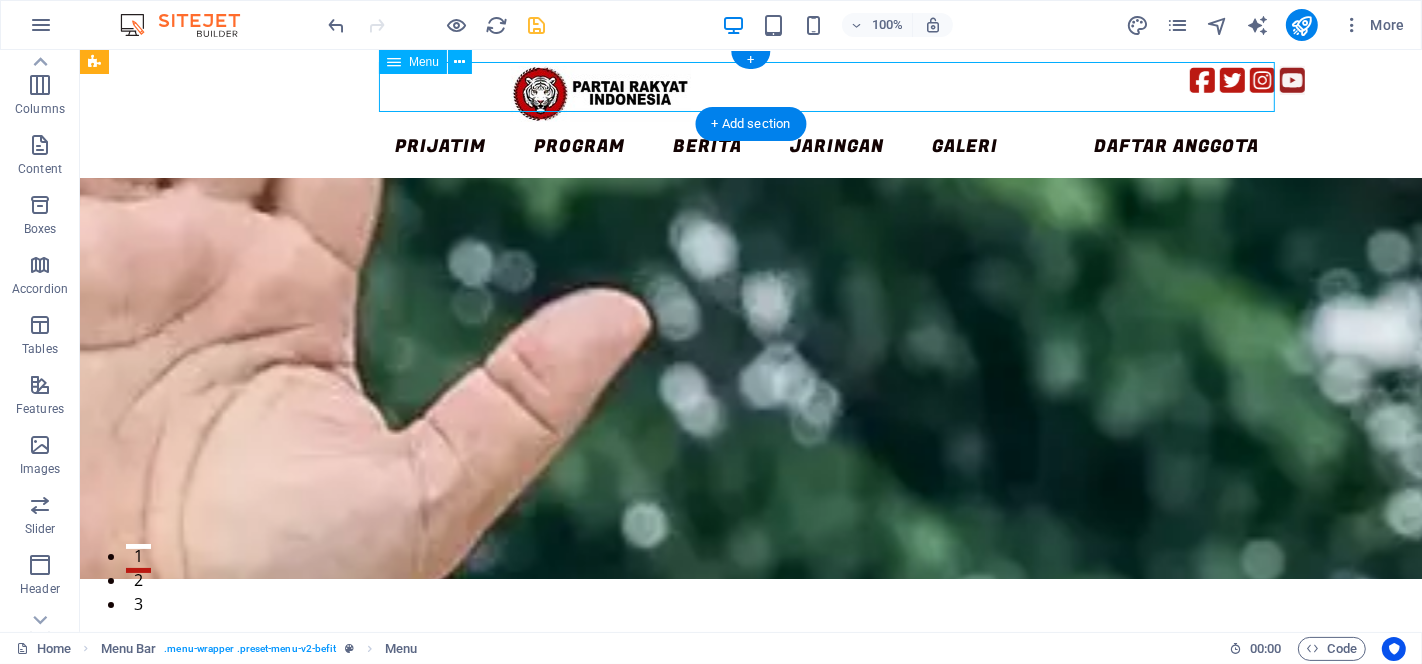 click on "prijatim profil partai Visi Misi Program PPID Anggota Media Sosial PROGRAM Jadwal PRI Kegiatan Aksi Nyata Rumah Pangan Makan Bergizi Ekonomi Rakyat BERITA Nasional Daerah Budaya Wisata UMKM JARINGAN Wilayah GALERI Foto Video E-Buletin Download DAFTAR ANGGOTA" at bounding box center [826, 147] 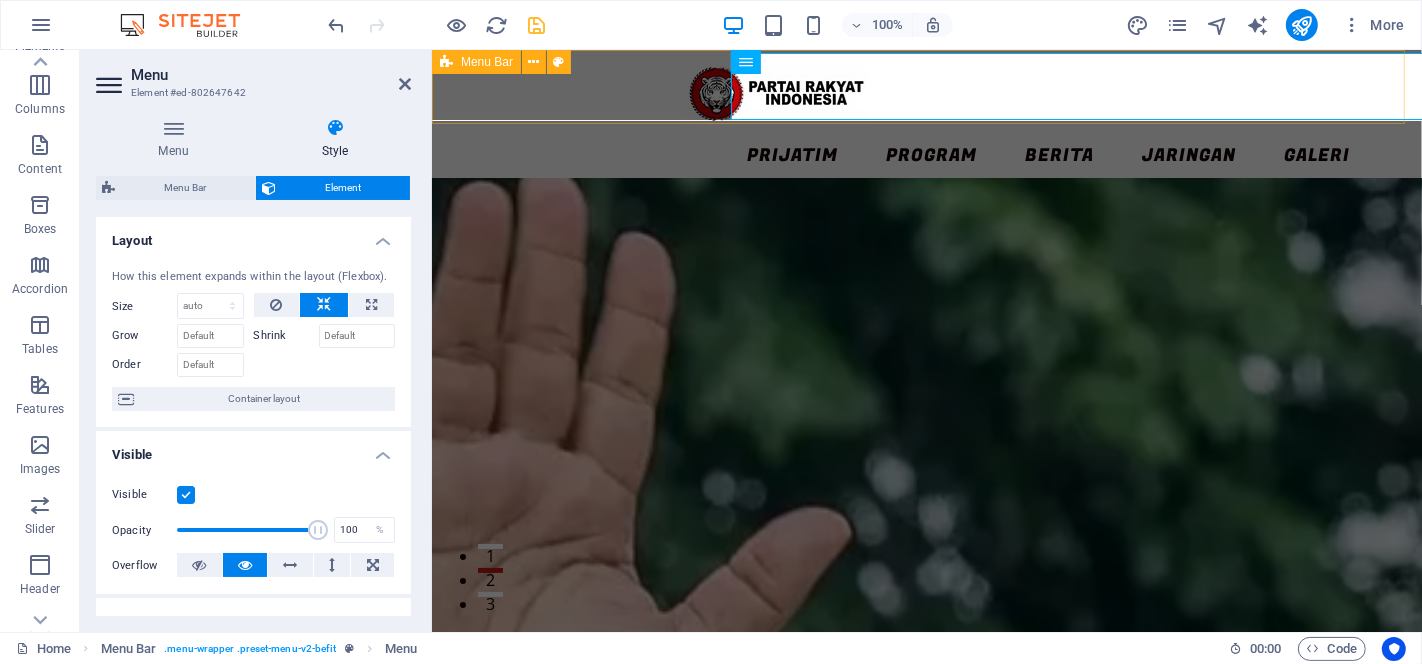 click on "prijatim profil partai Visi Misi Program PPID Anggota Media Sosial PROGRAM Jadwal PRI Kegiatan Aksi Nyata Rumah Pangan Makan Bergizi Ekonomi Rakyat BERITA Nasional Daerah Budaya Wisata UMKM JARINGAN Wilayah GALERI Foto Video E-Buletin Download DAFTAR ANGGOTA" at bounding box center (926, 94) 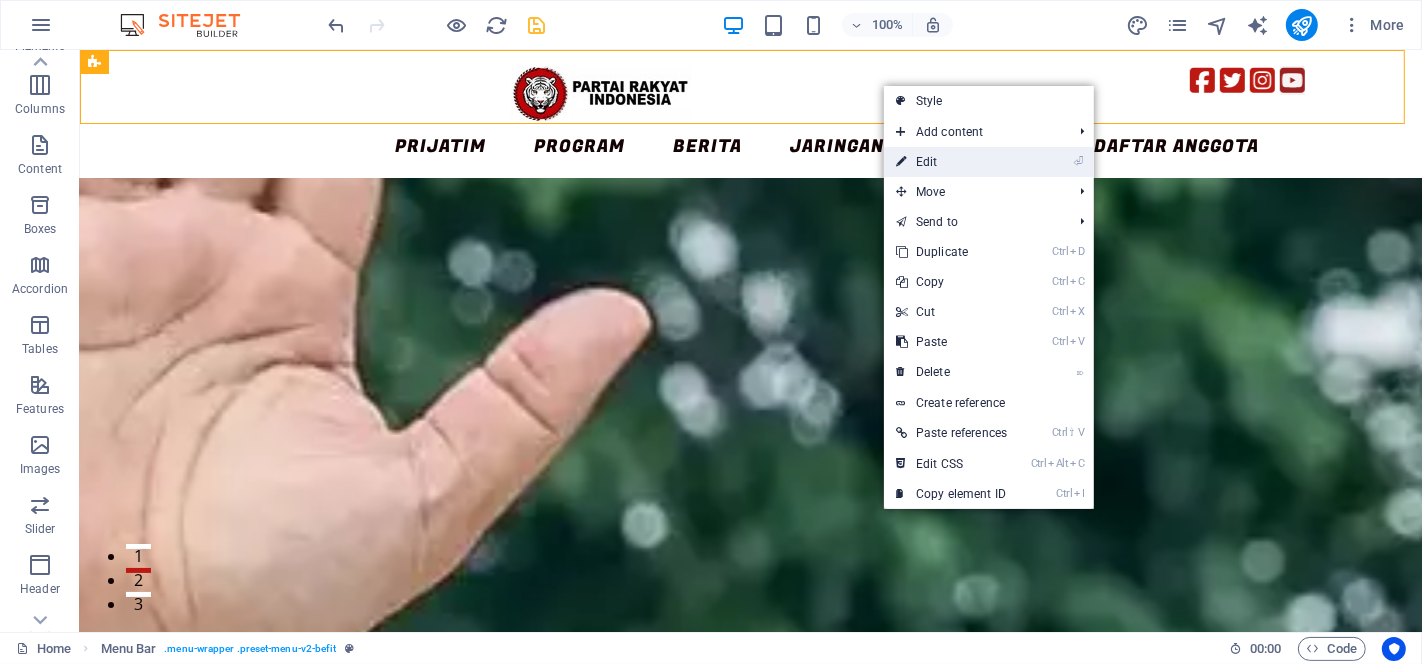click at bounding box center (901, 162) 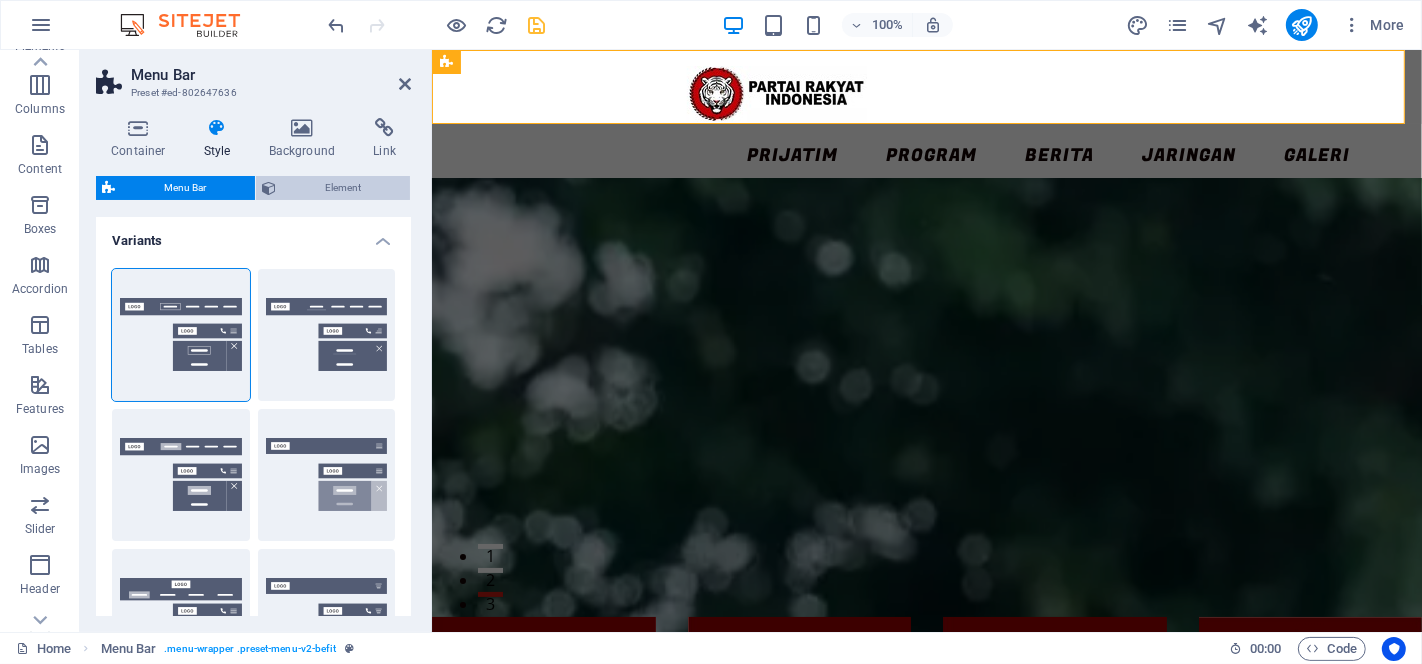 click on "Element" at bounding box center [343, 188] 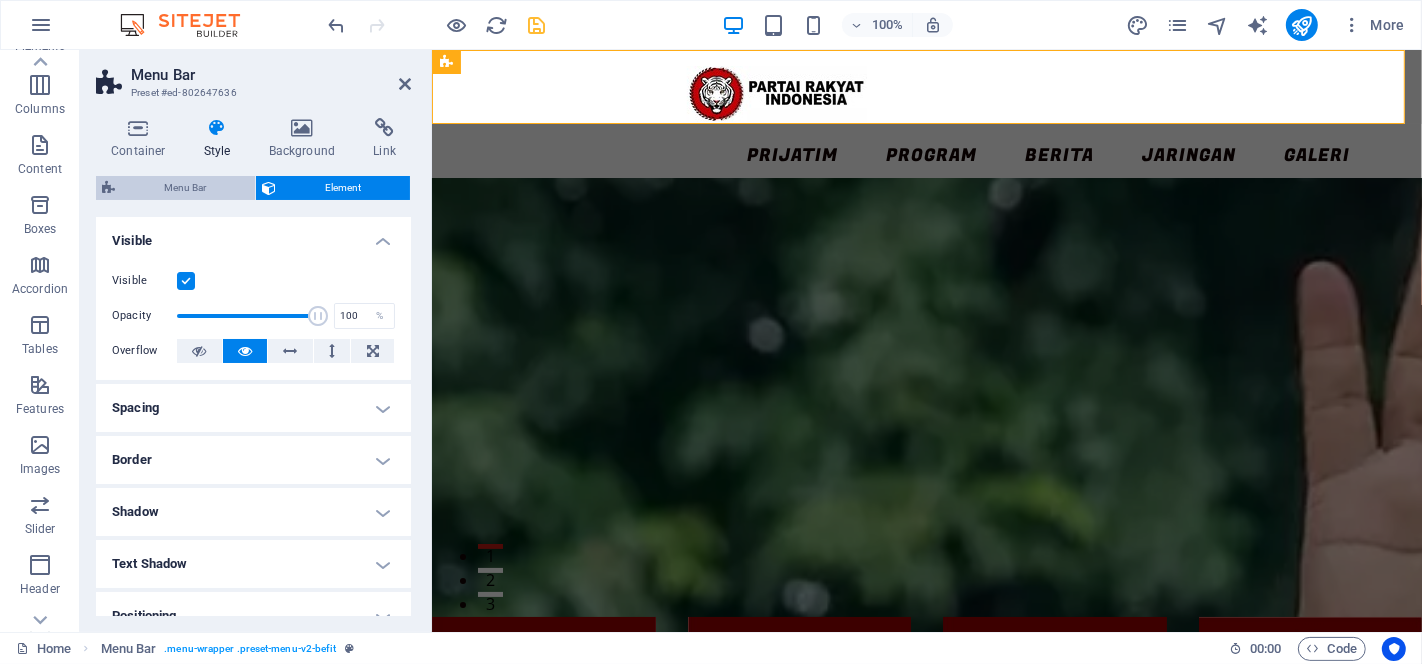 click on "Menu Bar" at bounding box center (185, 188) 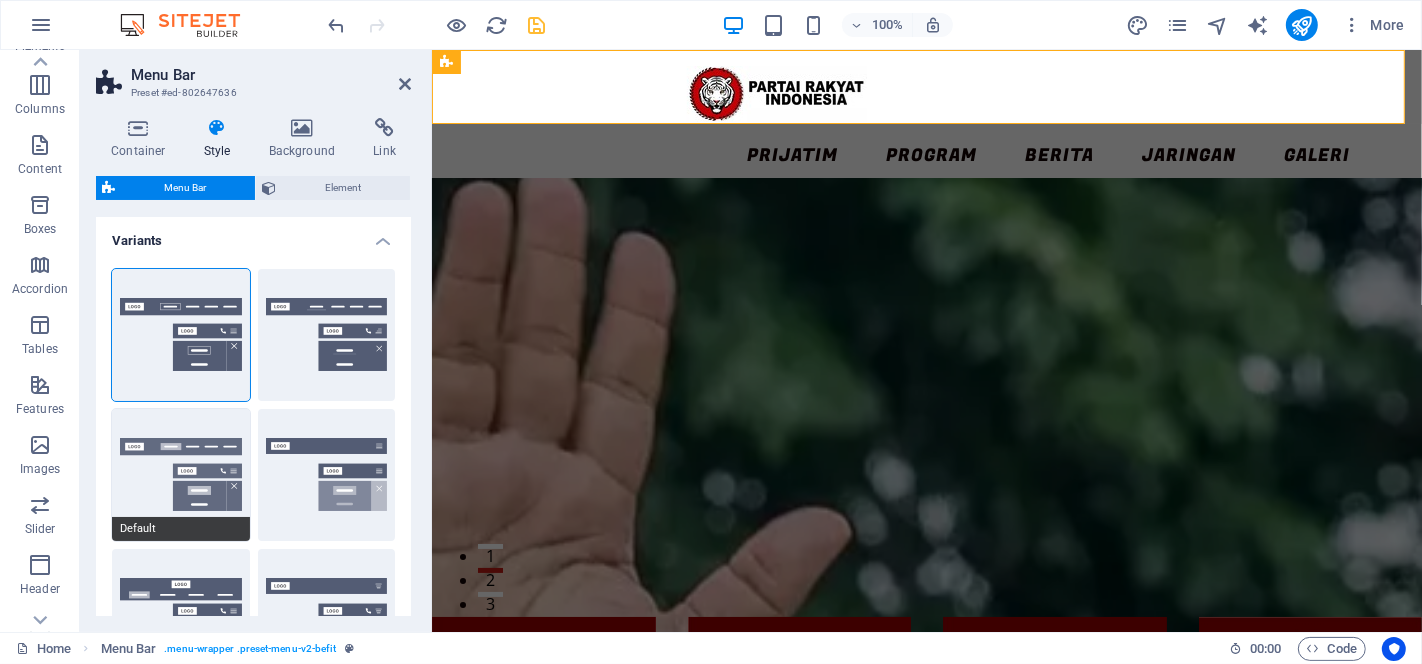 click on "Default" at bounding box center [181, 475] 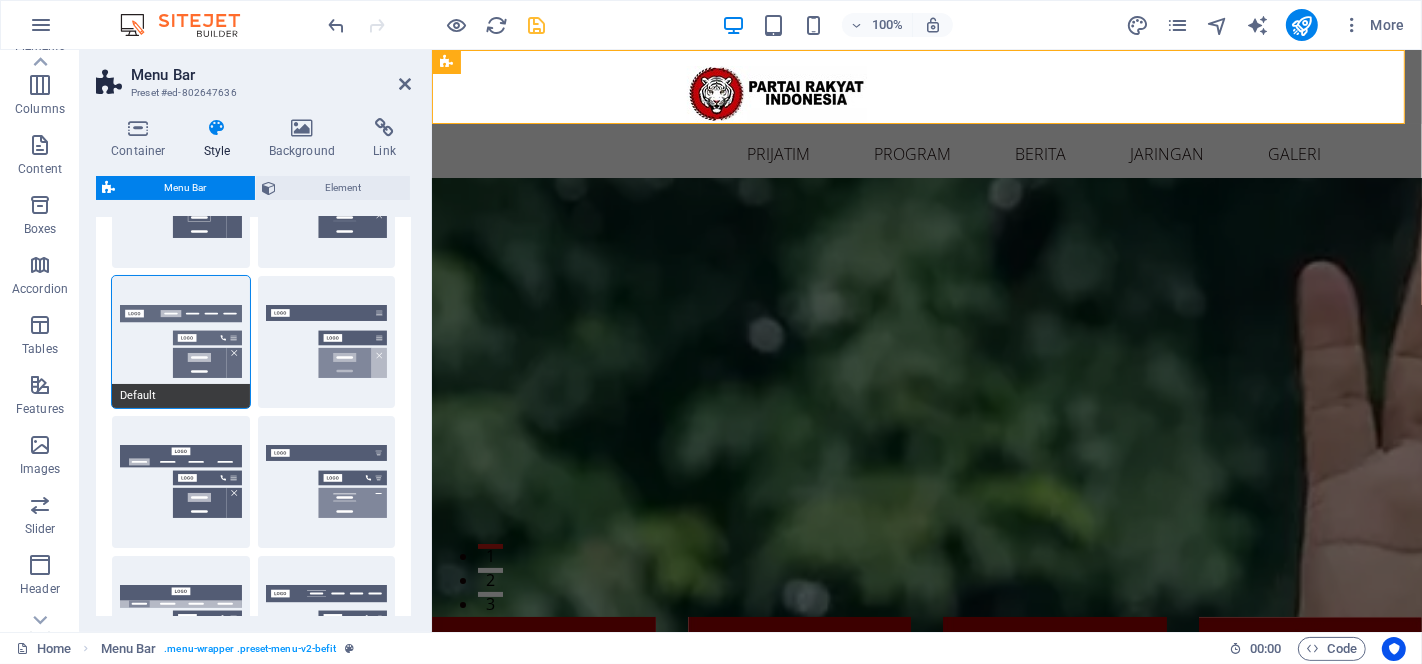 scroll, scrollTop: 121, scrollLeft: 0, axis: vertical 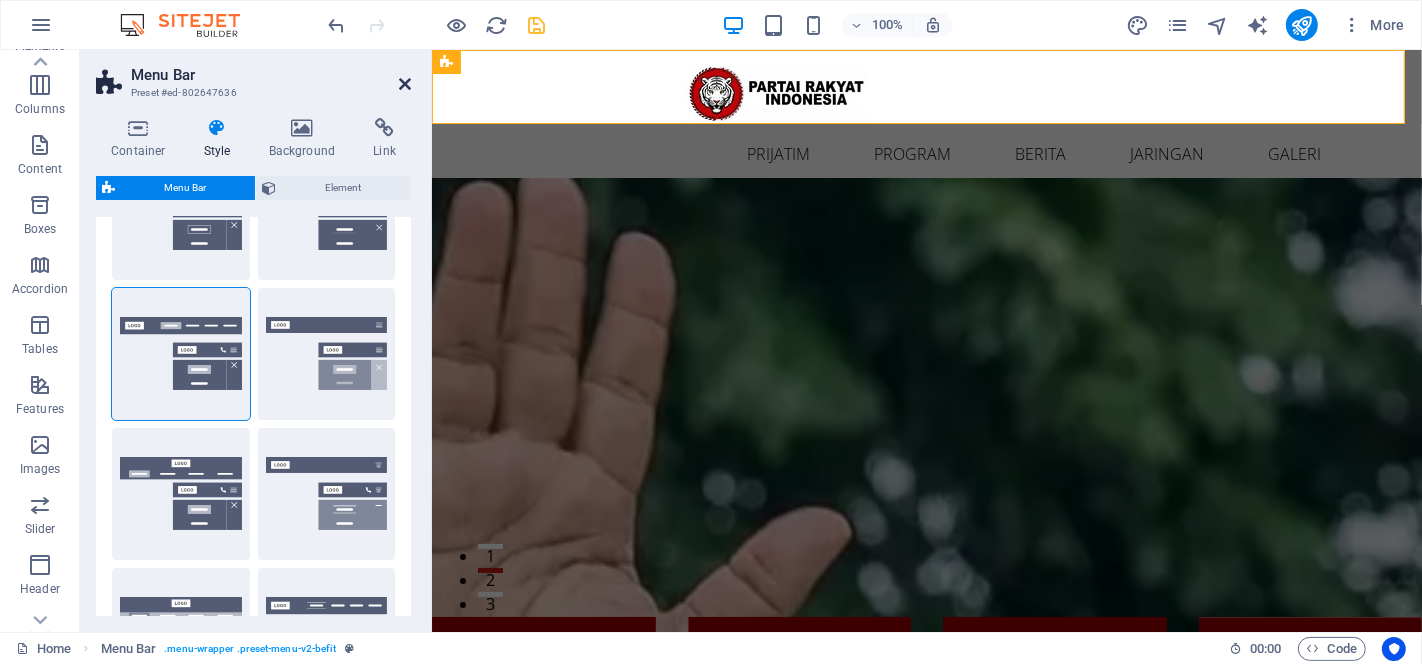 click at bounding box center (405, 84) 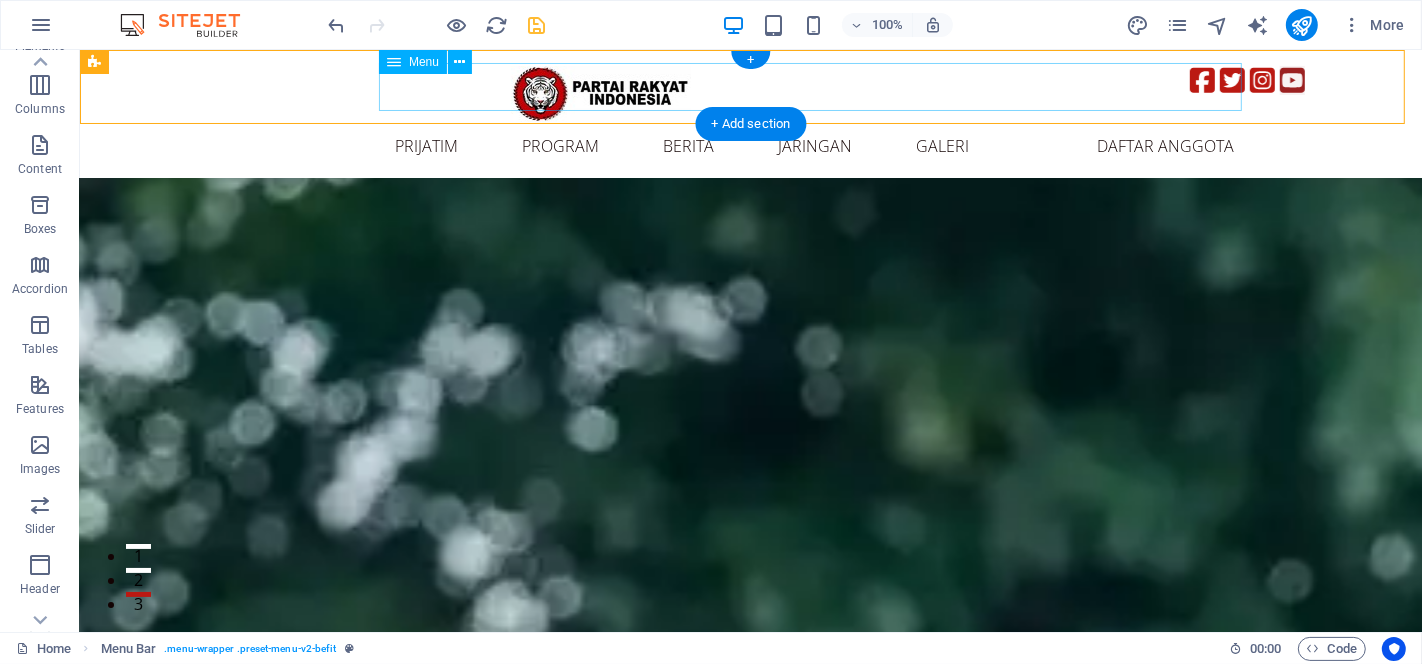 click on "prijatim profil partai Visi Misi Program PPID Anggota Media Sosial PROGRAM Jadwal PRI Kegiatan Aksi Nyata Rumah Pangan Makan Bergizi Ekonomi Rakyat BERITA Nasional Daerah Budaya Wisata UMKM JARINGAN Wilayah GALERI Foto Video E-Buletin Download DAFTAR ANGGOTA" at bounding box center (813, 146) 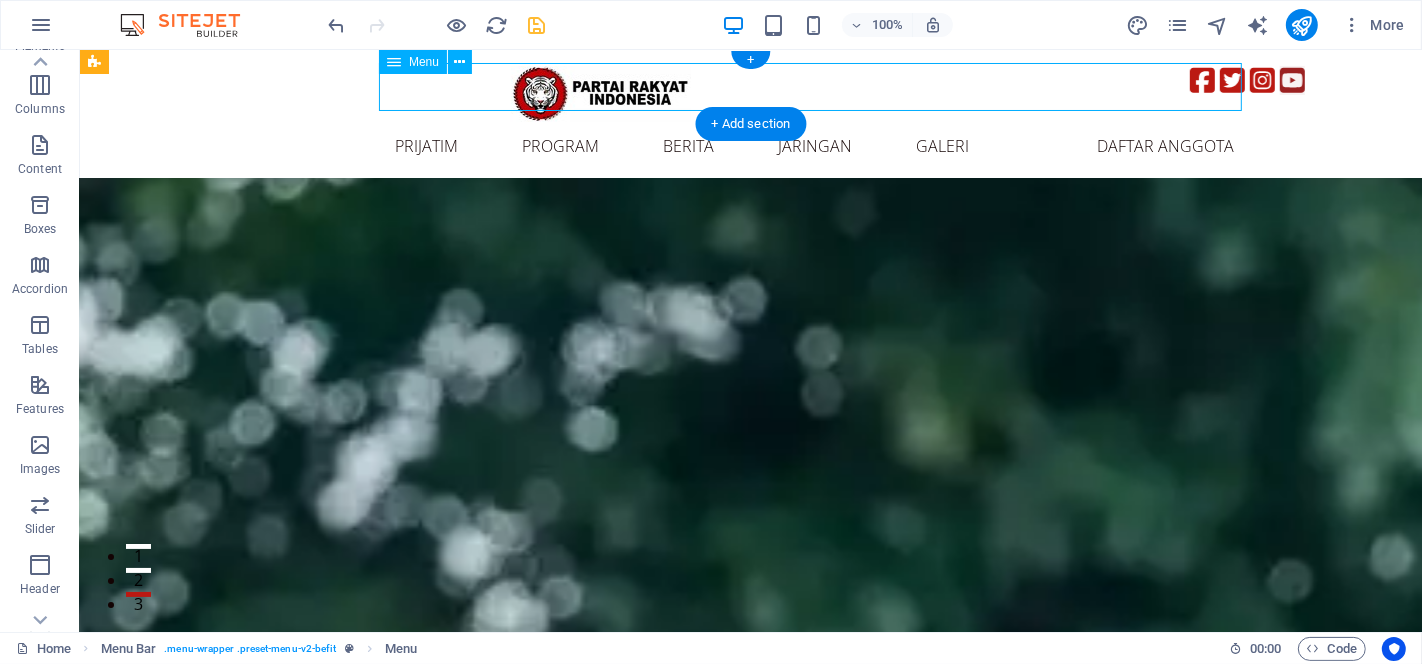 click on "prijatim profil partai Visi Misi Program PPID Anggota Media Sosial PROGRAM Jadwal PRI Kegiatan Aksi Nyata Rumah Pangan Makan Bergizi Ekonomi Rakyat BERITA Nasional Daerah Budaya Wisata UMKM JARINGAN Wilayah GALERI Foto Video E-Buletin Download DAFTAR ANGGOTA" at bounding box center (813, 146) 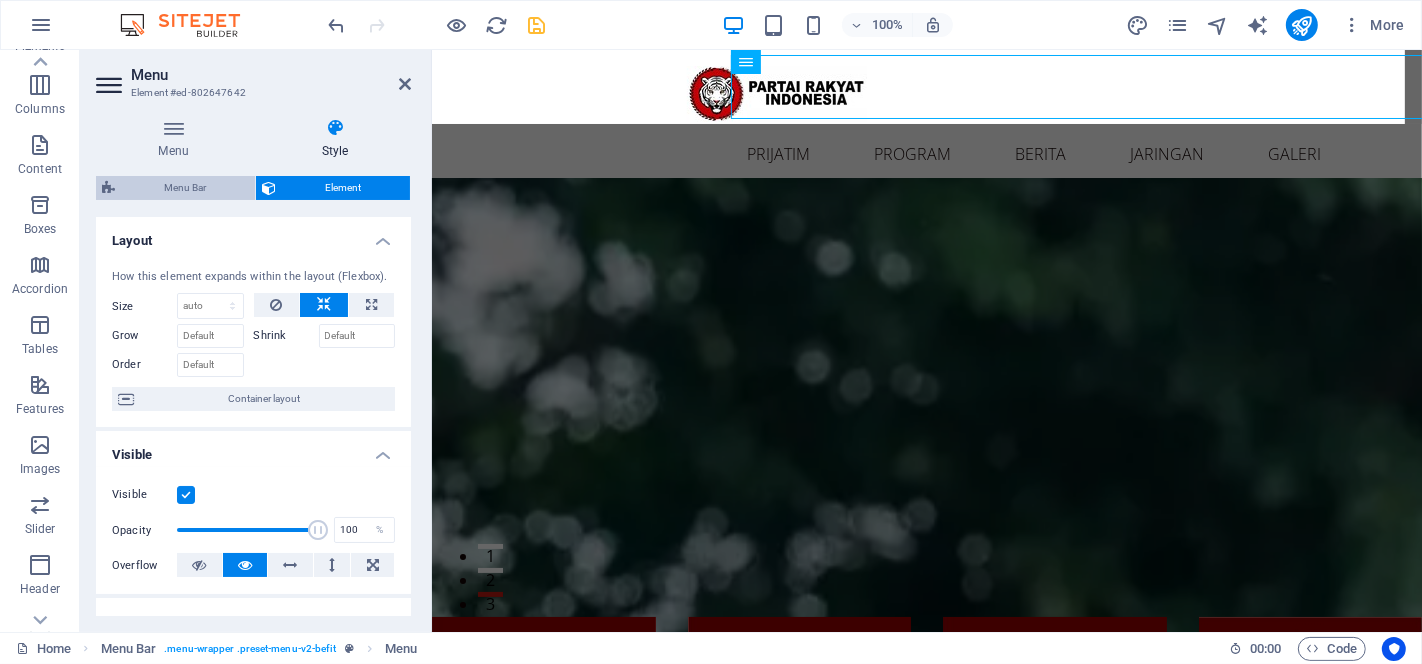 click on "Menu Bar" at bounding box center (185, 188) 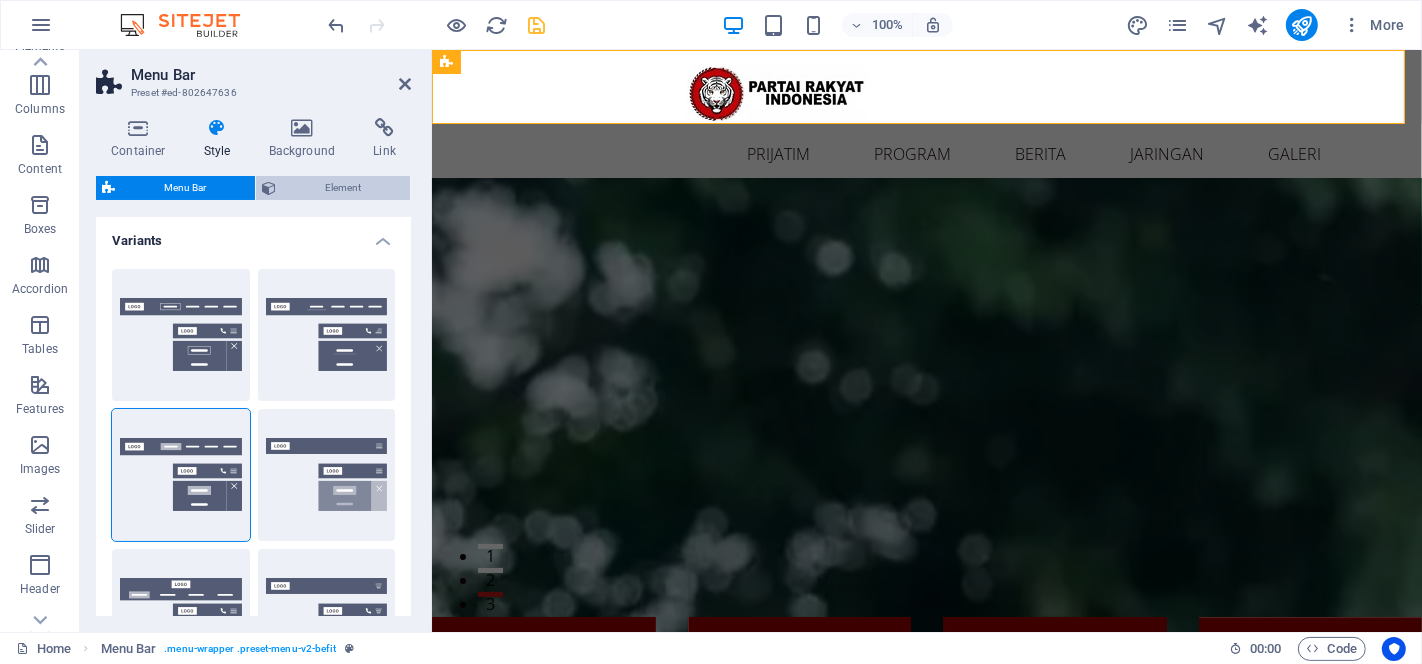 click on "Element" at bounding box center (343, 188) 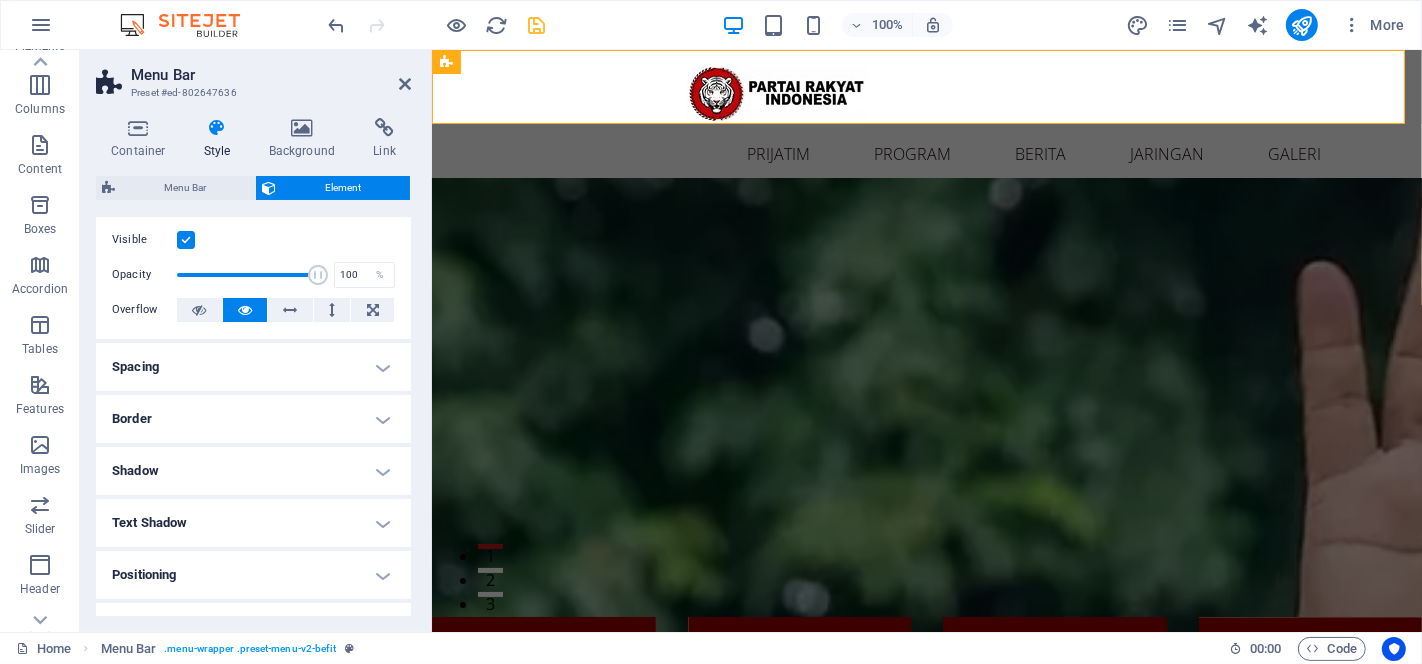 scroll, scrollTop: 0, scrollLeft: 0, axis: both 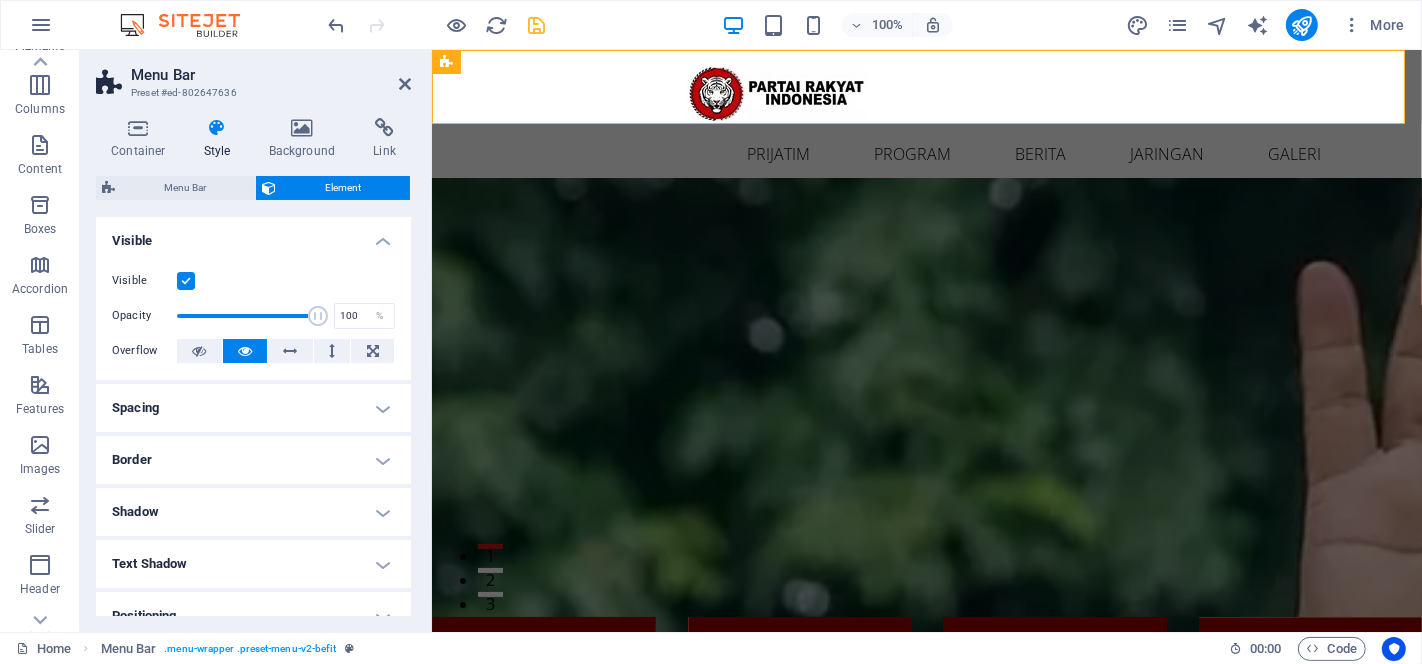 click on "Spacing" at bounding box center [253, 408] 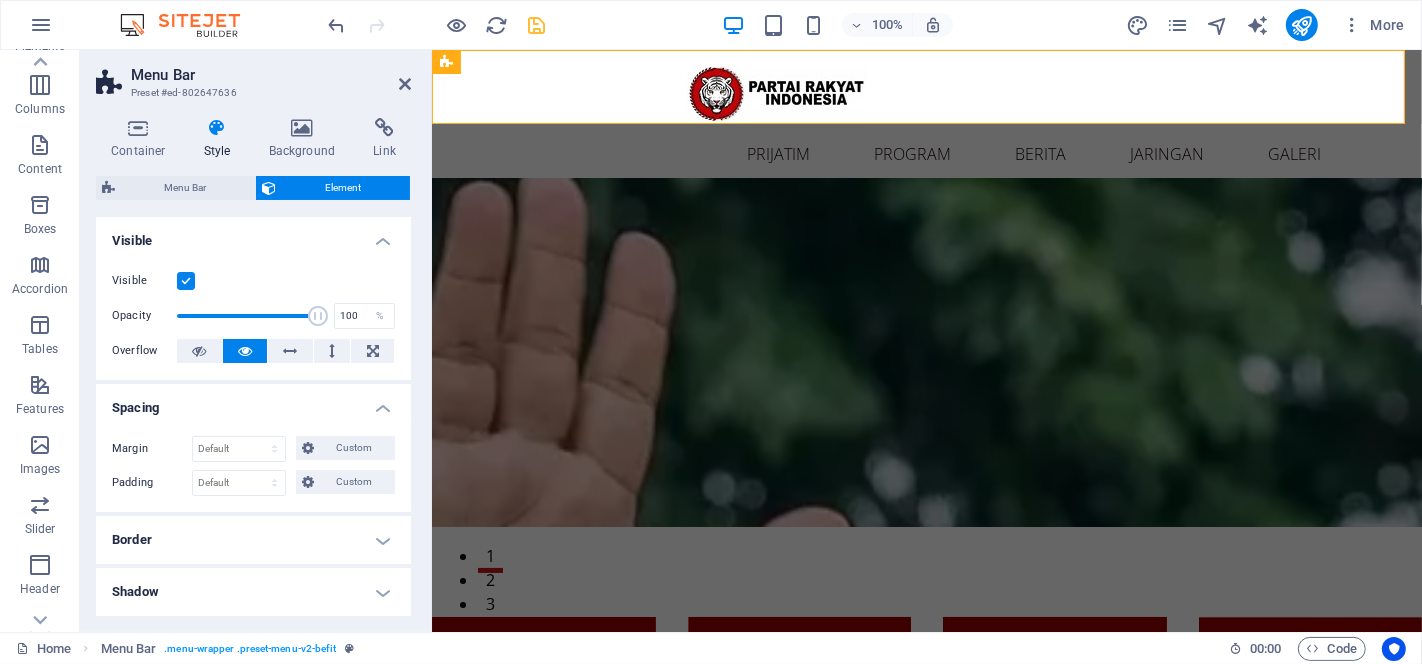 click on "Border" at bounding box center (253, 540) 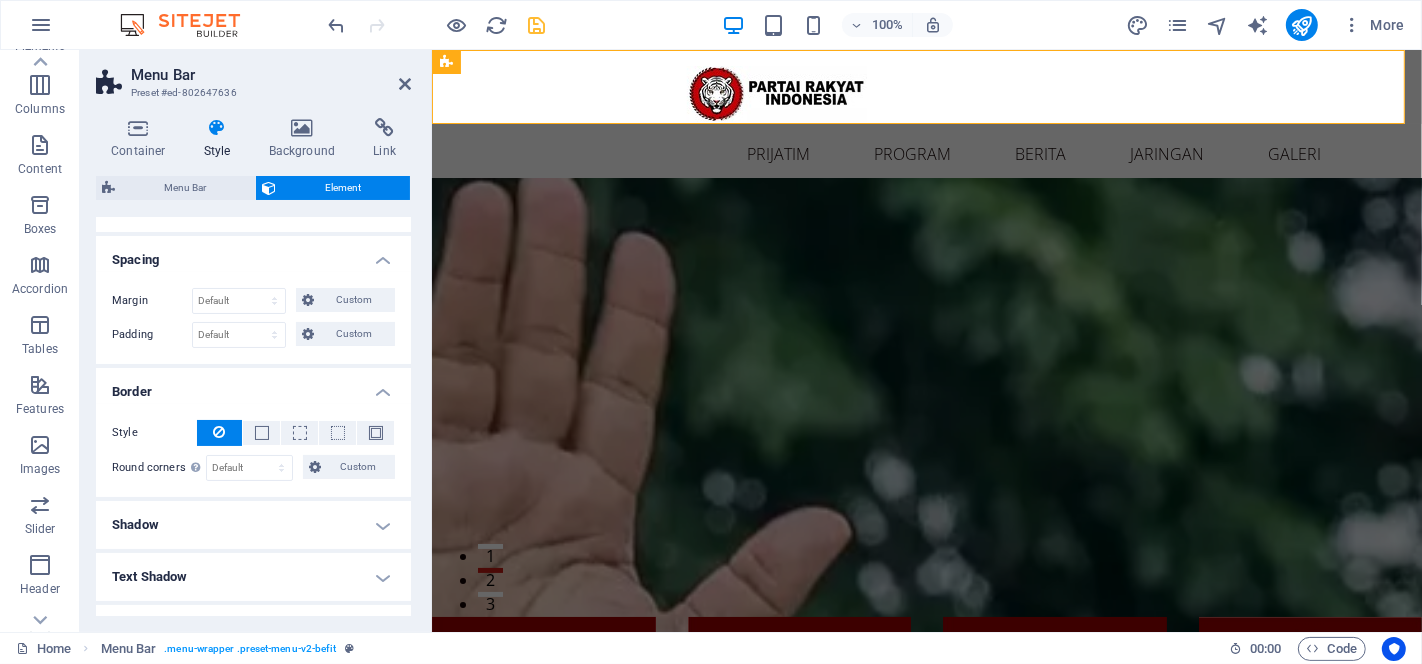 scroll, scrollTop: 171, scrollLeft: 0, axis: vertical 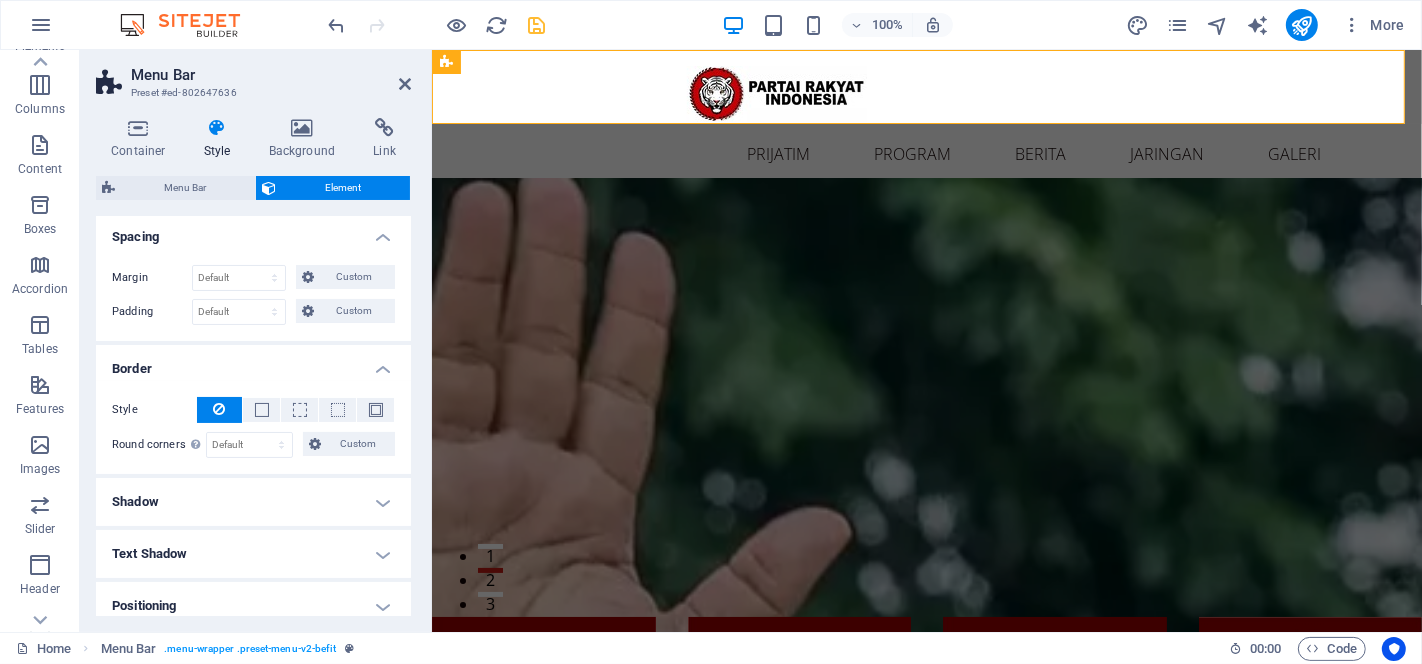 click on "Shadow" at bounding box center [253, 502] 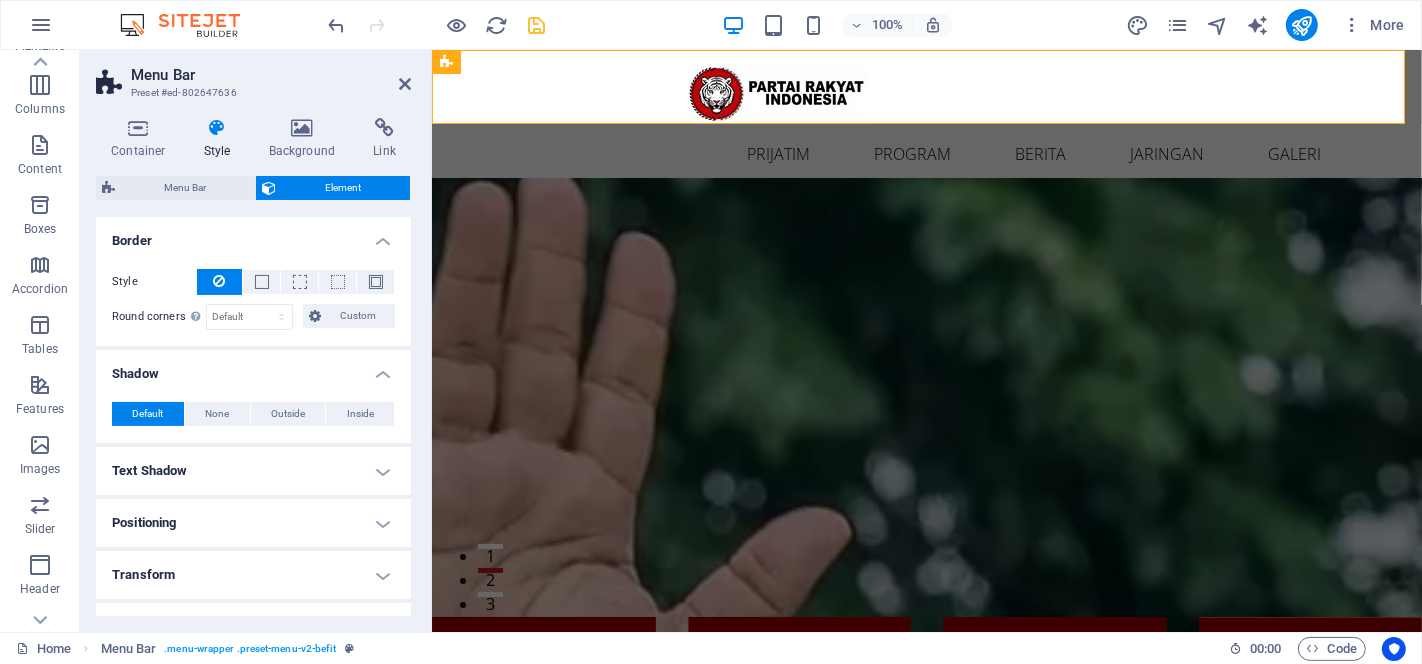 scroll, scrollTop: 326, scrollLeft: 0, axis: vertical 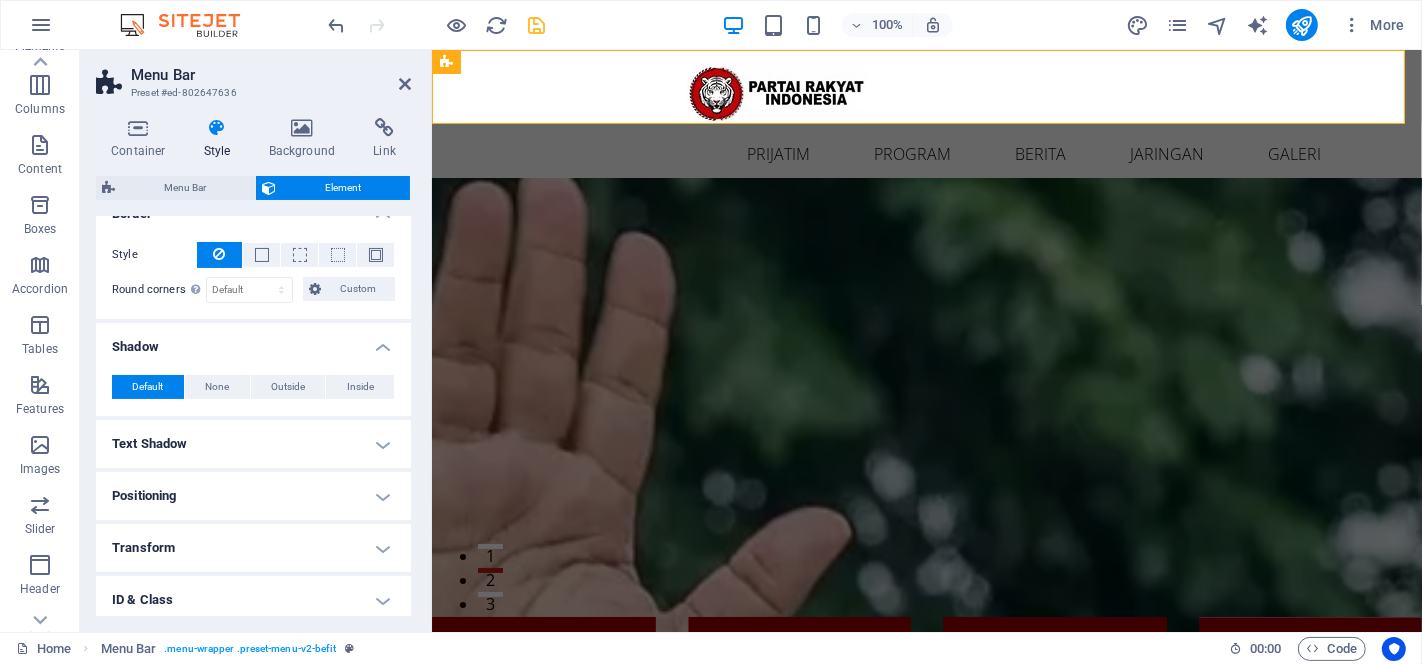 click on "Text Shadow" at bounding box center (253, 444) 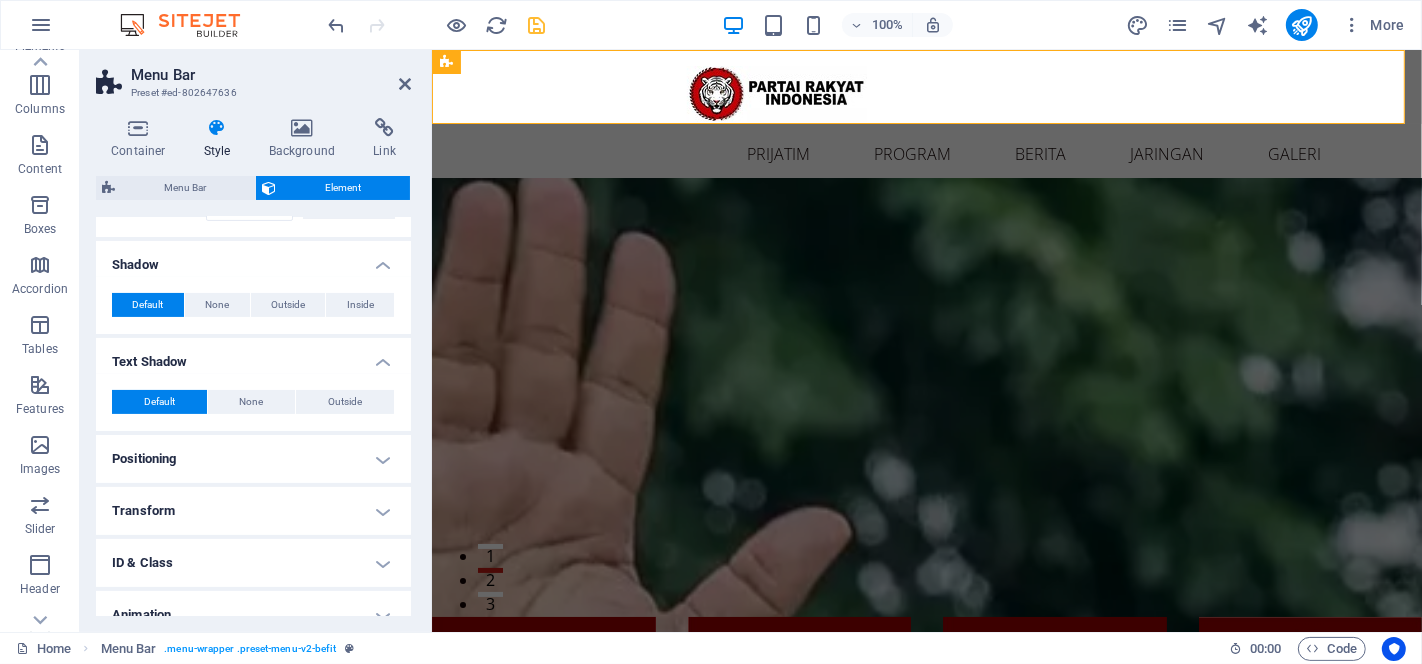 scroll, scrollTop: 417, scrollLeft: 0, axis: vertical 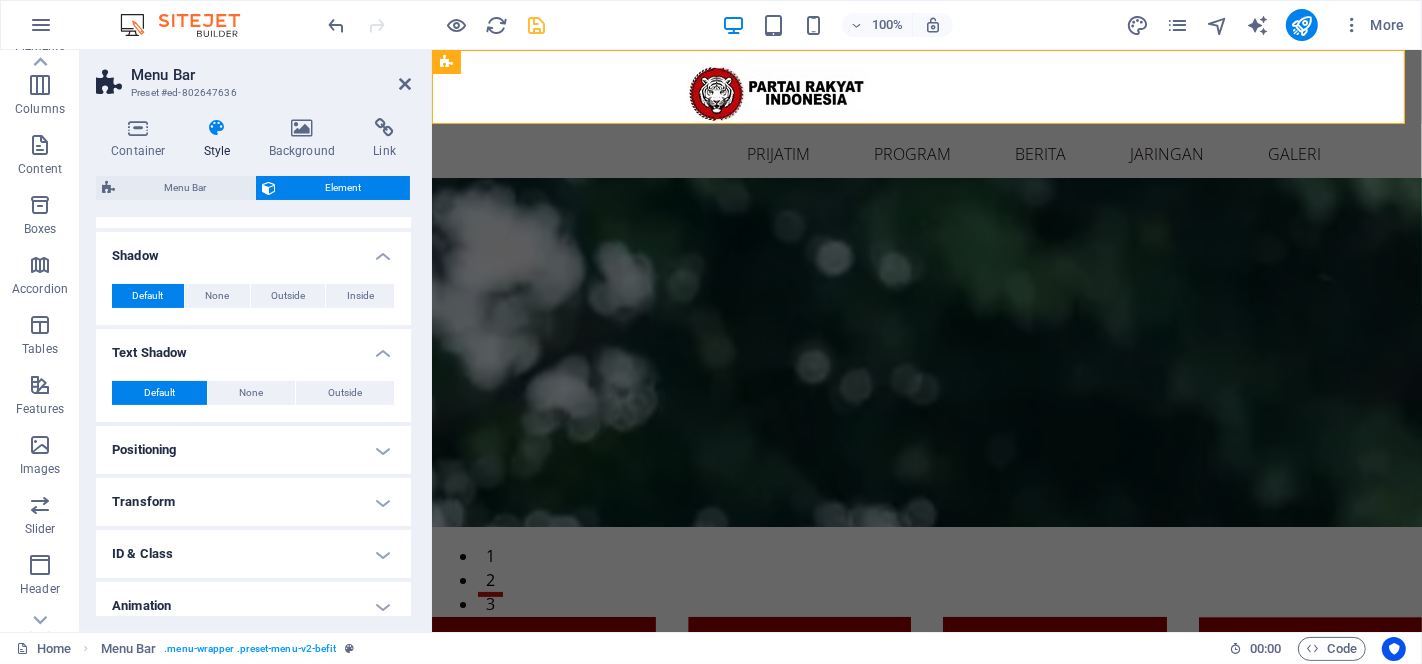 click on "Positioning" at bounding box center [253, 450] 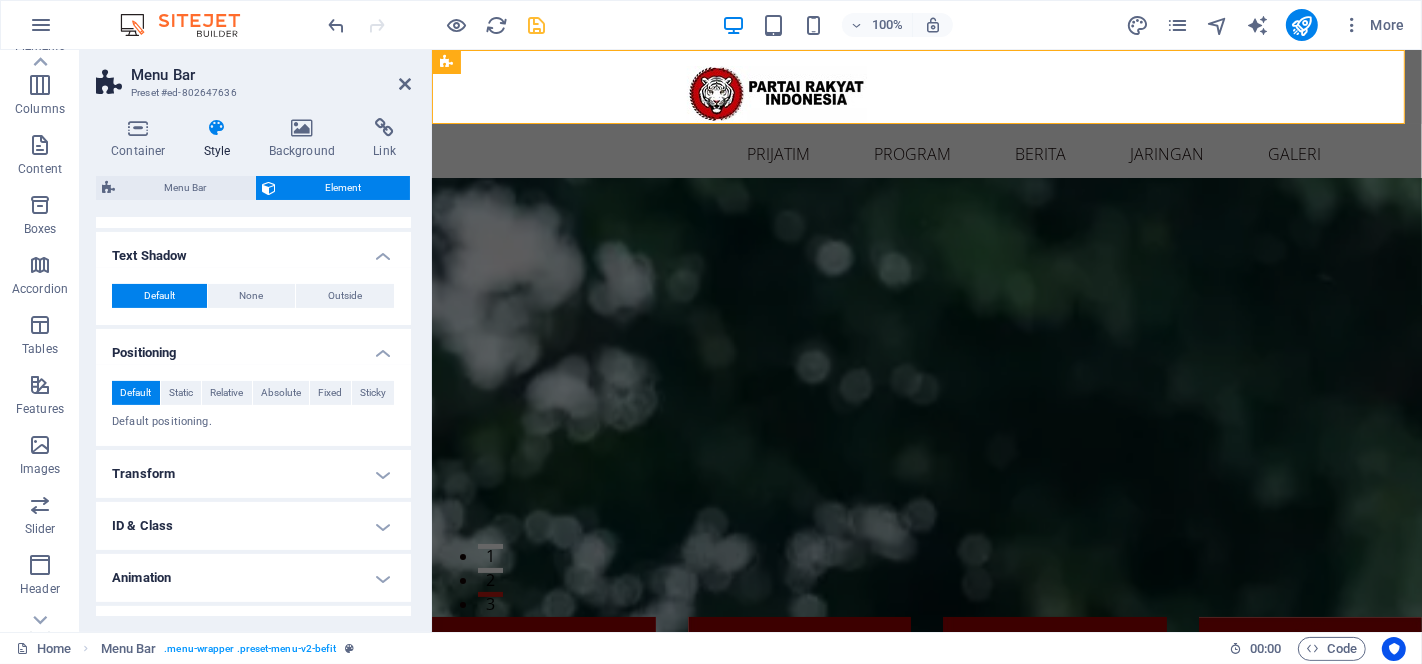 scroll, scrollTop: 524, scrollLeft: 0, axis: vertical 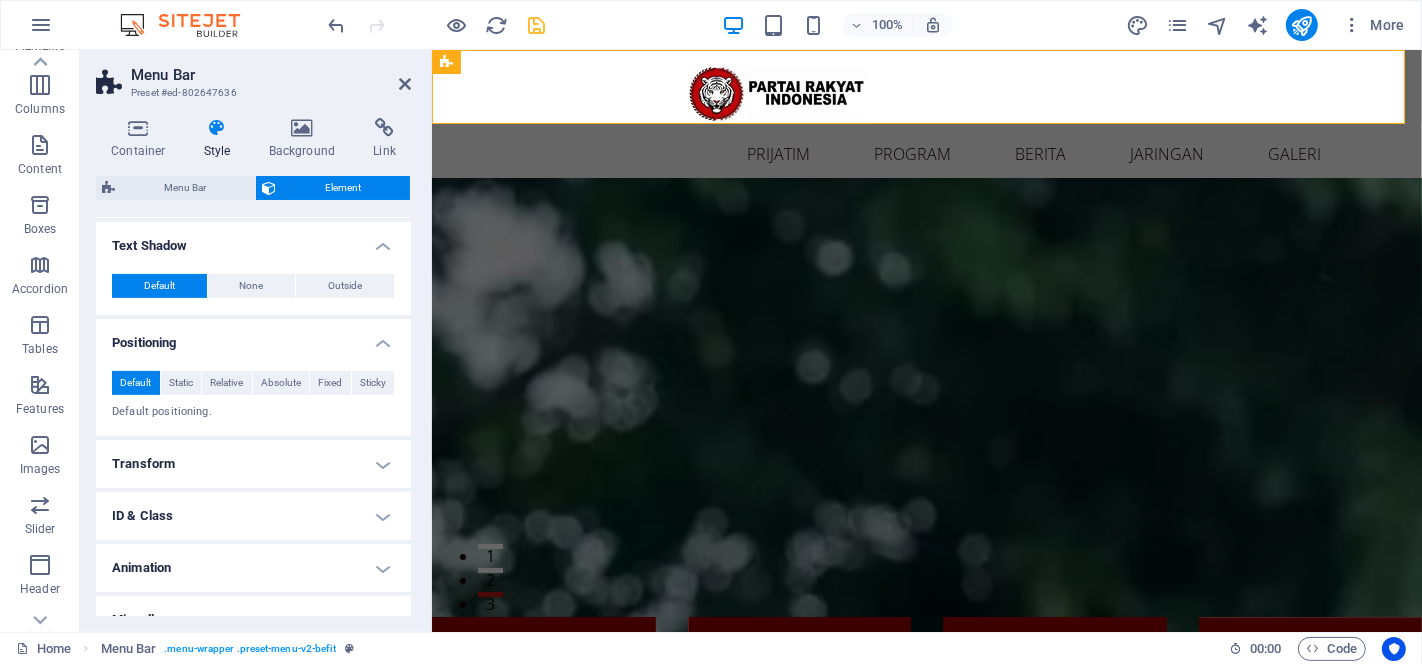 click on "Transform" at bounding box center [253, 464] 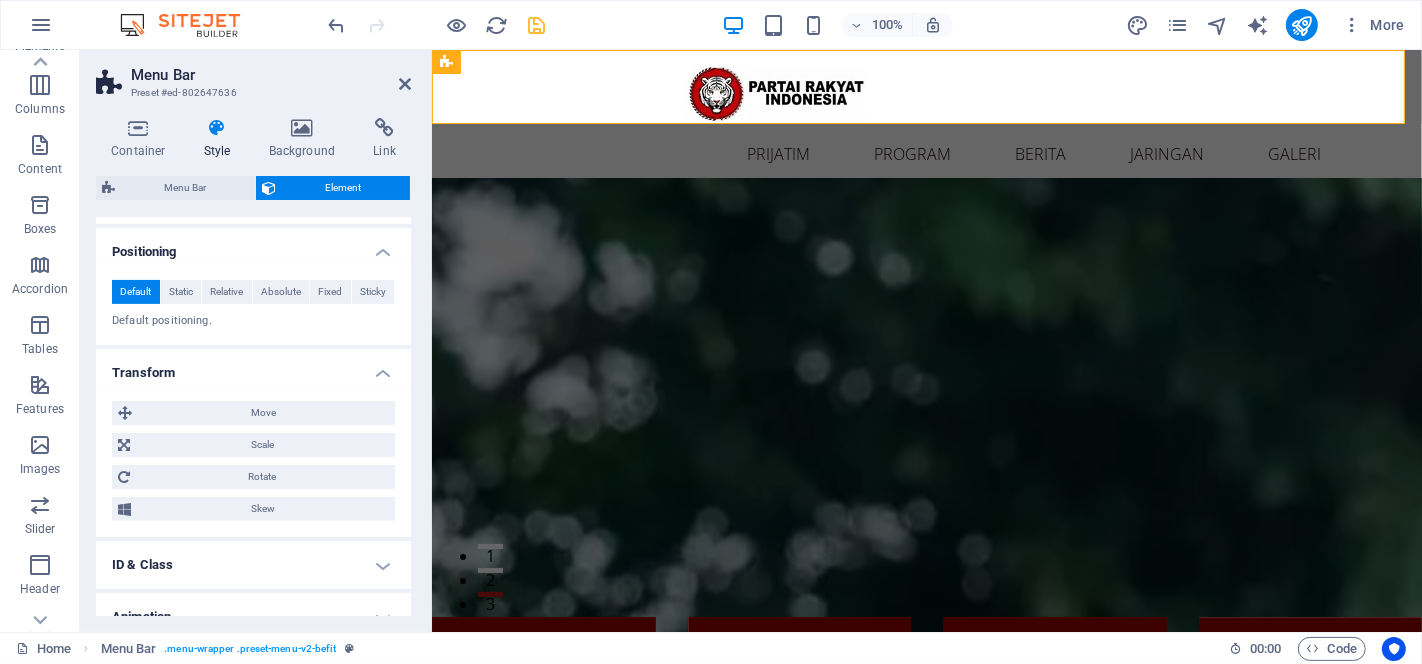 scroll, scrollTop: 688, scrollLeft: 0, axis: vertical 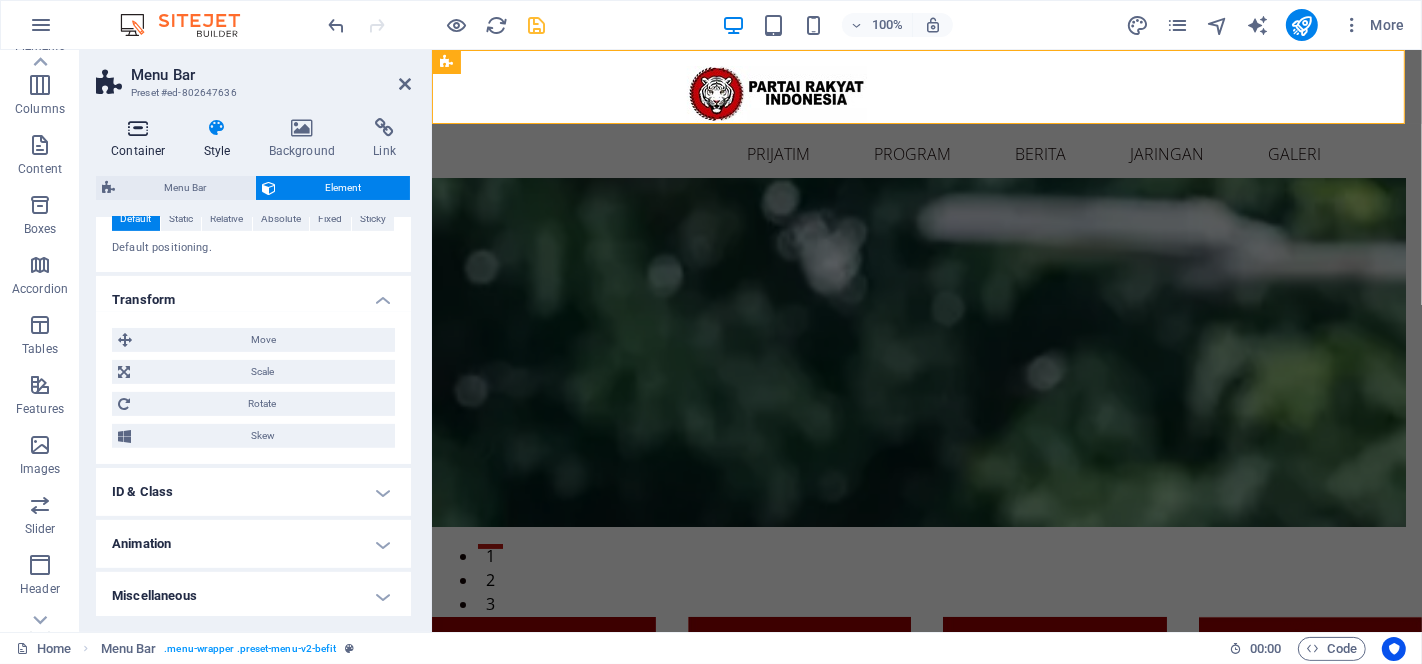 click at bounding box center (138, 128) 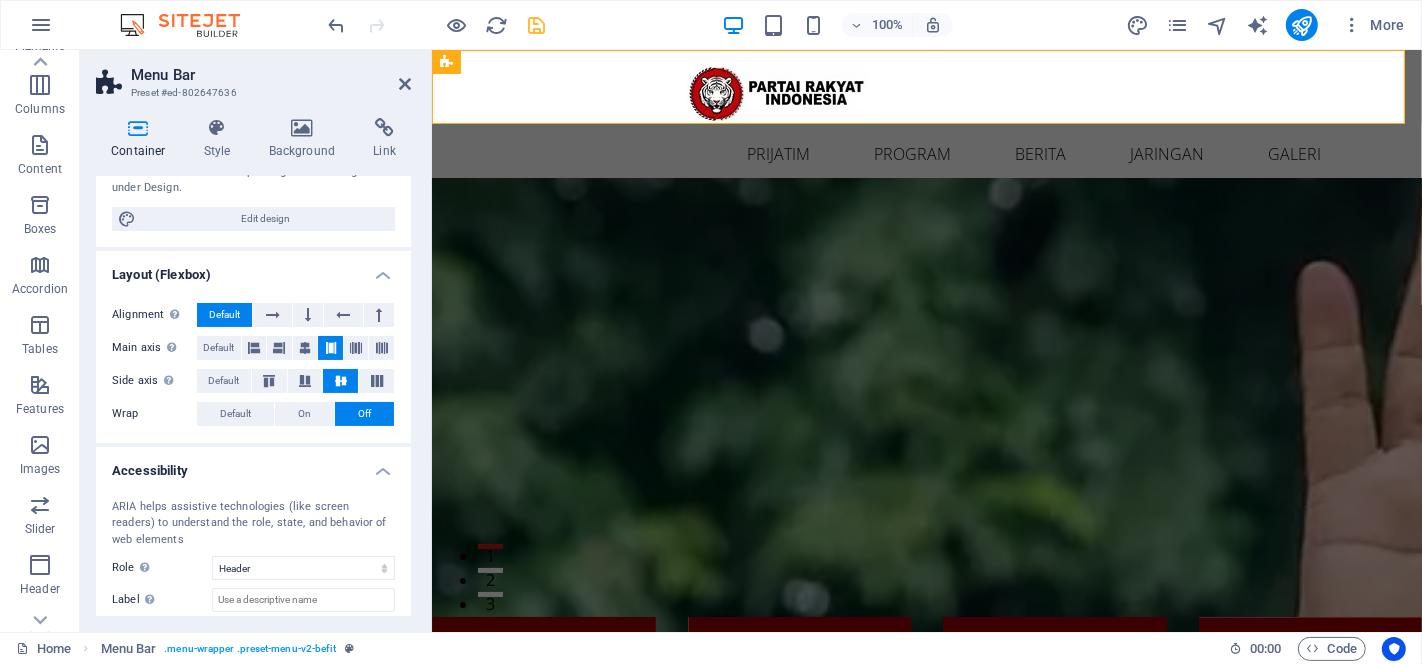 scroll, scrollTop: 301, scrollLeft: 0, axis: vertical 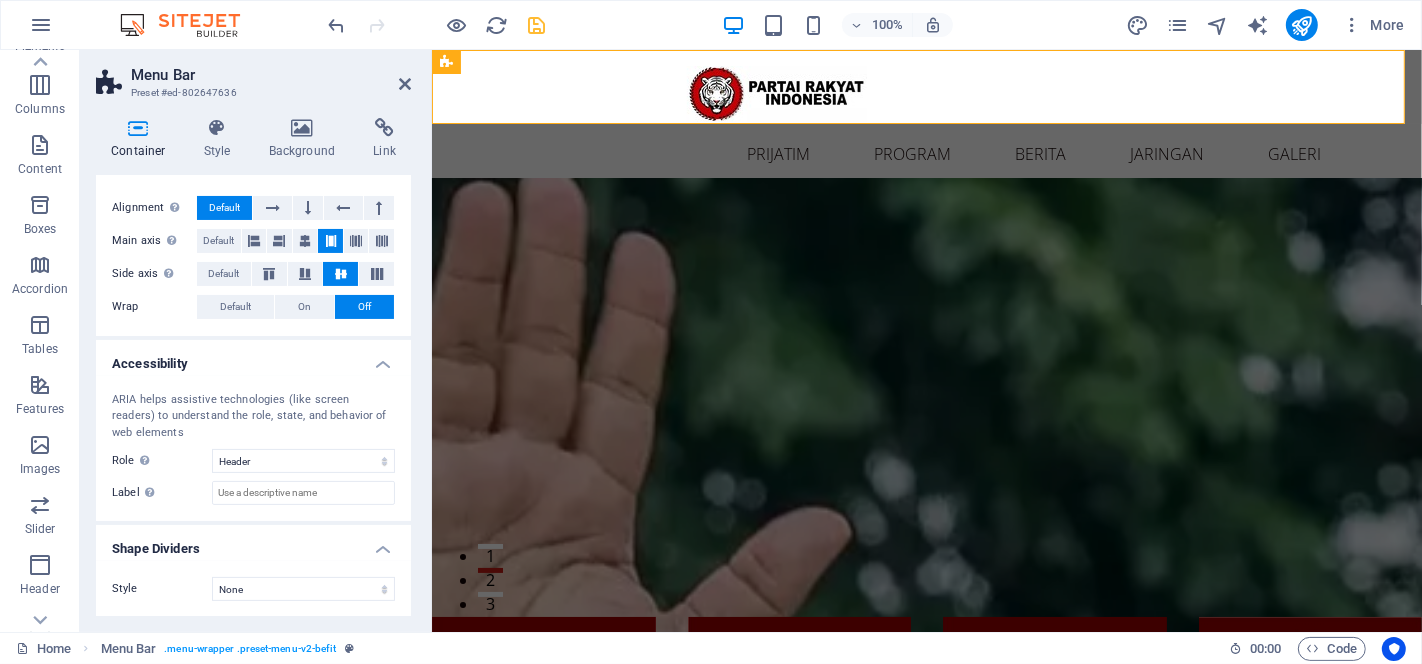 click on "Container" at bounding box center [142, 139] 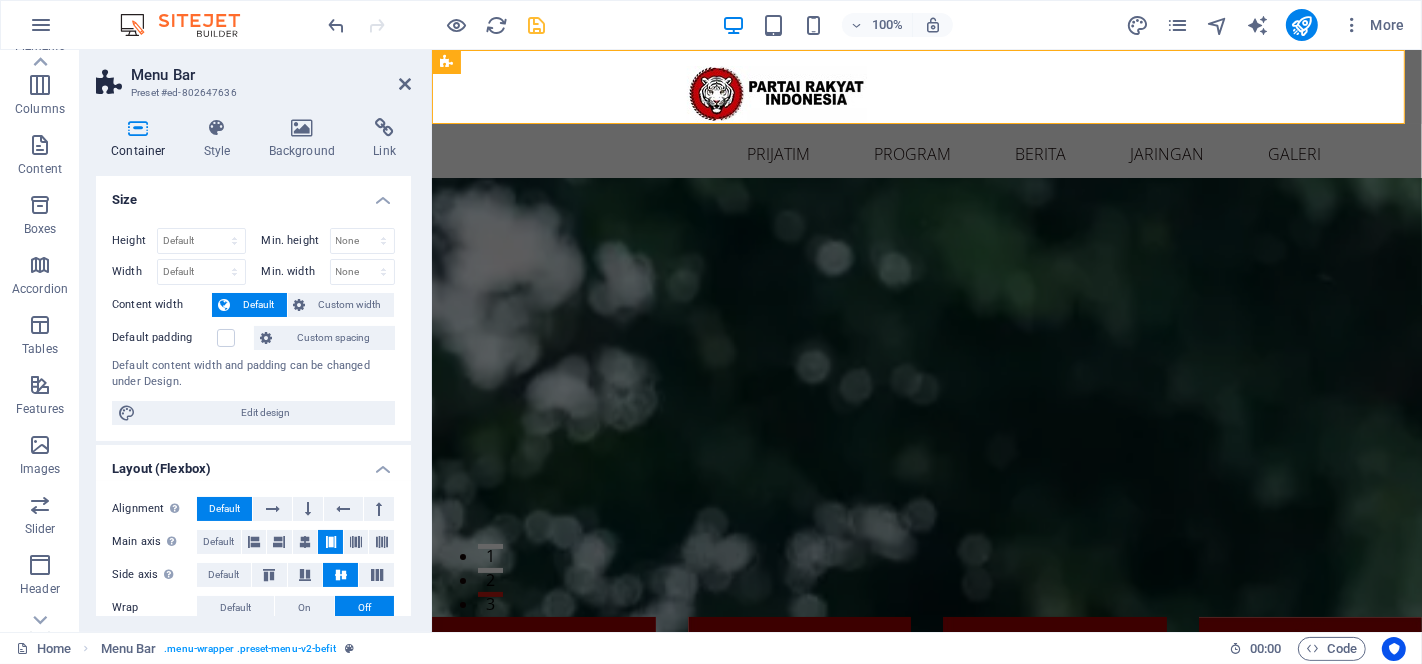 click on "Size" at bounding box center [253, 194] 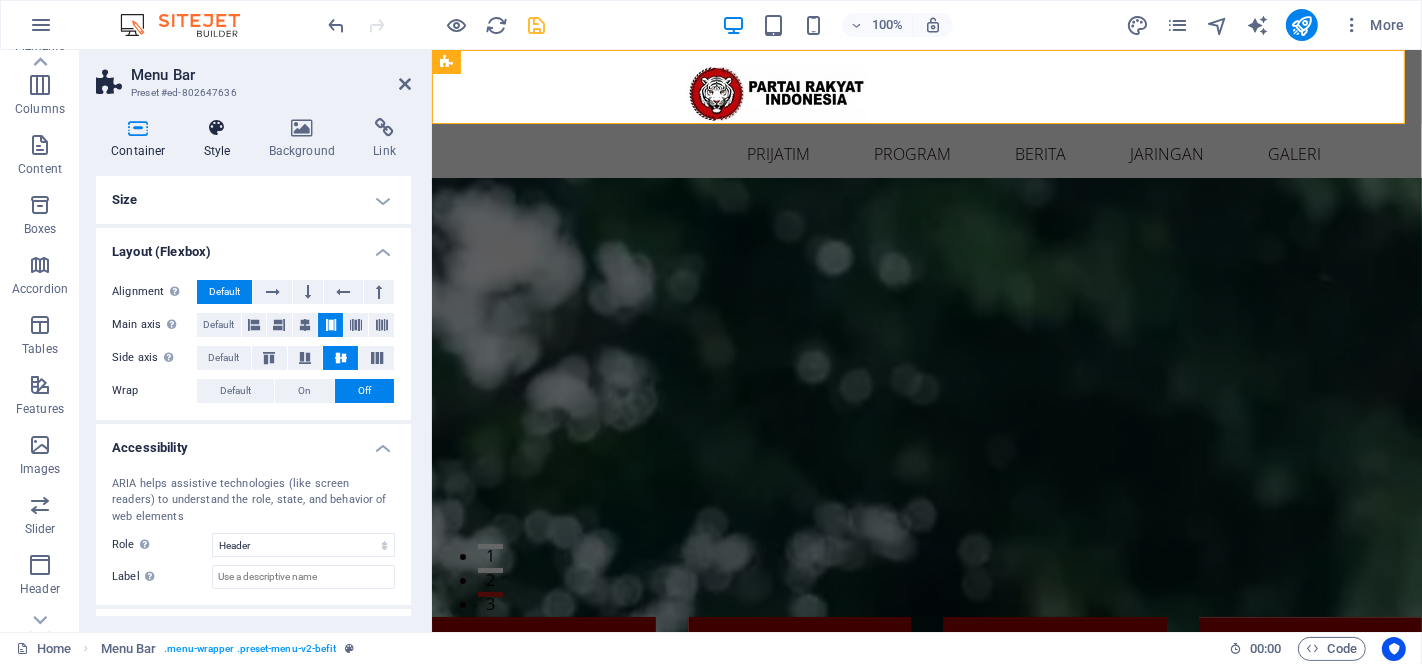 click on "Style" at bounding box center (221, 139) 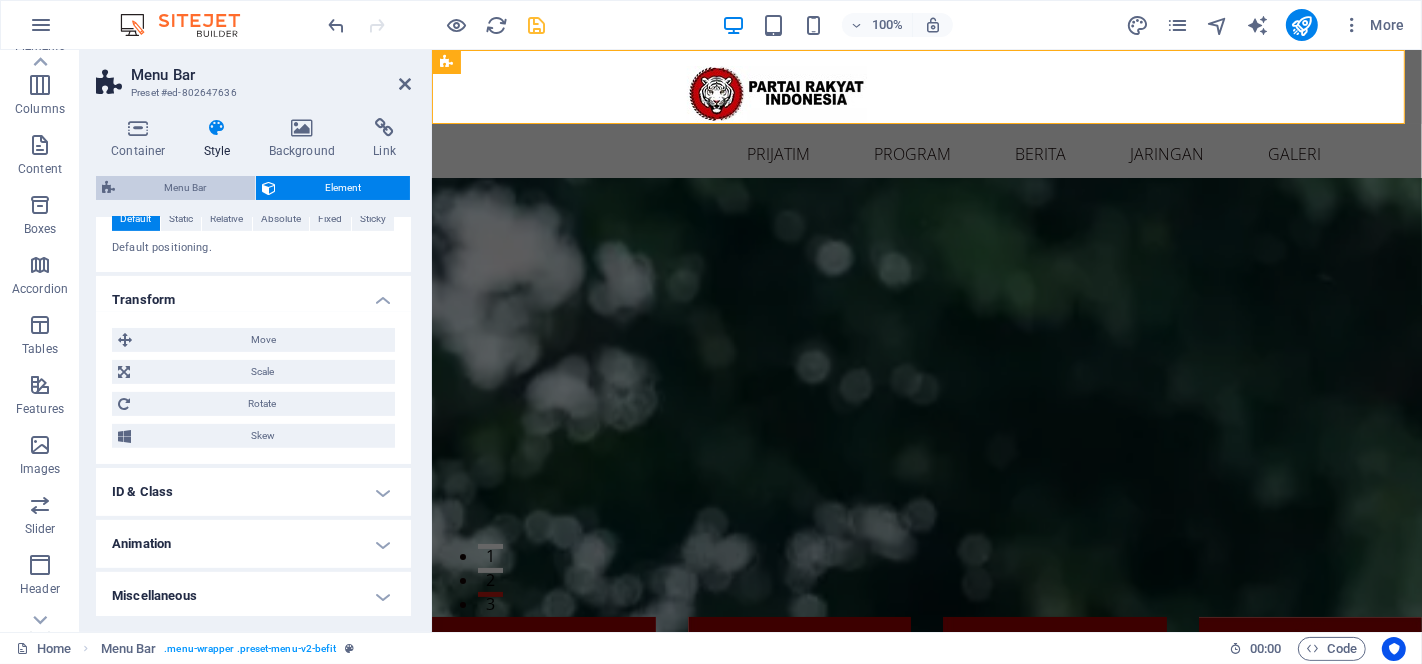 click on "Menu Bar" at bounding box center (185, 188) 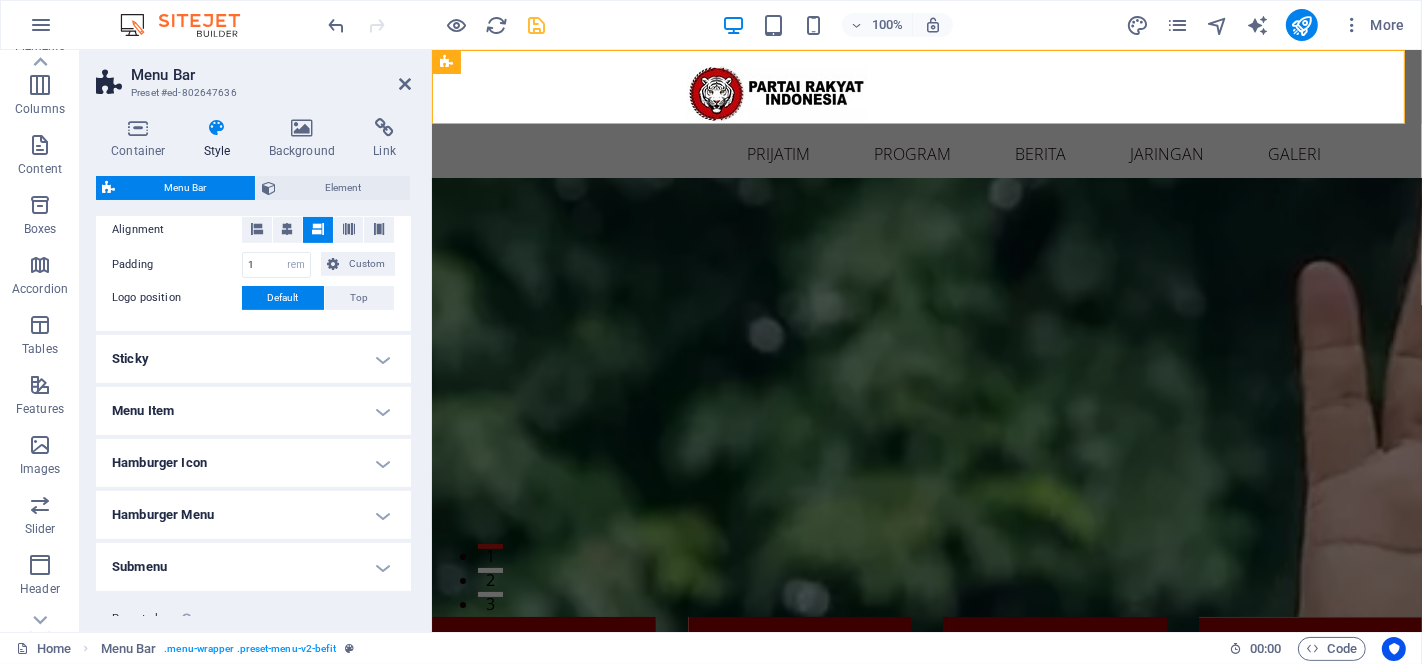 scroll, scrollTop: 765, scrollLeft: 0, axis: vertical 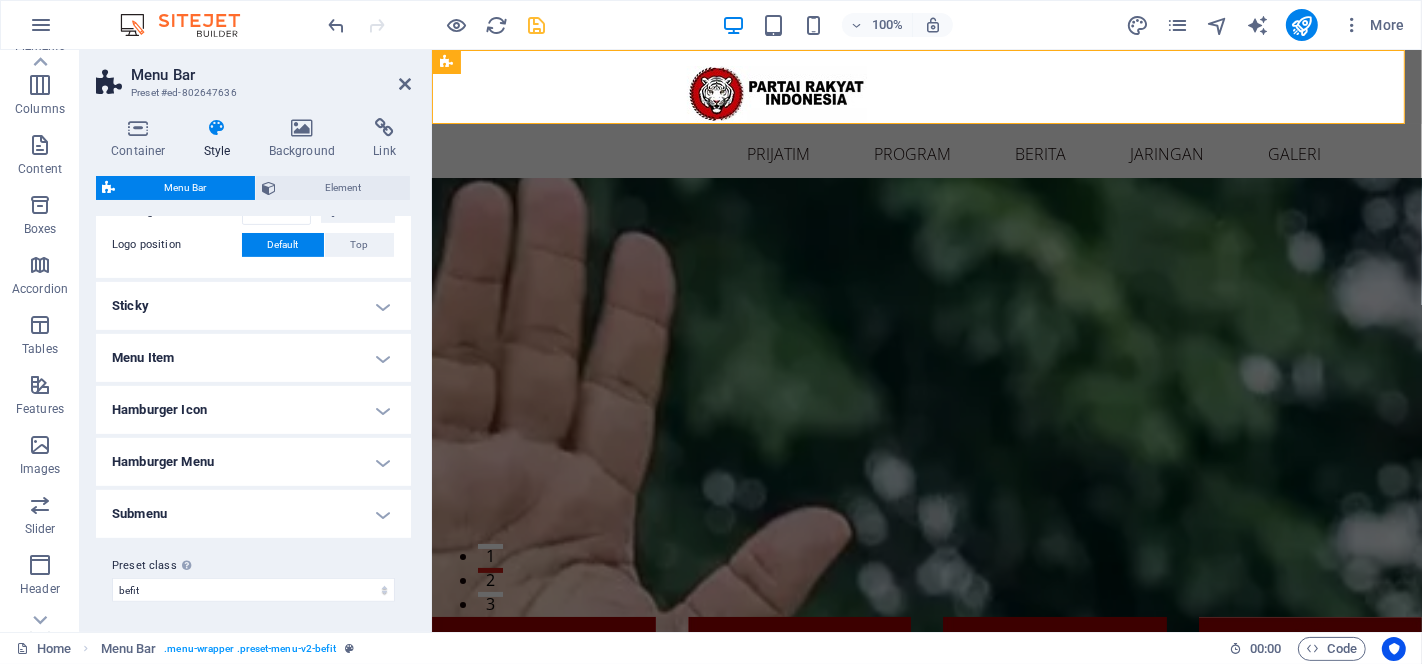 click on "Sticky" at bounding box center [253, 306] 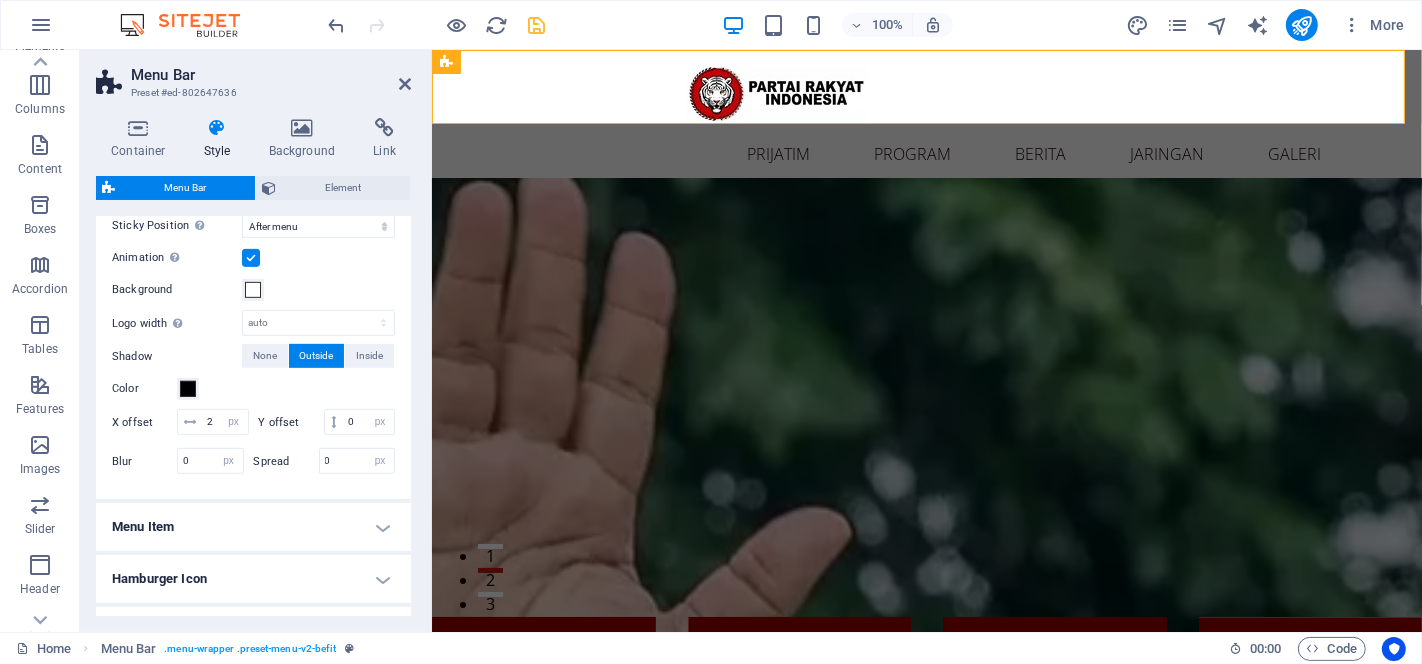 scroll, scrollTop: 969, scrollLeft: 0, axis: vertical 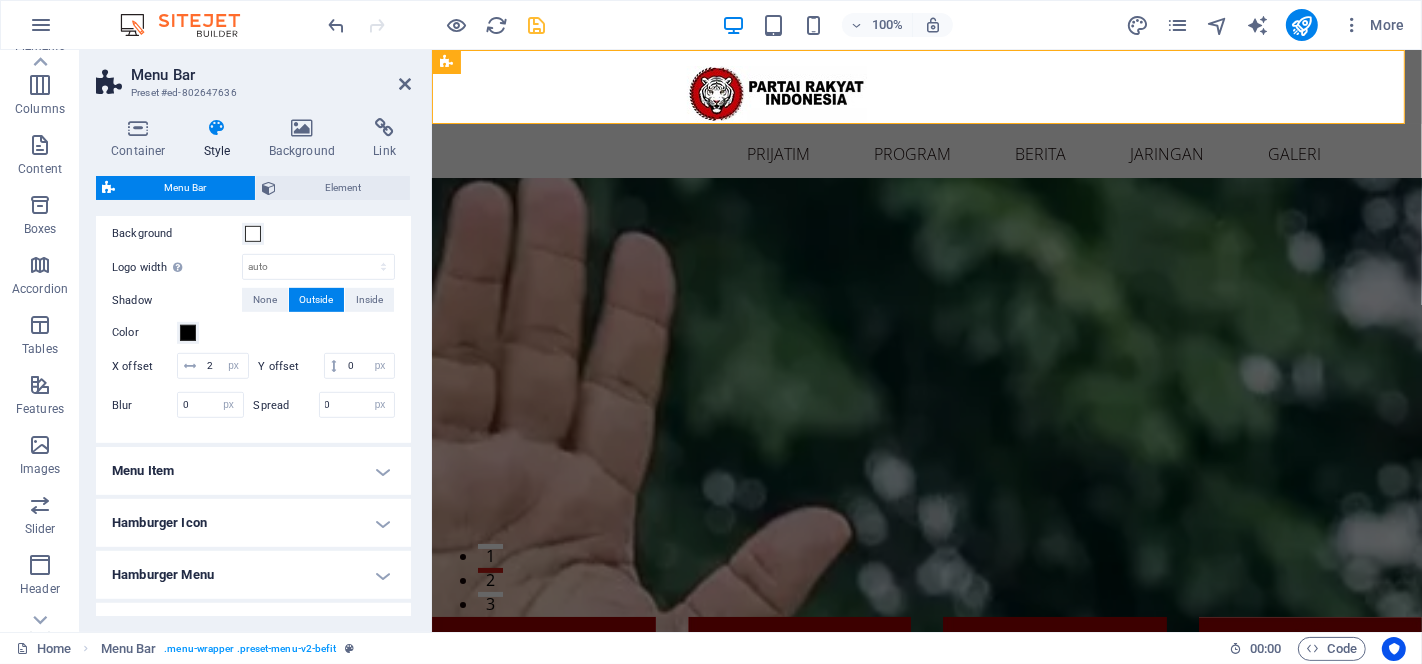 click on "Menu Item" at bounding box center (253, 471) 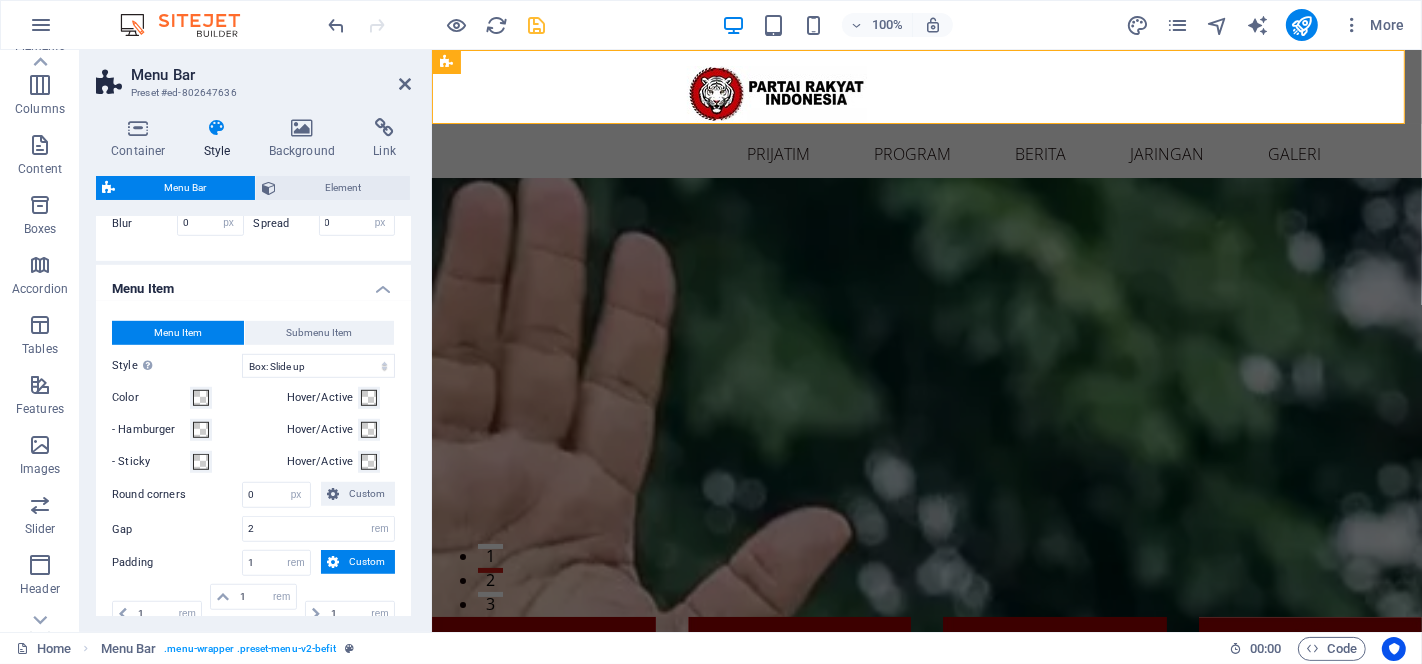 scroll, scrollTop: 1264, scrollLeft: 0, axis: vertical 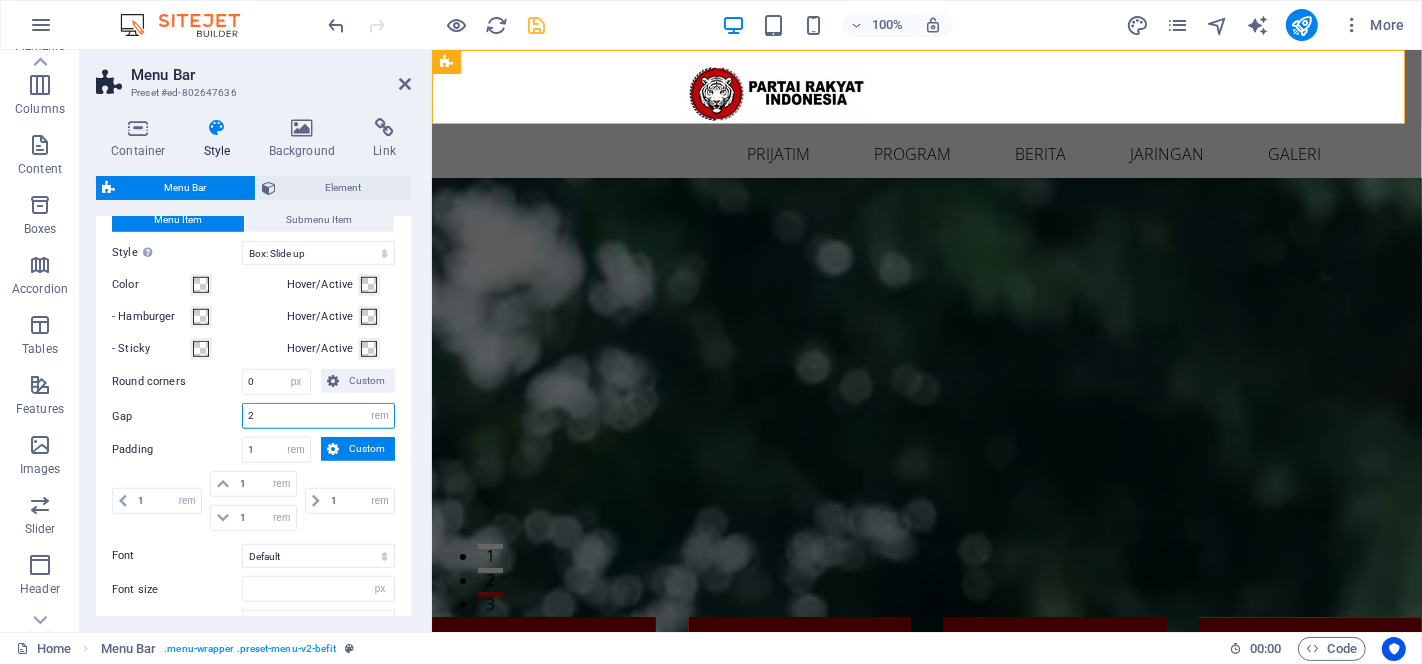 click on "2" at bounding box center [318, 416] 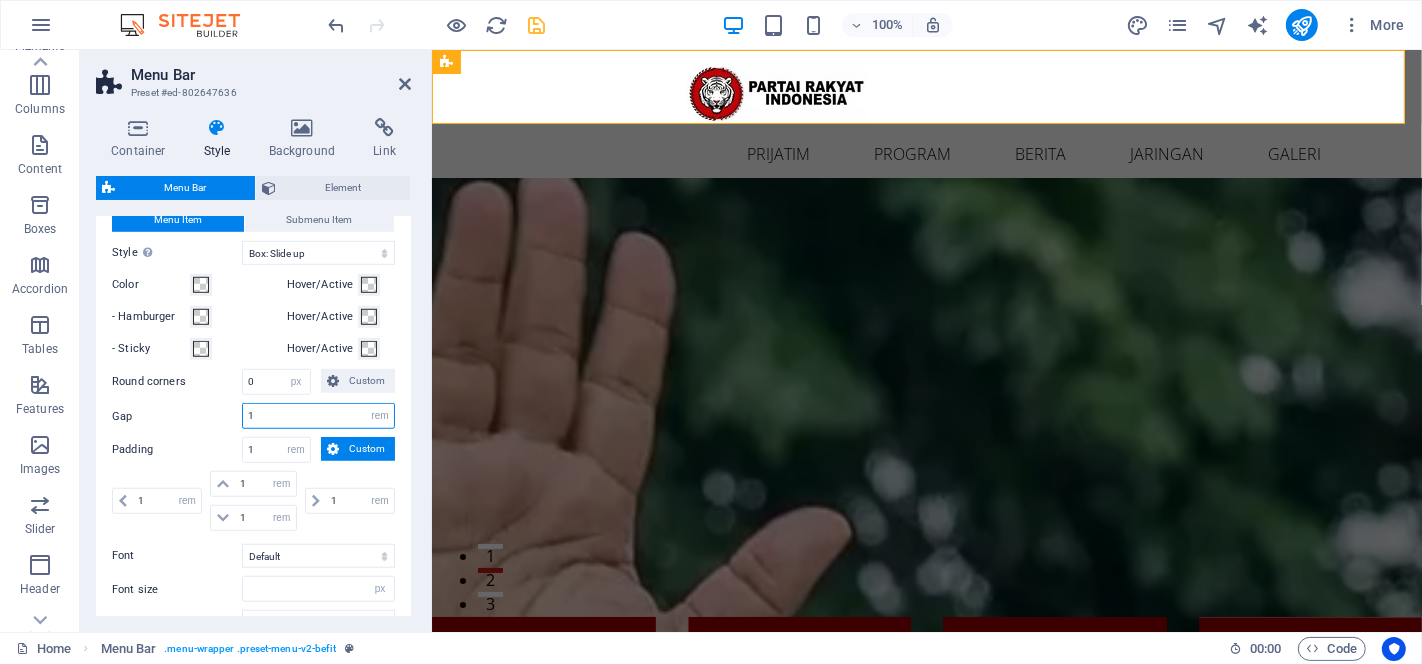 type on "1" 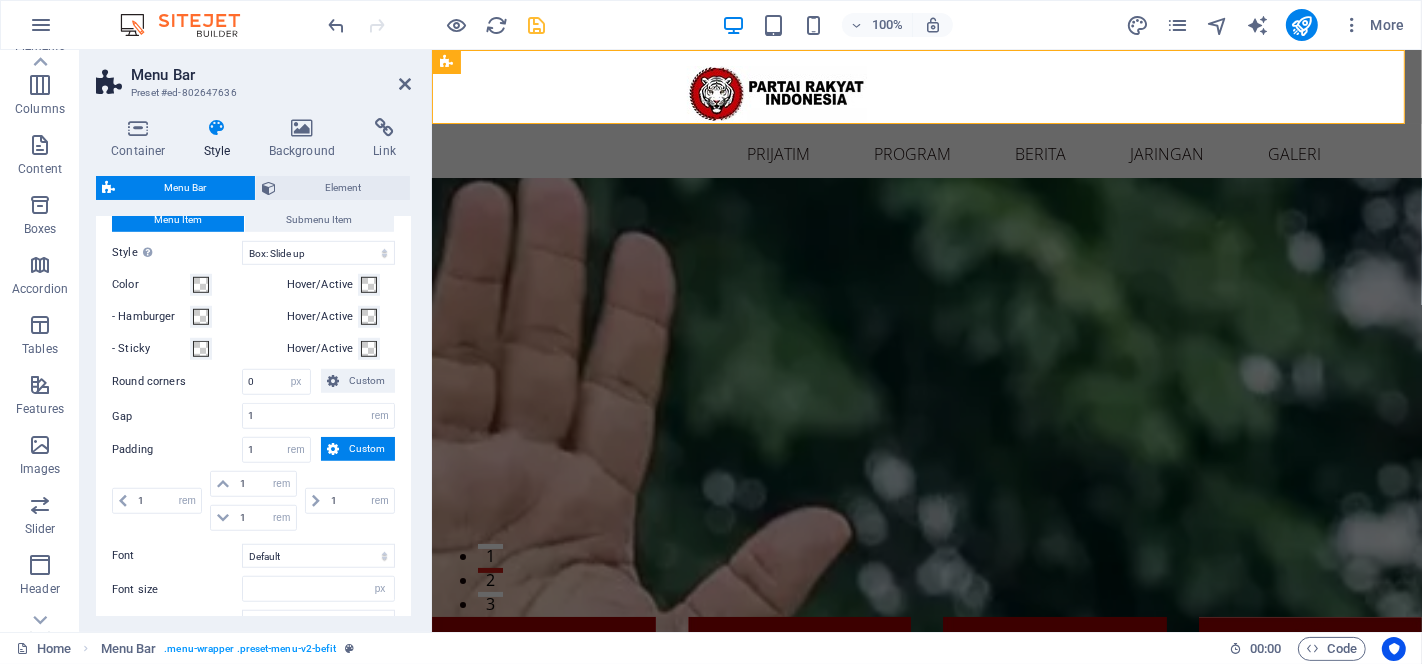 click on "Menu Bar" at bounding box center (271, 75) 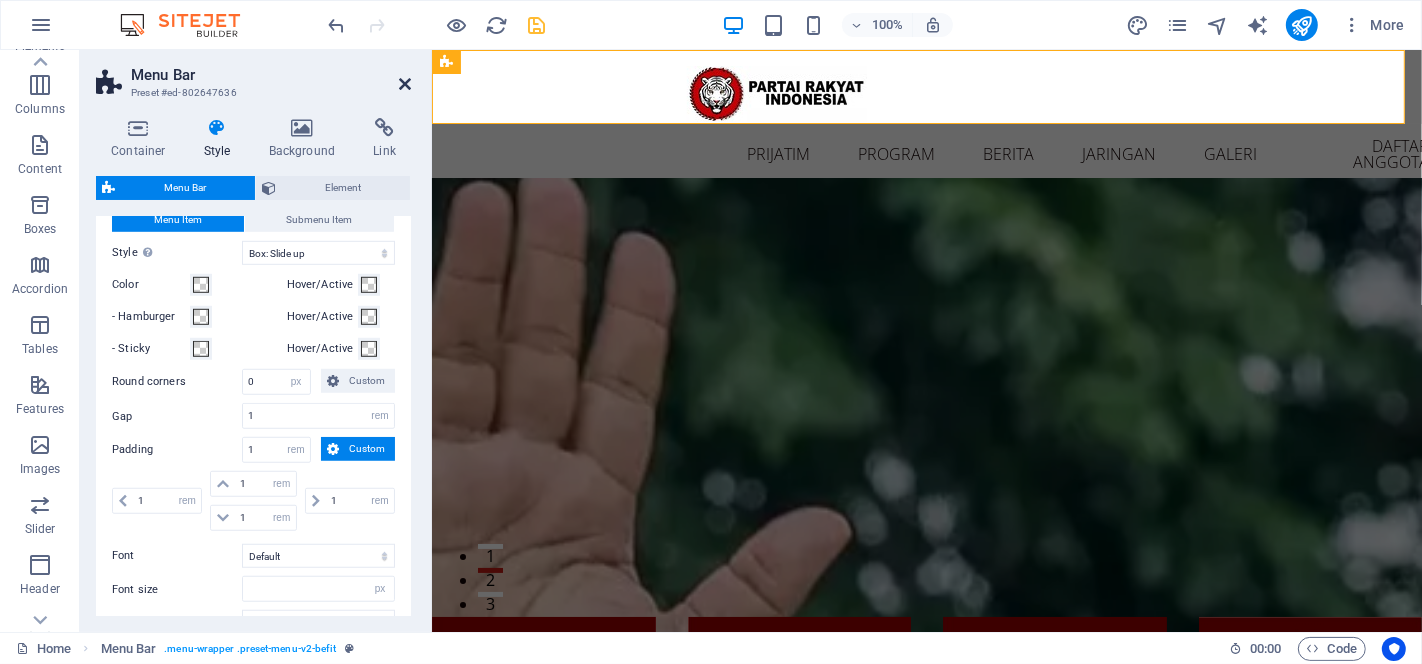click at bounding box center (405, 84) 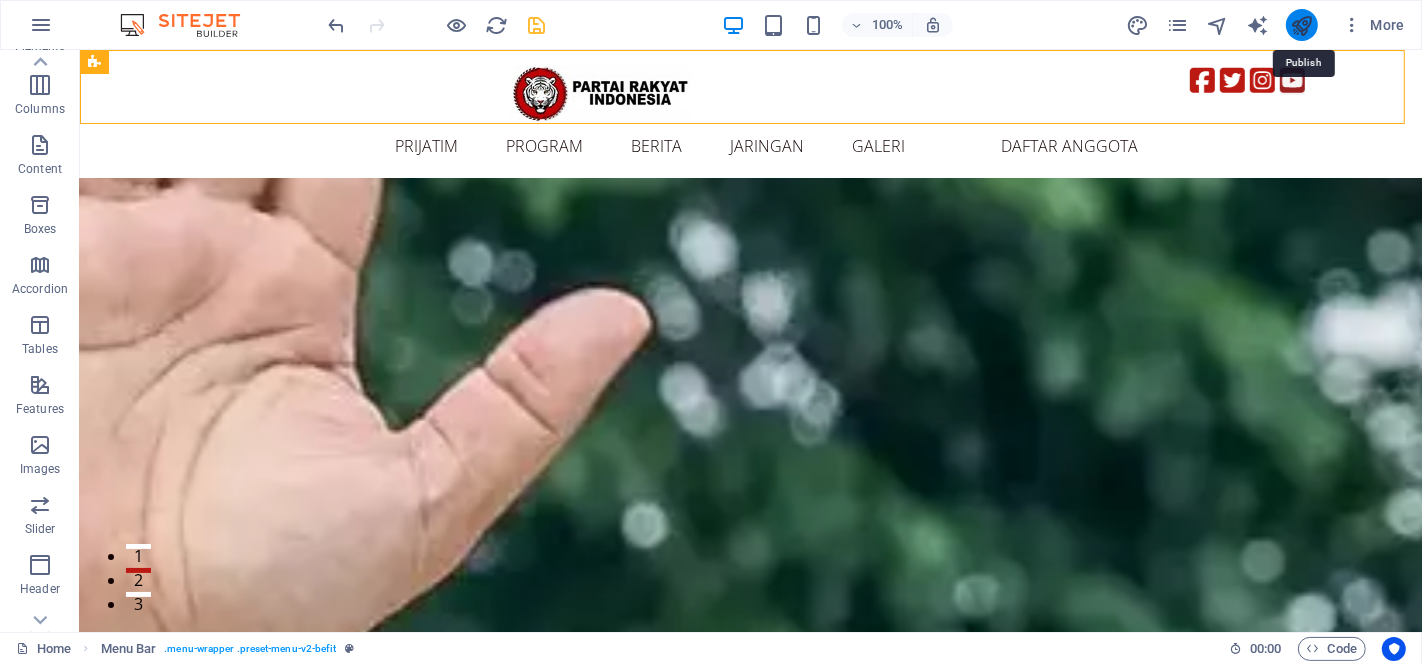 click at bounding box center (1301, 25) 